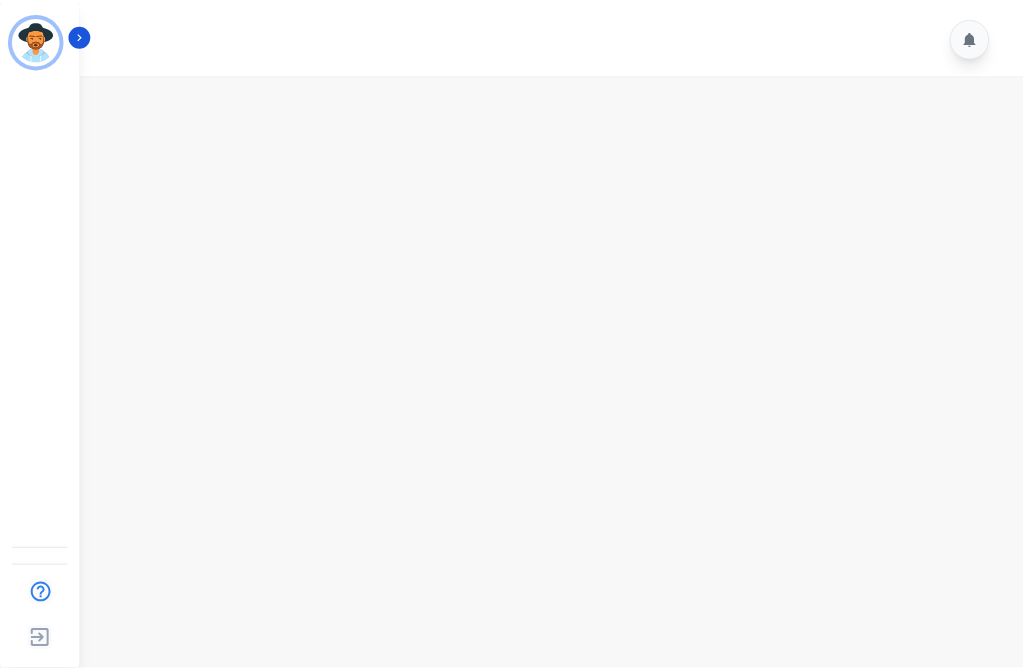 scroll, scrollTop: 0, scrollLeft: 0, axis: both 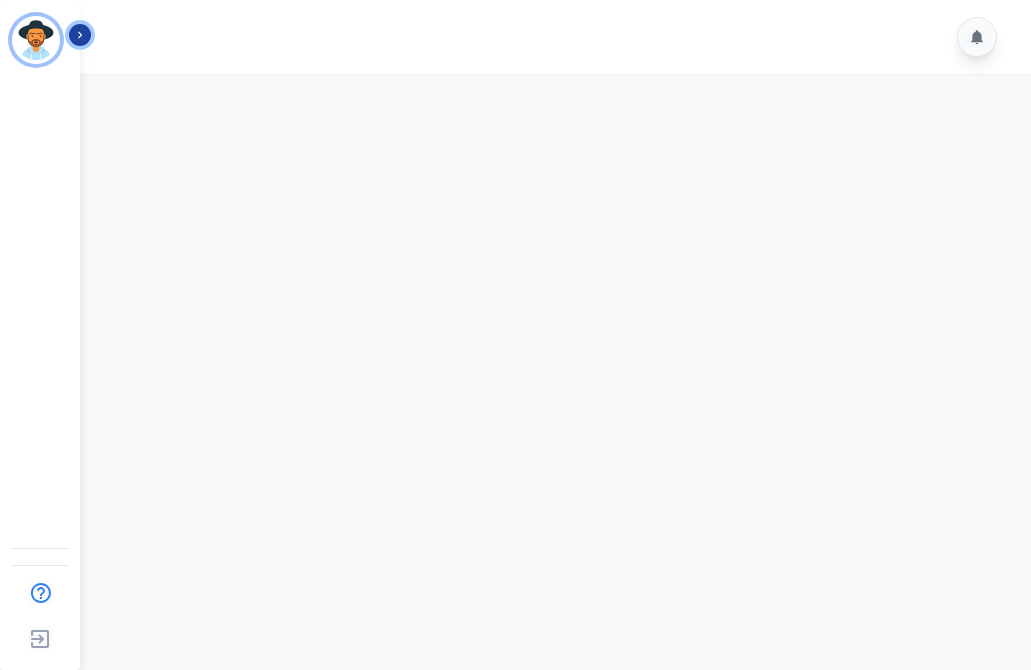 click 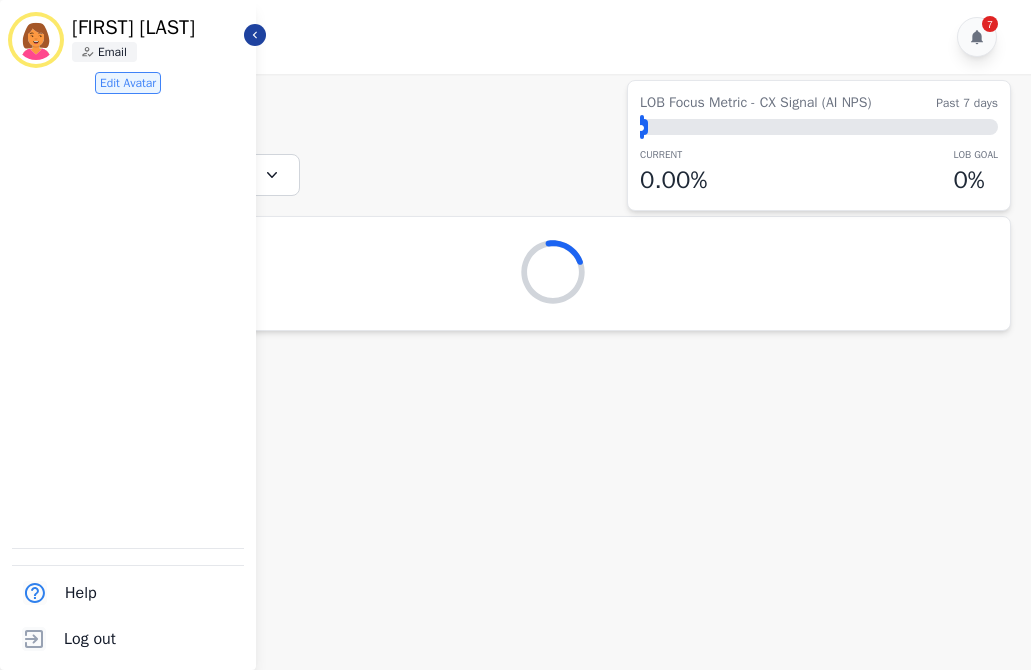click on "7" at bounding box center [558, 37] 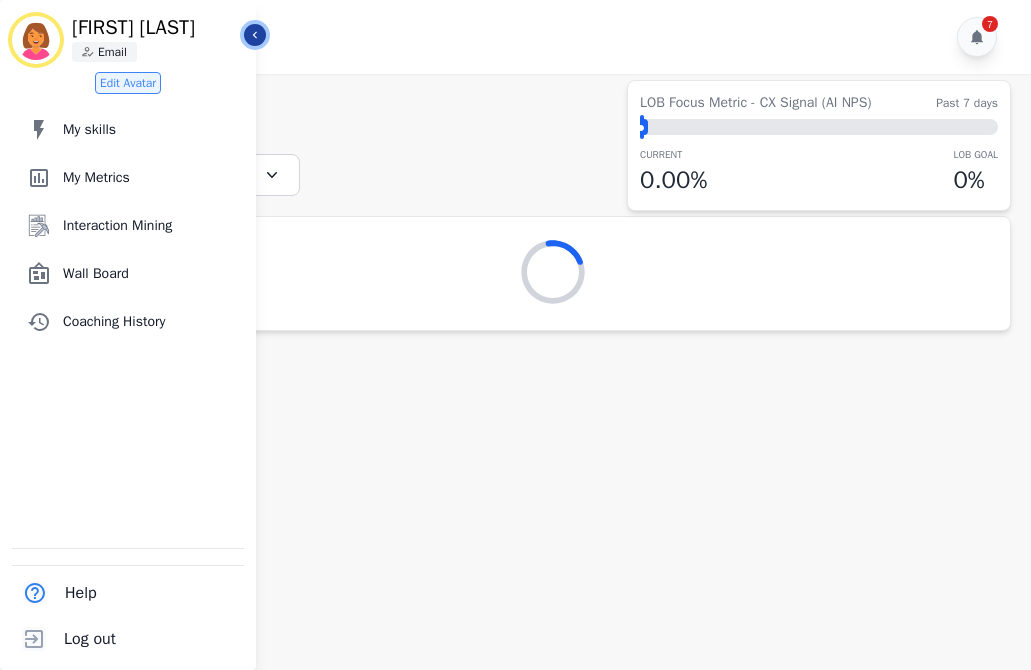 click 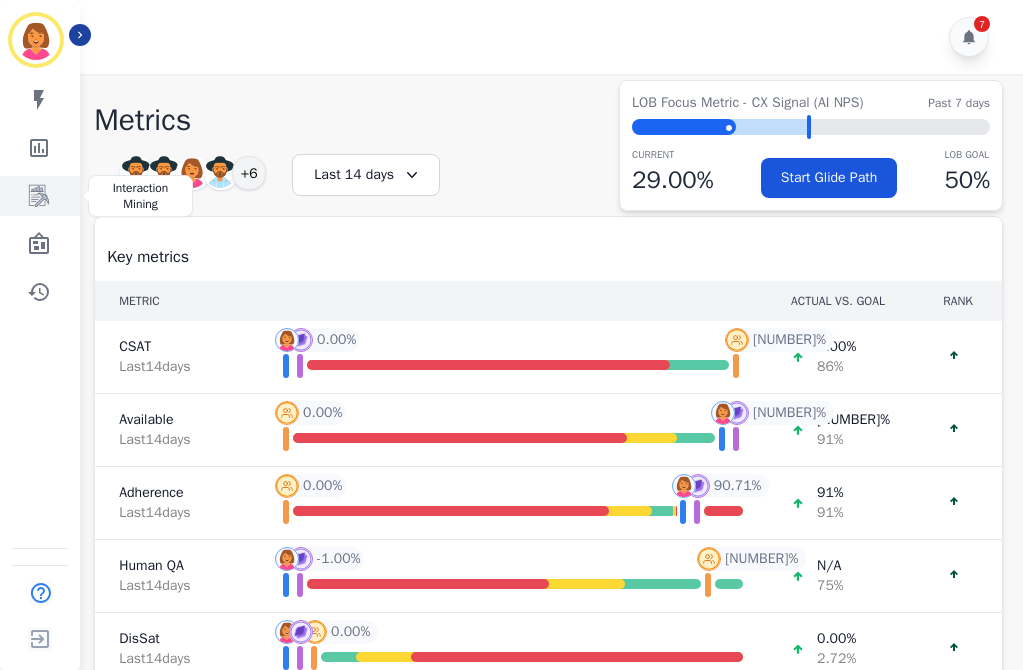 click 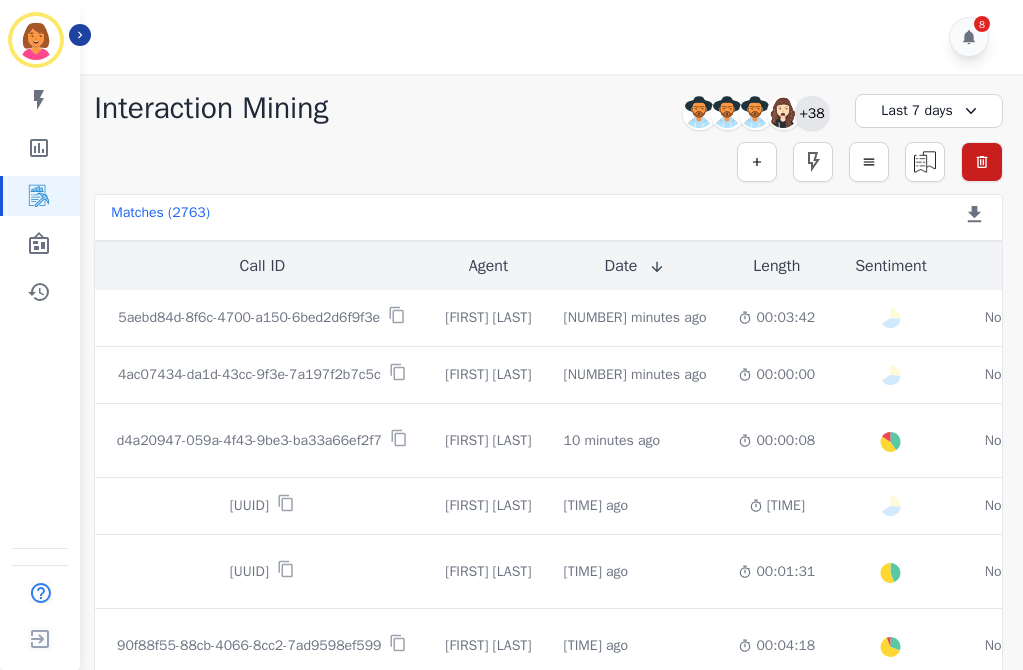 click on "+38" at bounding box center (812, 113) 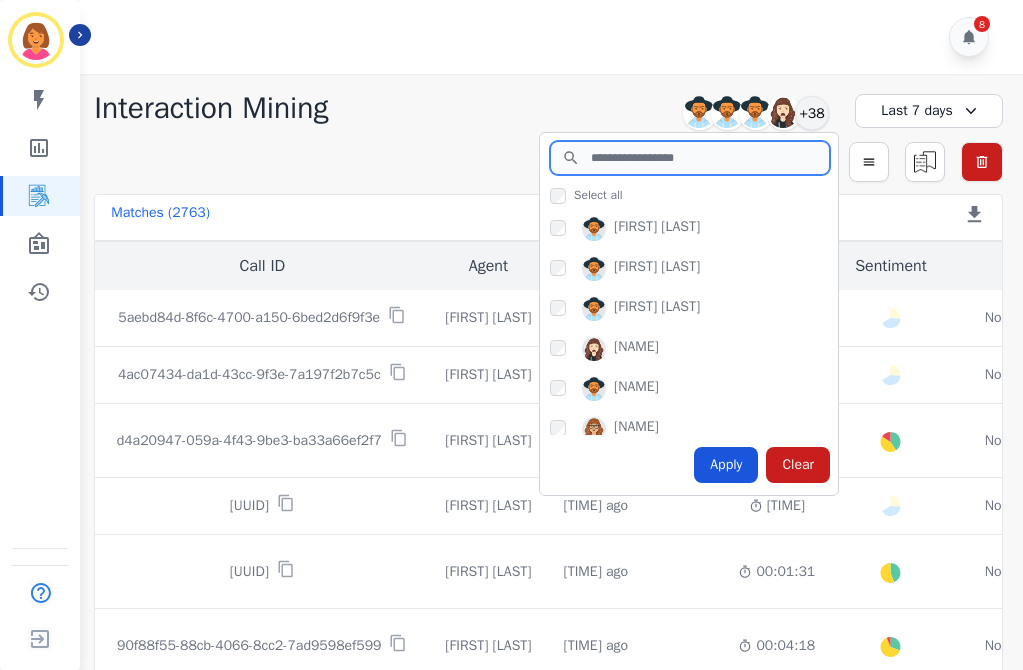 click at bounding box center [690, 158] 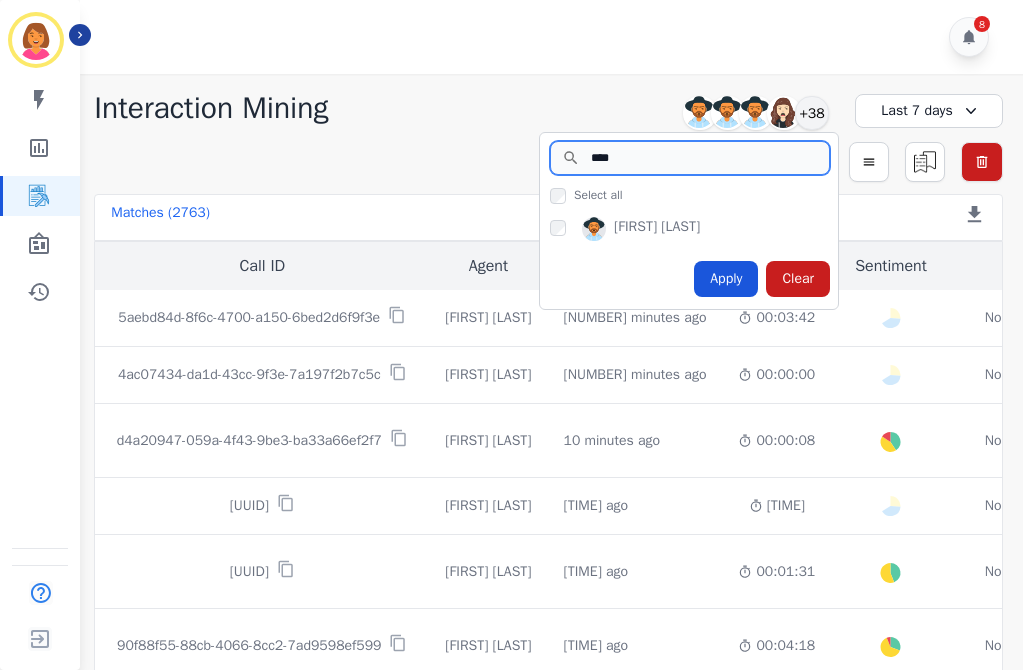 type on "****" 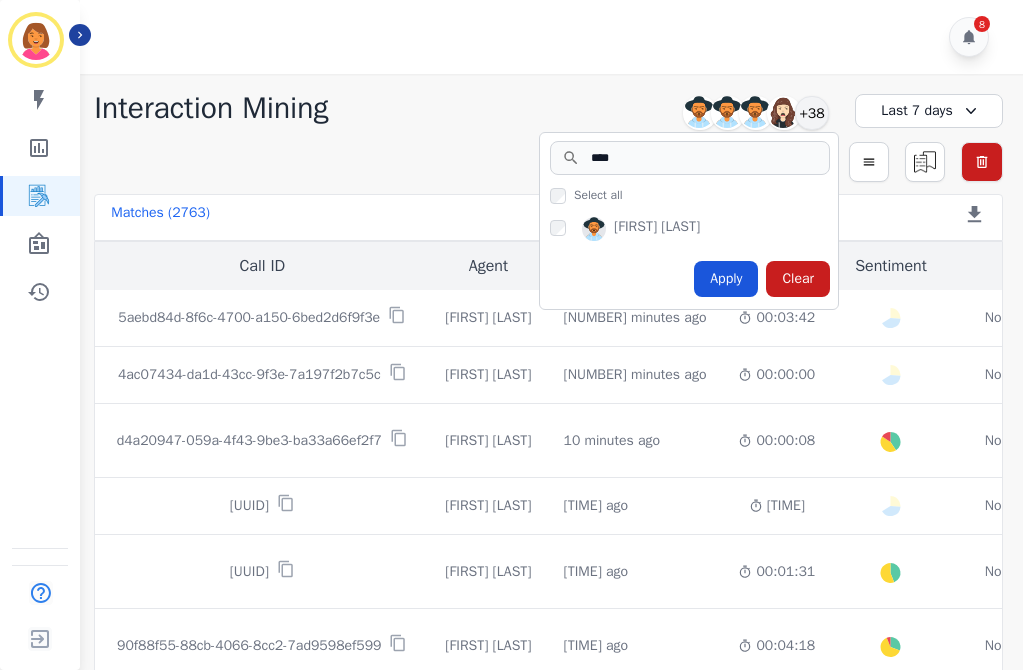 click on "[FIRST] [LAST]" at bounding box center [694, 233] 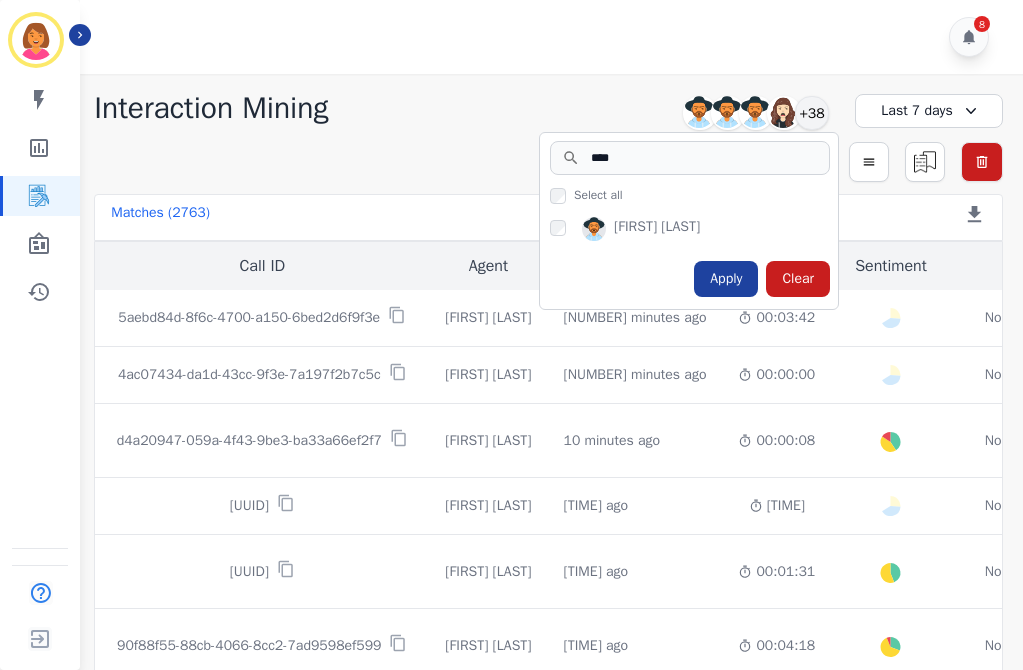 click on "Apply" at bounding box center (726, 279) 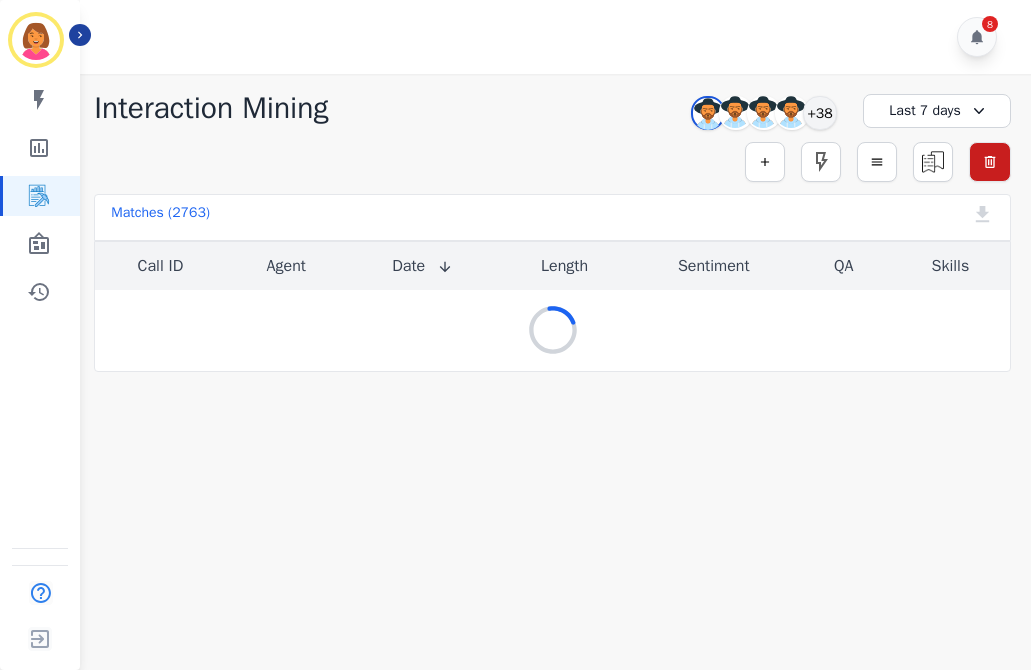 click 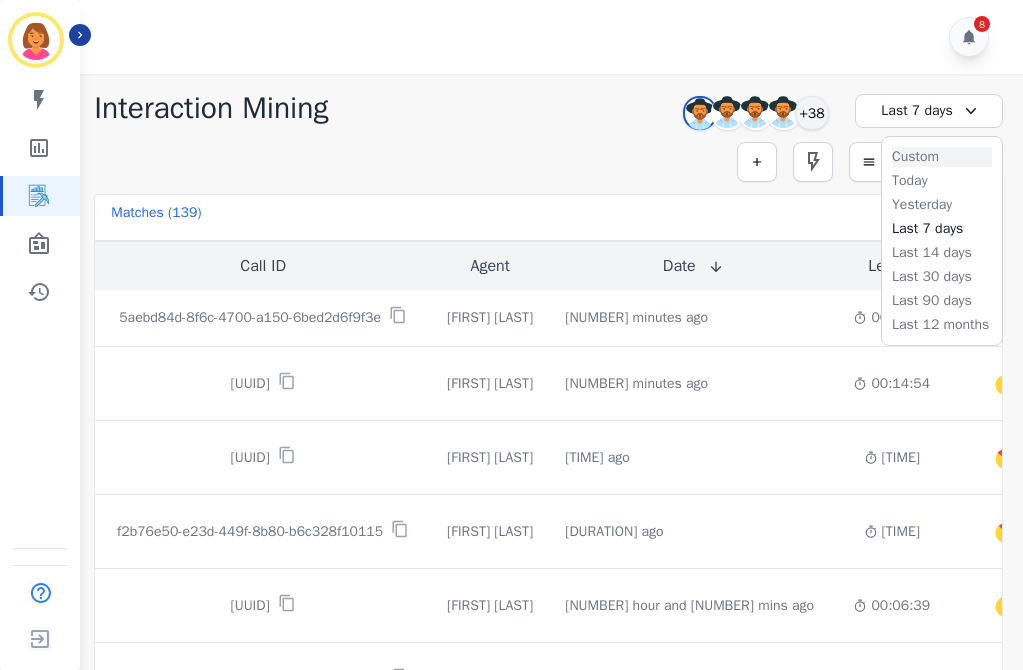 click on "Custom" at bounding box center [942, 157] 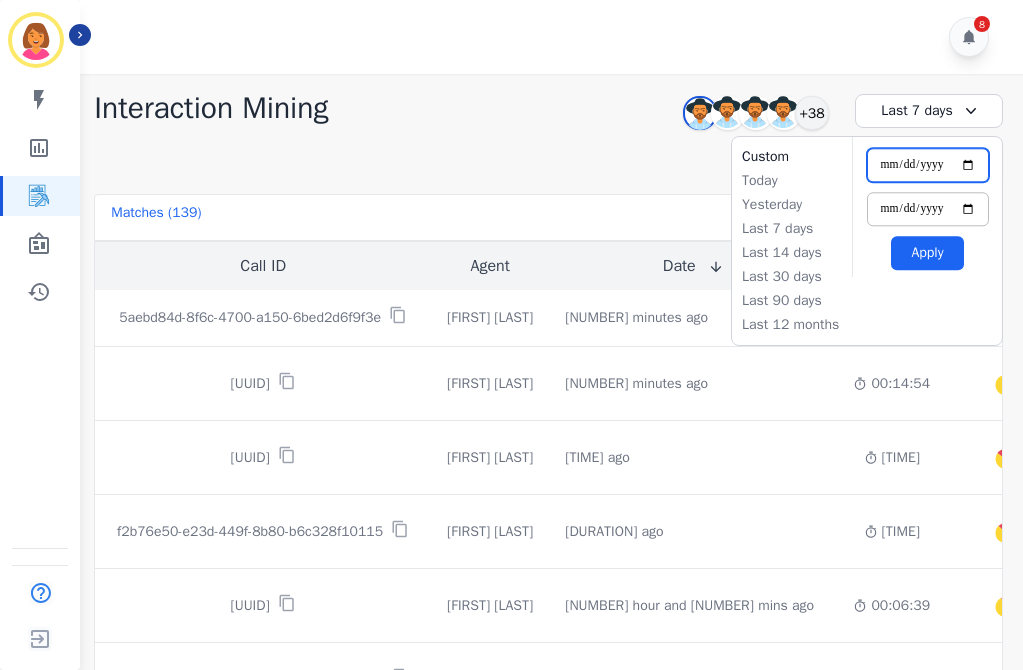 click on "**********" at bounding box center (928, 165) 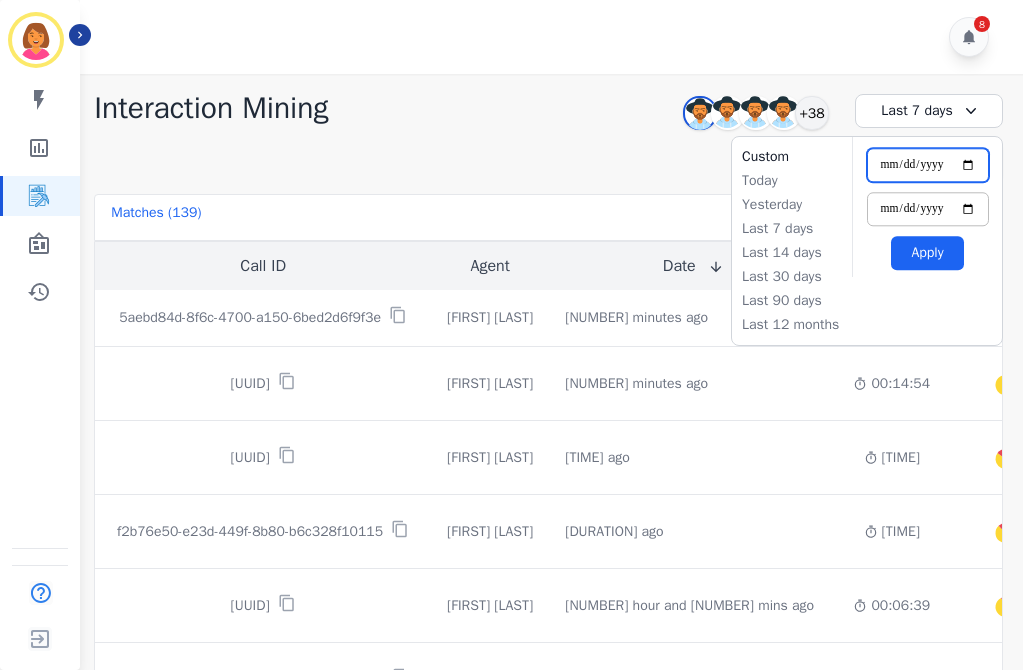 type on "**********" 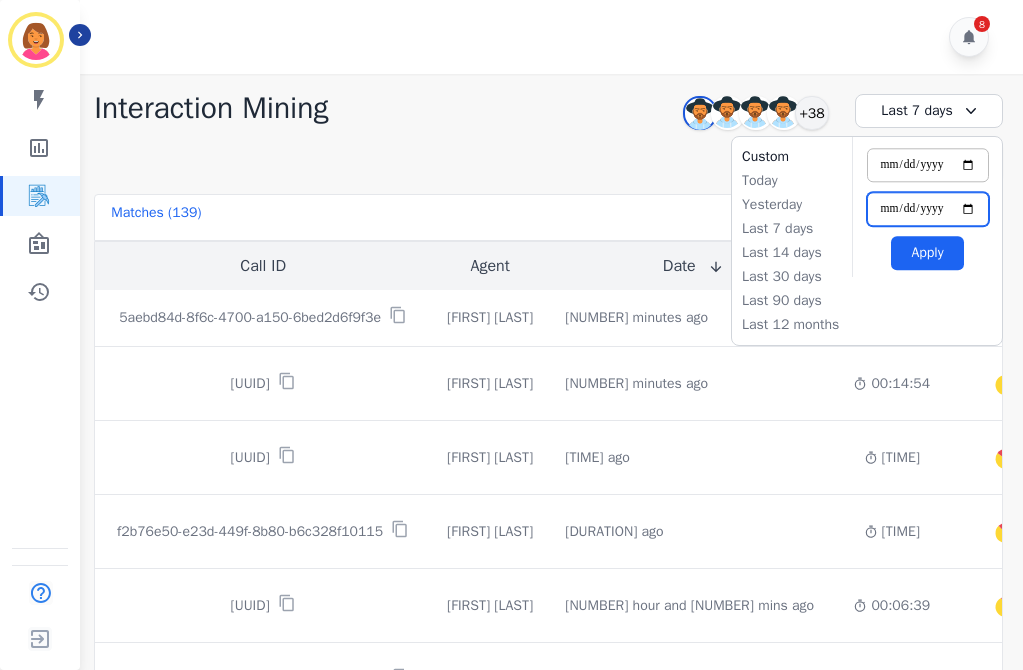 click on "**********" at bounding box center (928, 209) 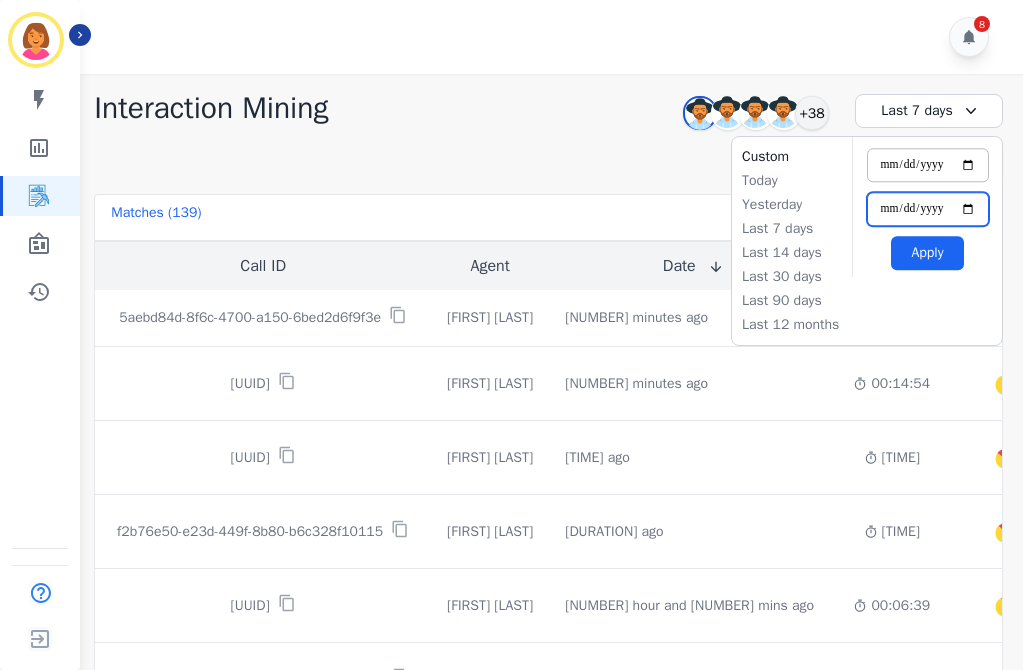 type on "**********" 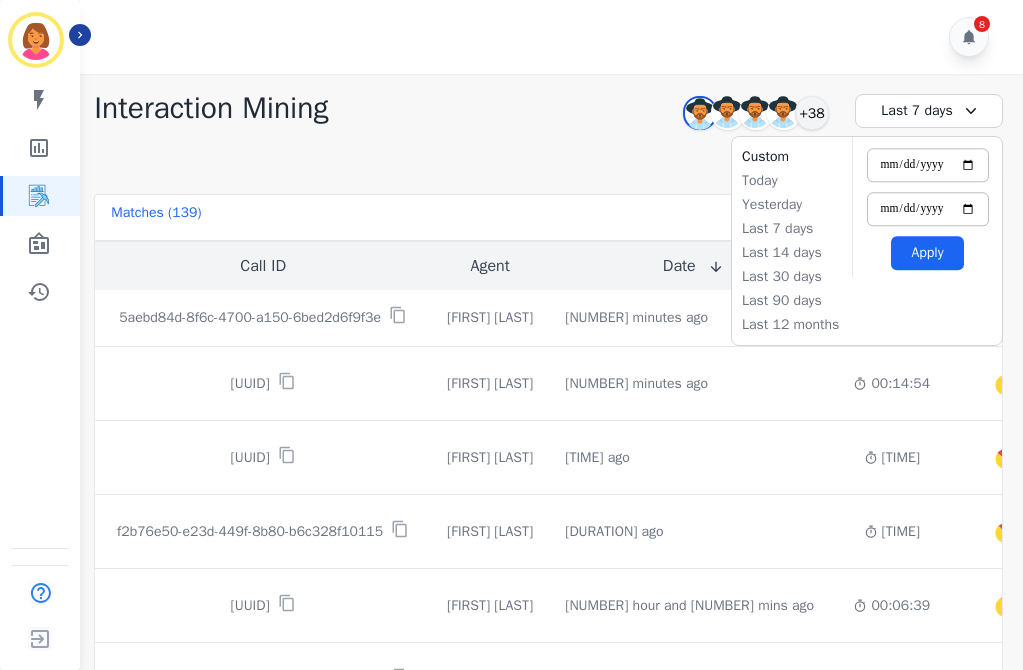 click on "Apply" at bounding box center [927, 253] 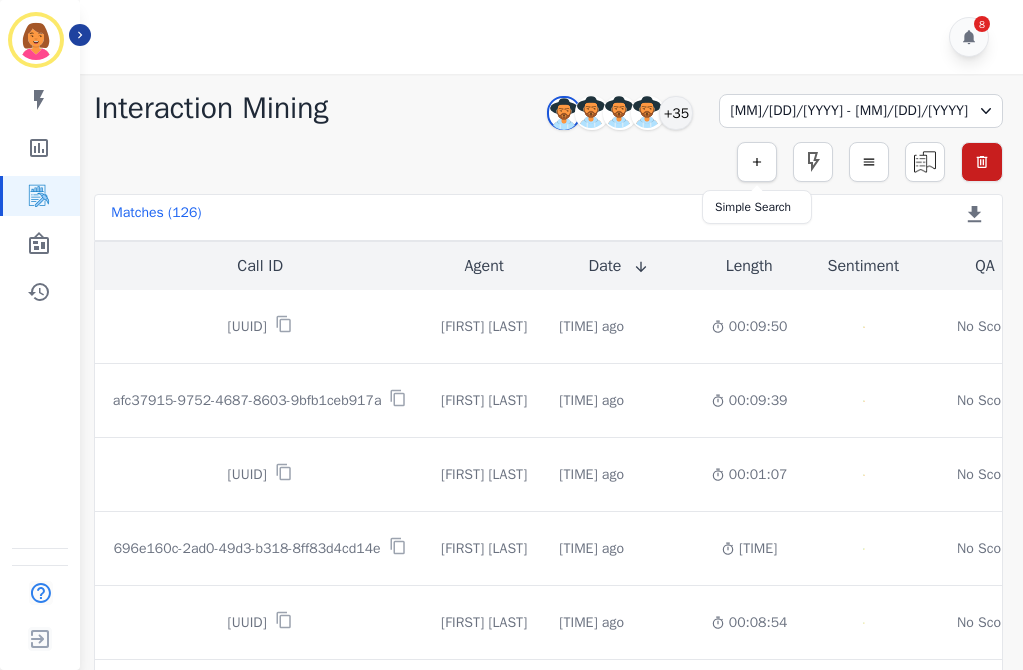 click at bounding box center (757, 162) 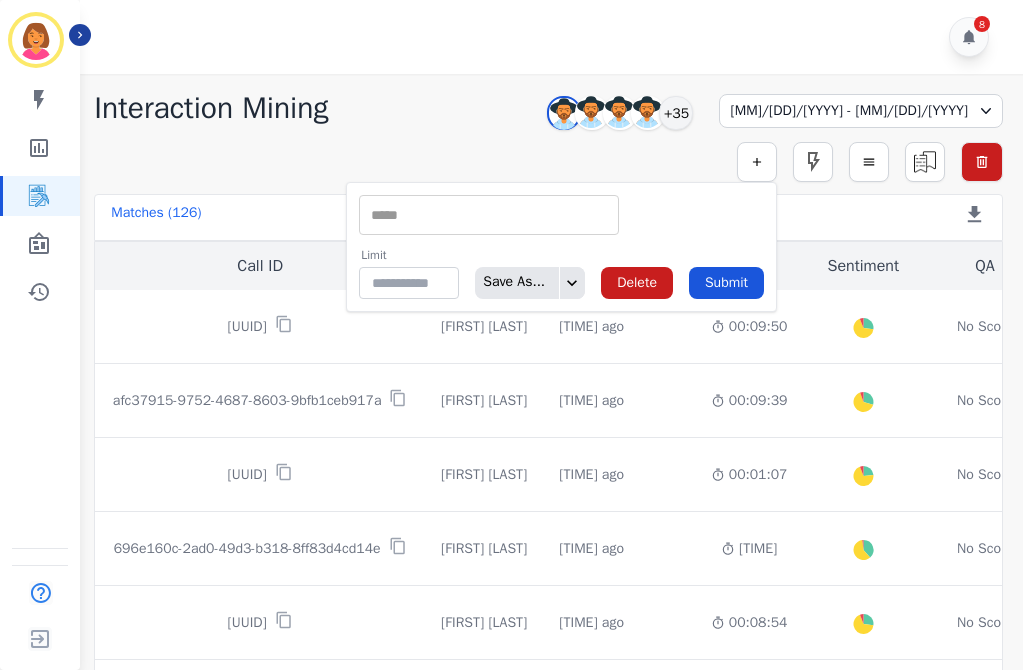 click at bounding box center [489, 215] 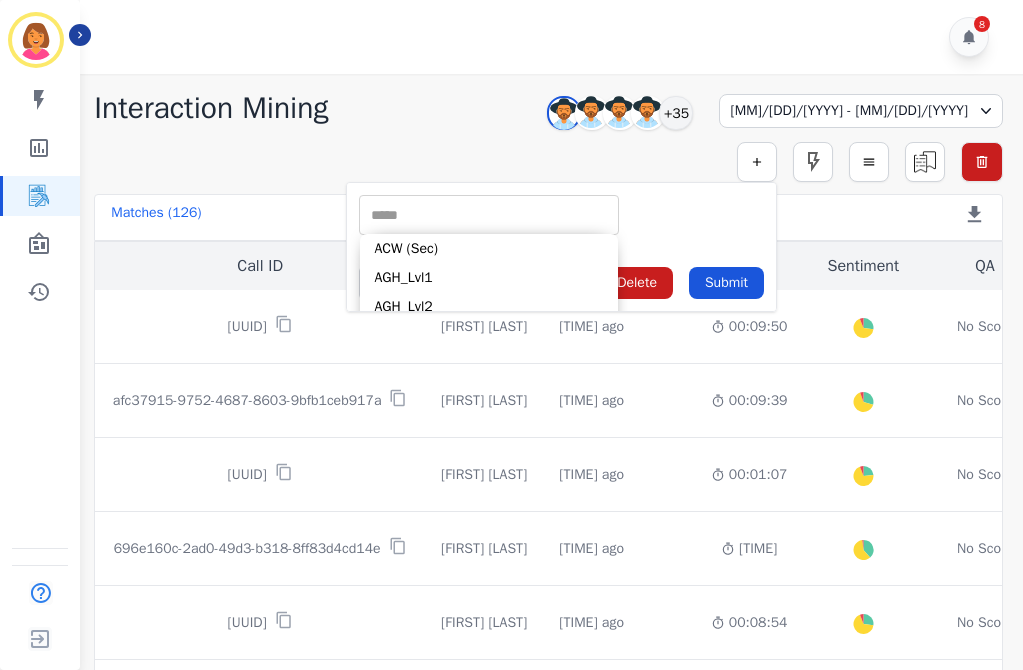 click on "**             ACW (Sec)   AGH_Lvl1   AGH_Lvl2   Emote: Apprehensive %   Silence Front (CX)   CX Phone (ANI)   Silence Rear (CX)   Cross talk %   Csat Score   Sentiment Overall (CX)   WPM (CX)   Direction   Disposition (ACD)   Silence Front (EMP)   Silence Rear (EMP)   Sentiment Overall (EMP)   WPM (EMP)   Emote: Escalated %   First to Talk   Emote: Happy %" at bounding box center (561, 215) 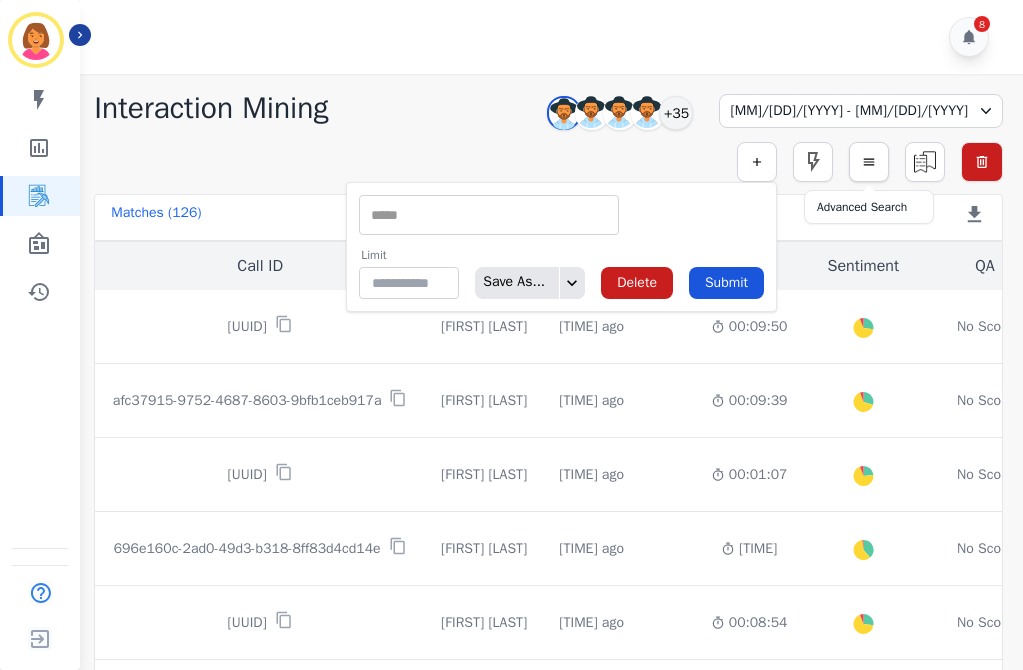 click 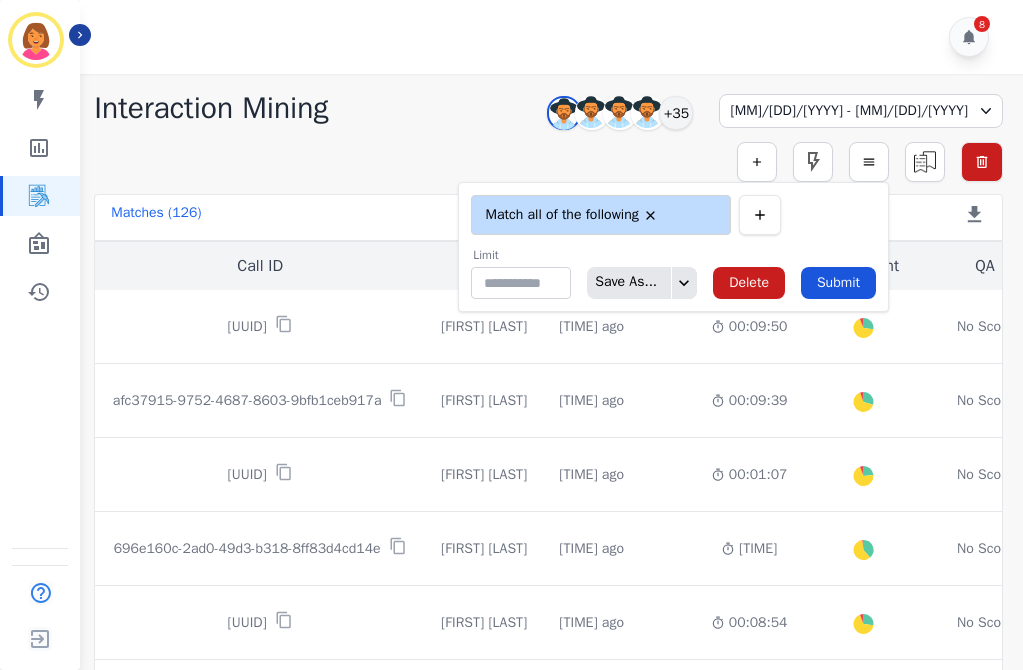 click 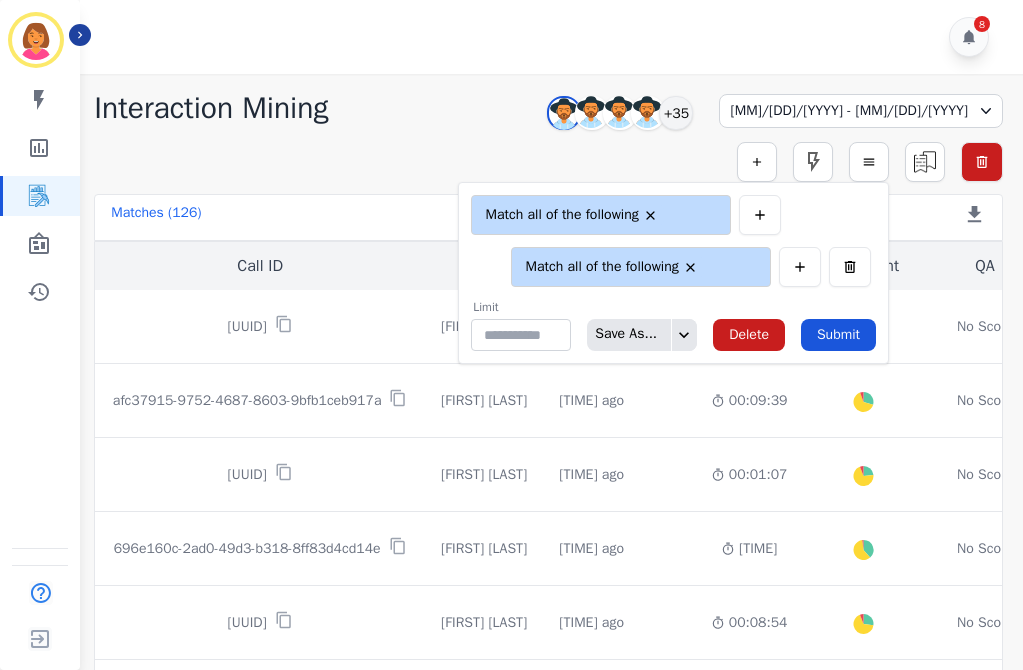 click at bounding box center [850, 267] 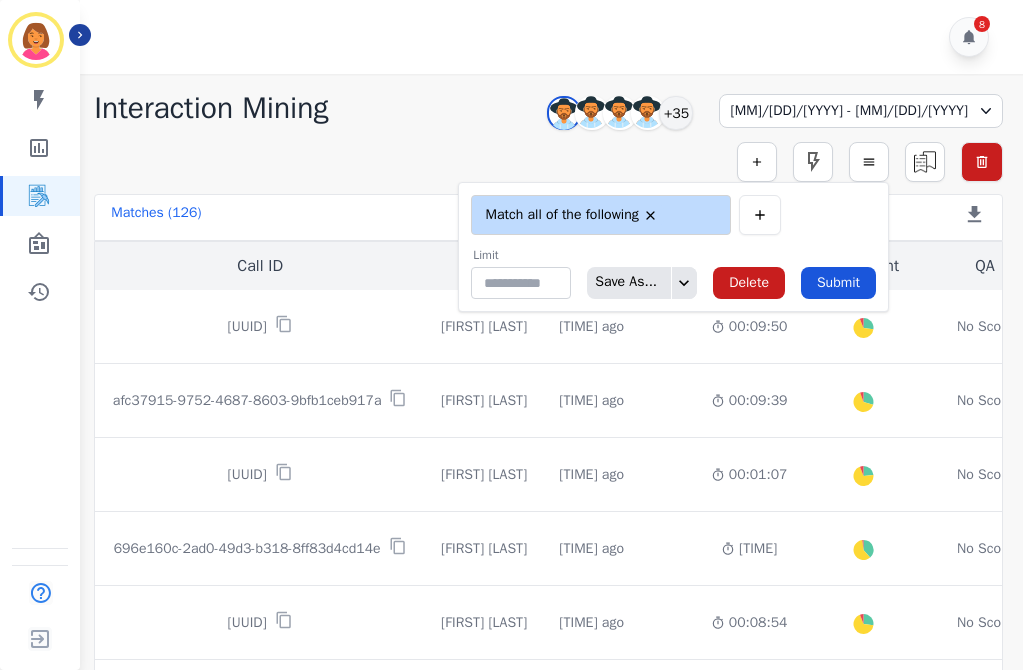 click at bounding box center [692, 215] 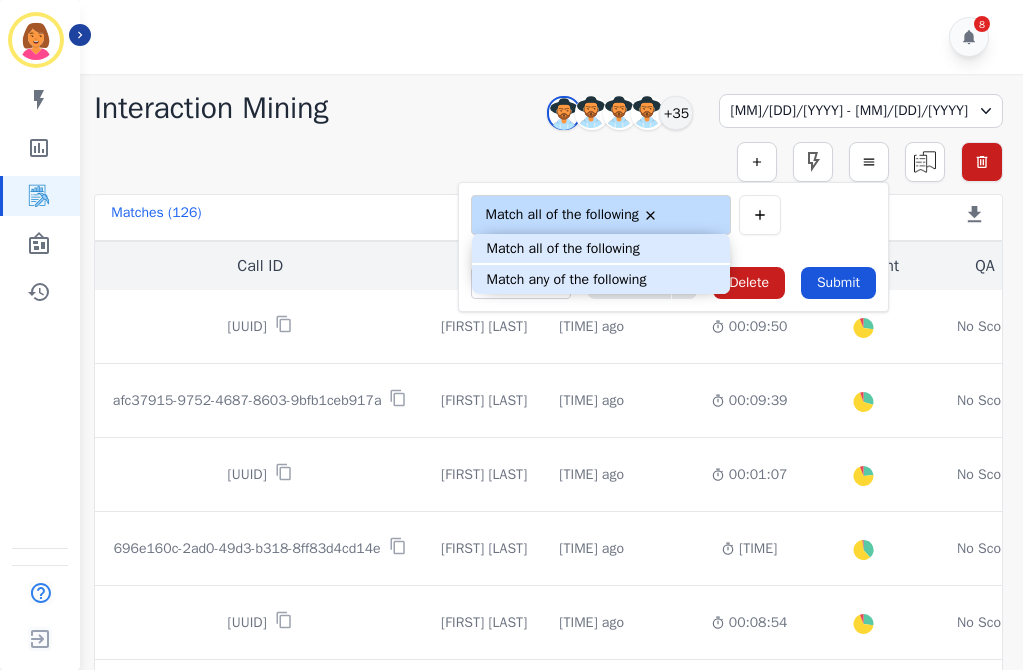 type on "**" 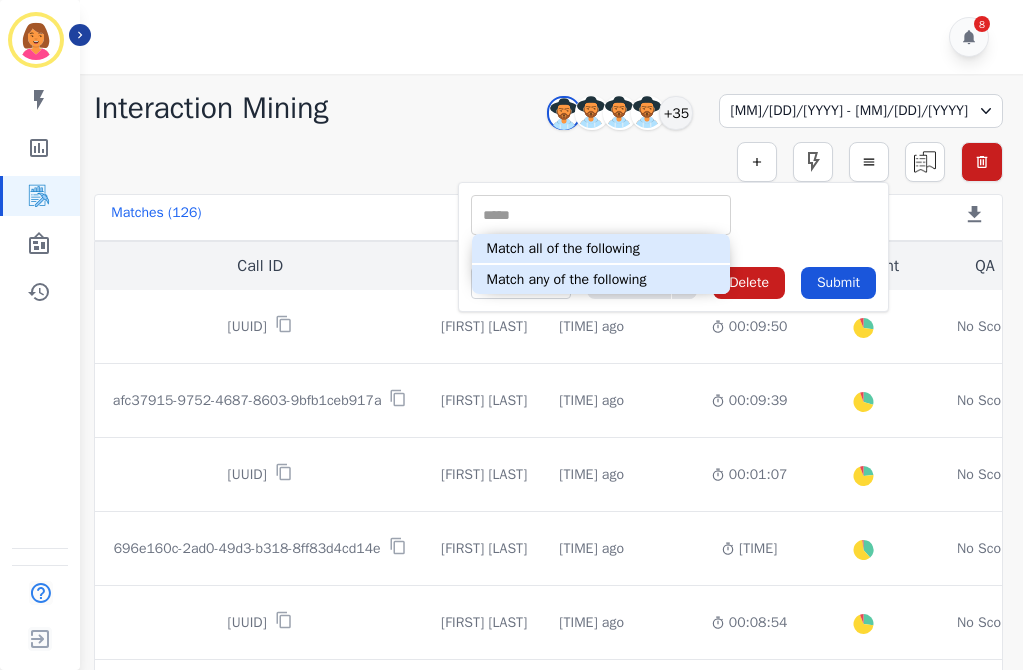 click at bounding box center (601, 215) 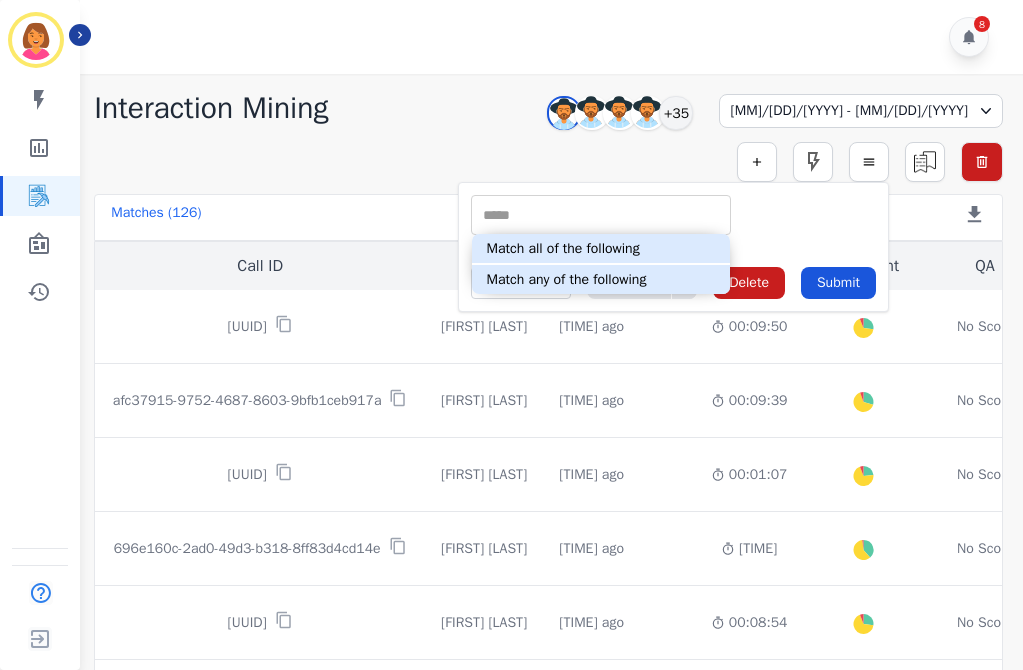 click on "Simple Search         Metric Search         Advanced Search     **             Match all of the following   Match any of the following             Limit   **   Save As...       Delete   Submit     Saved Rules       Clear Filters" 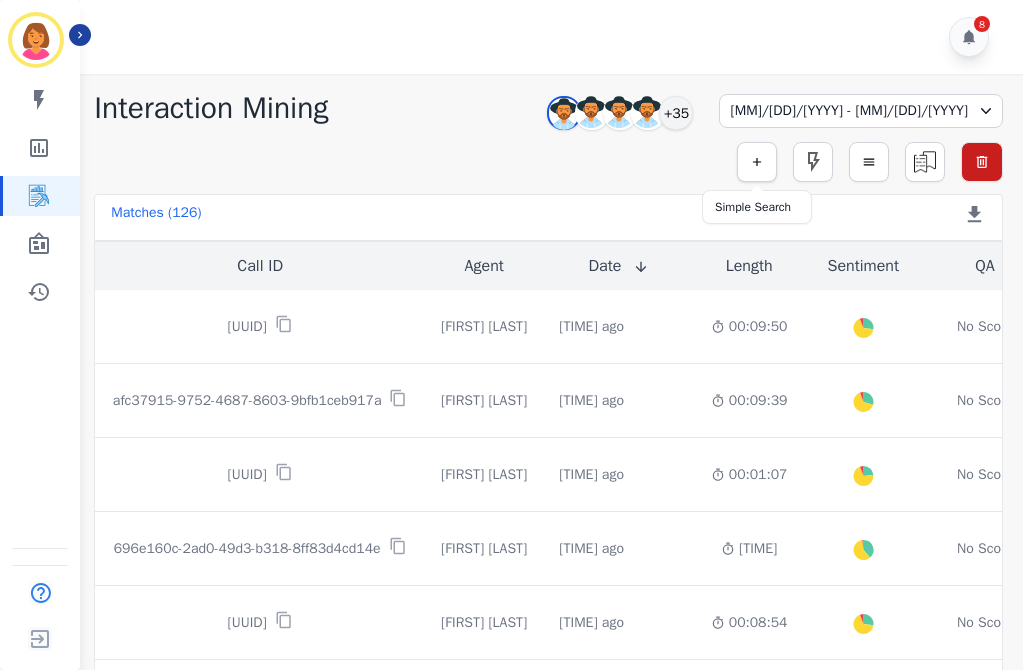 click 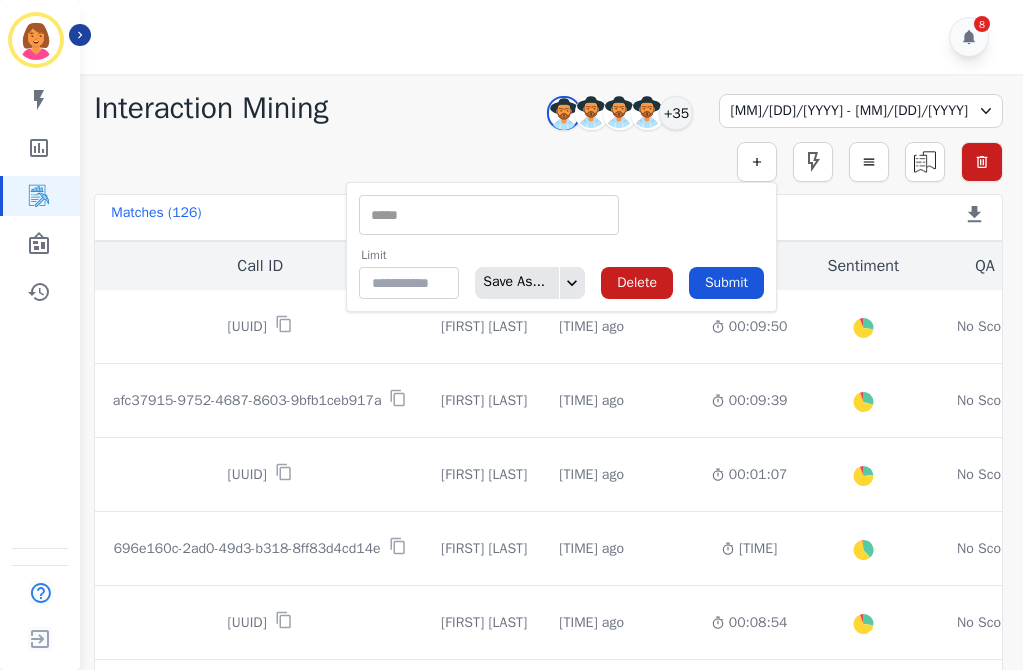 click at bounding box center [489, 215] 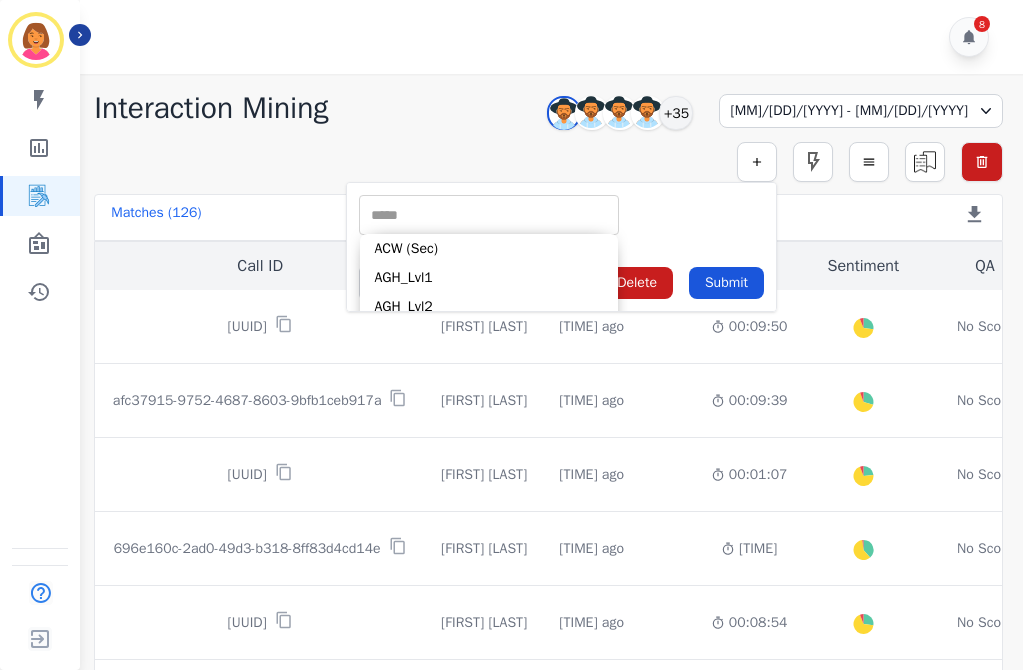 paste on "**********" 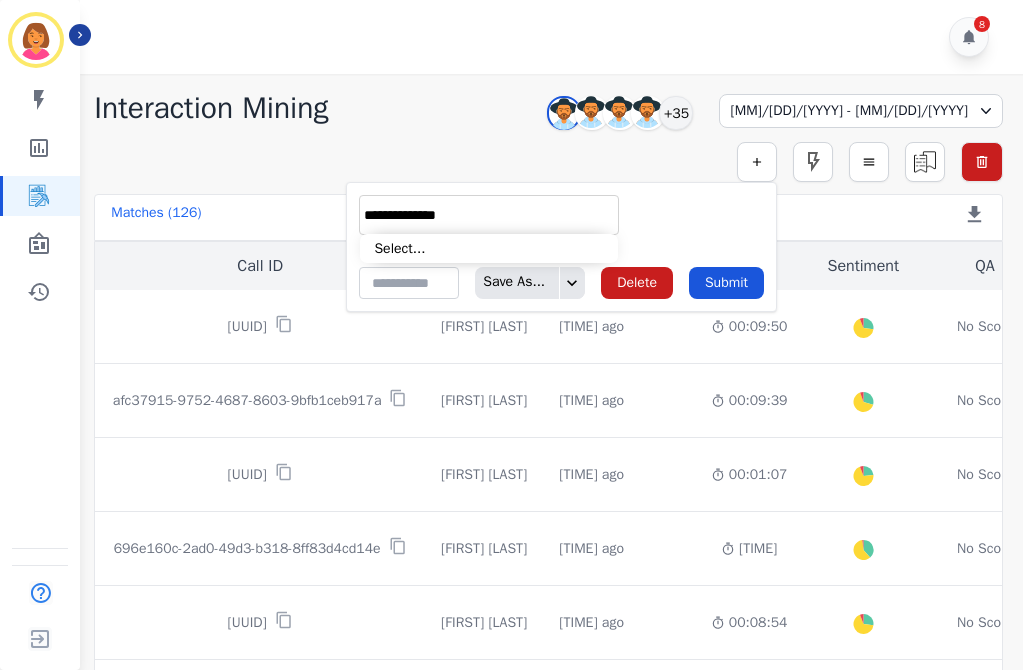 click on "**********" at bounding box center (489, 215) 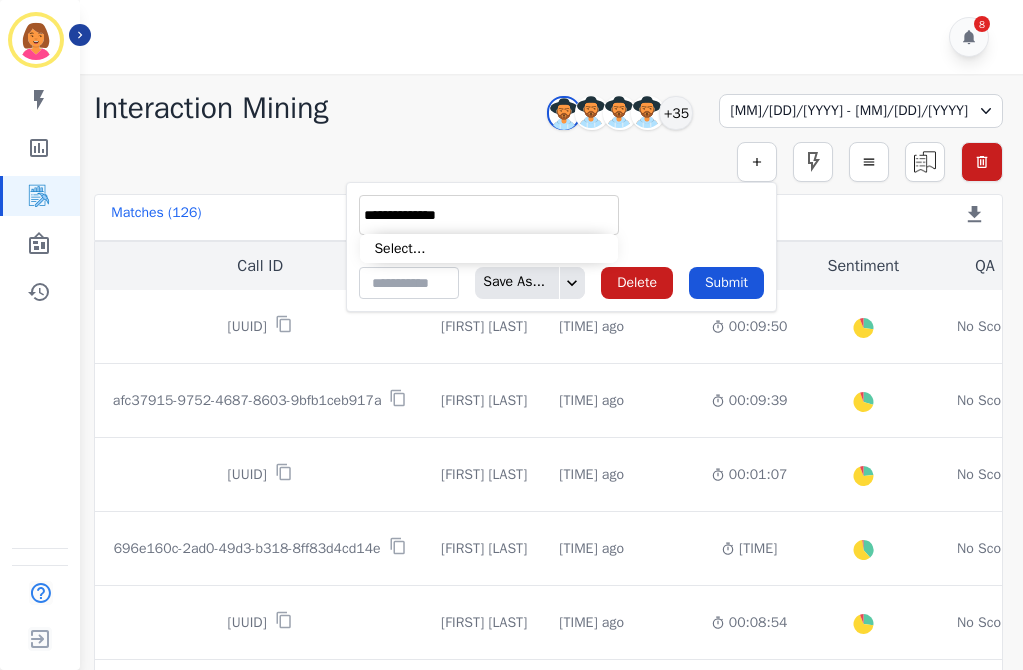 drag, startPoint x: 501, startPoint y: 215, endPoint x: 287, endPoint y: 217, distance: 214.00934 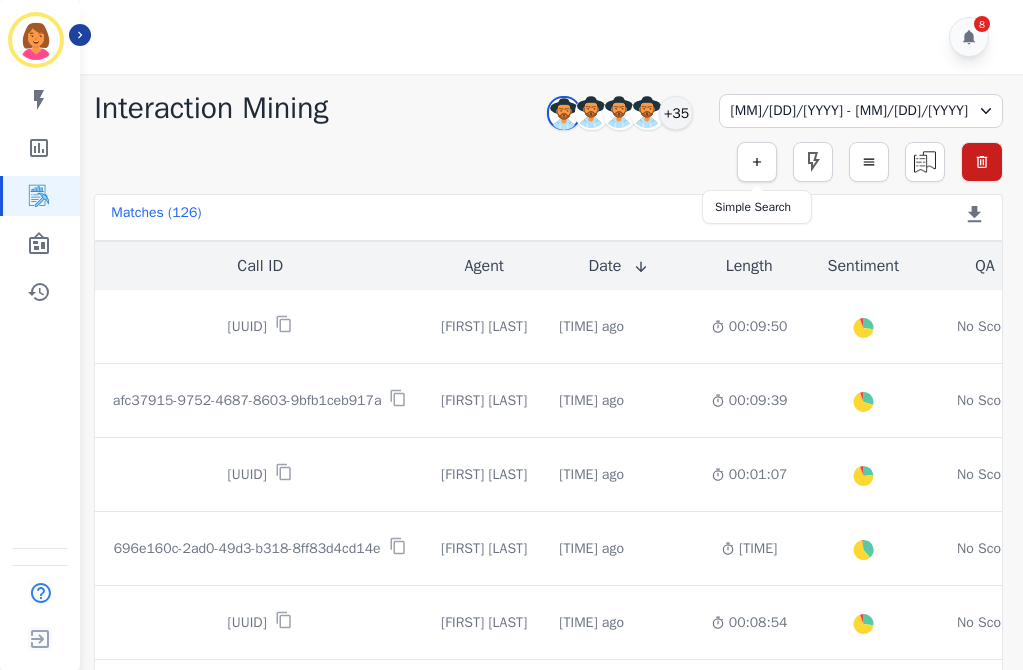 click at bounding box center (757, 162) 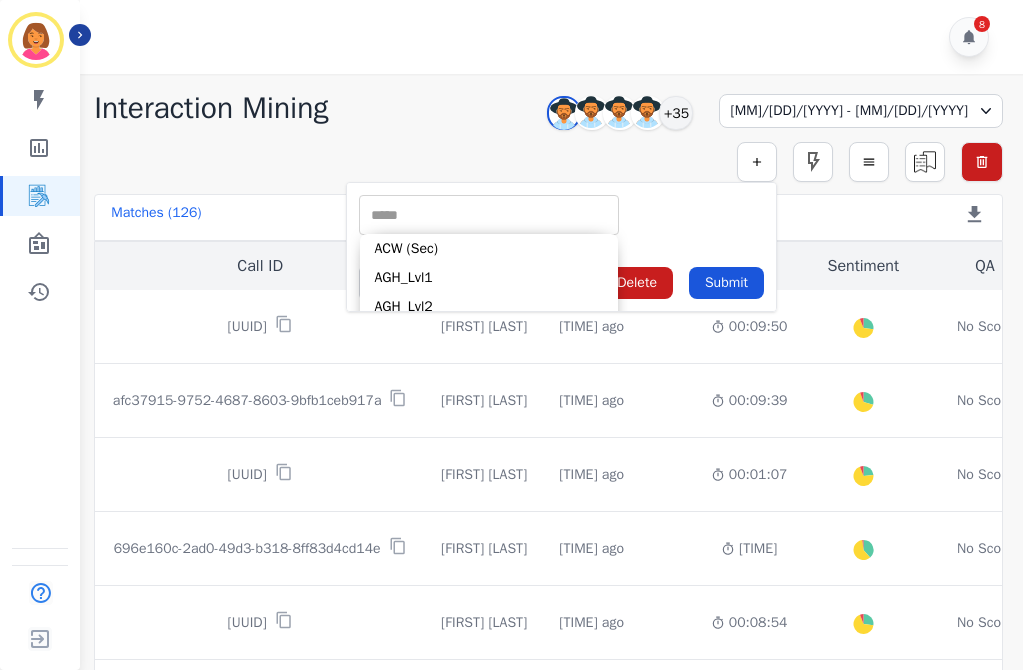click at bounding box center (489, 215) 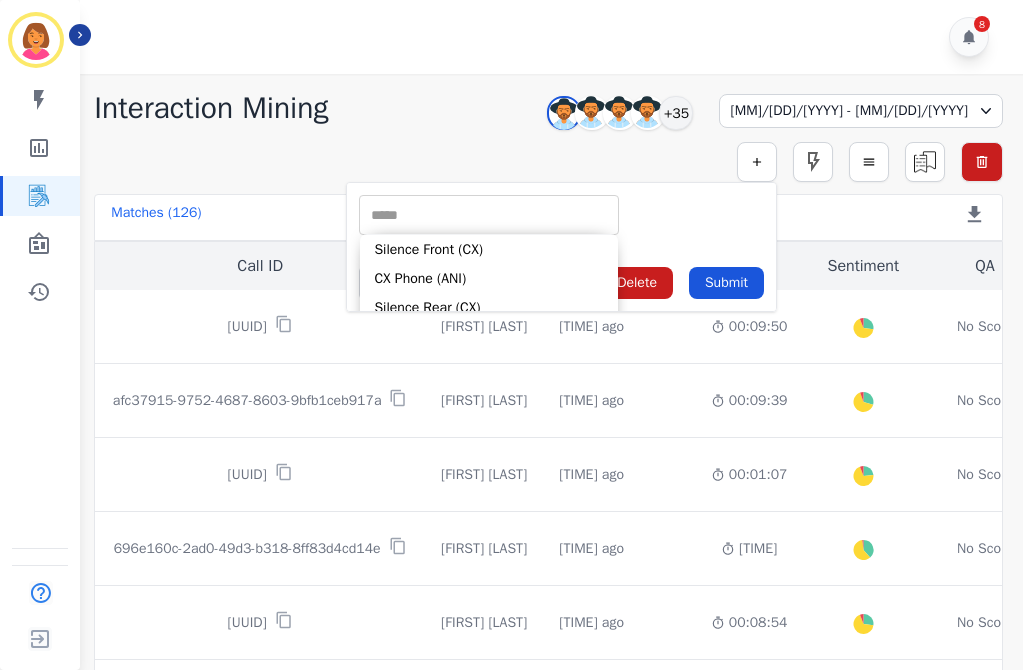 scroll, scrollTop: 80, scrollLeft: 0, axis: vertical 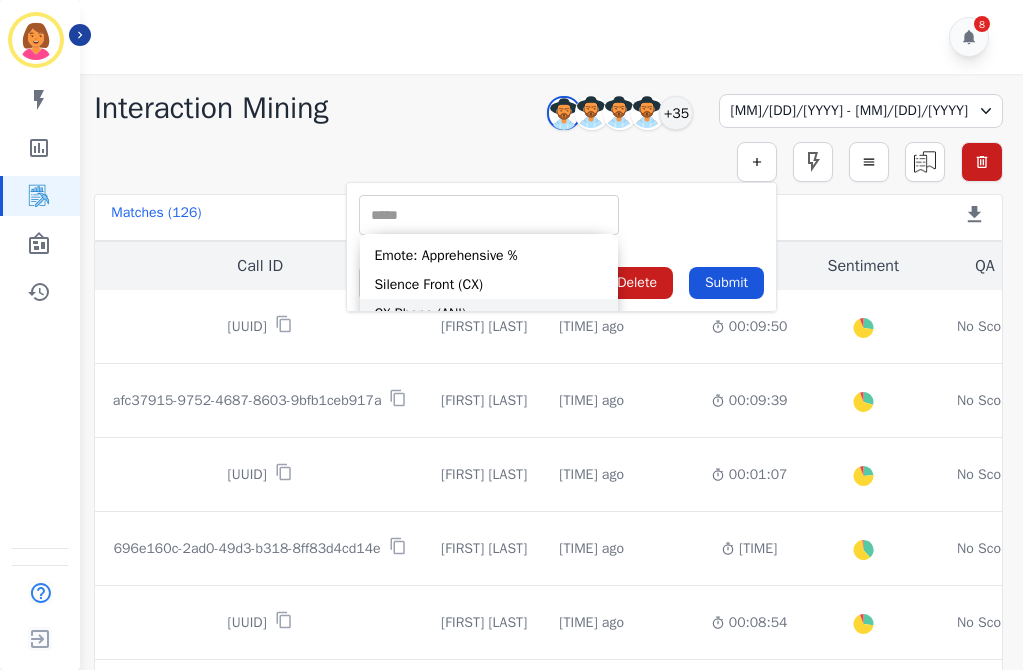 click on "CX Phone (ANI)" at bounding box center [489, 313] 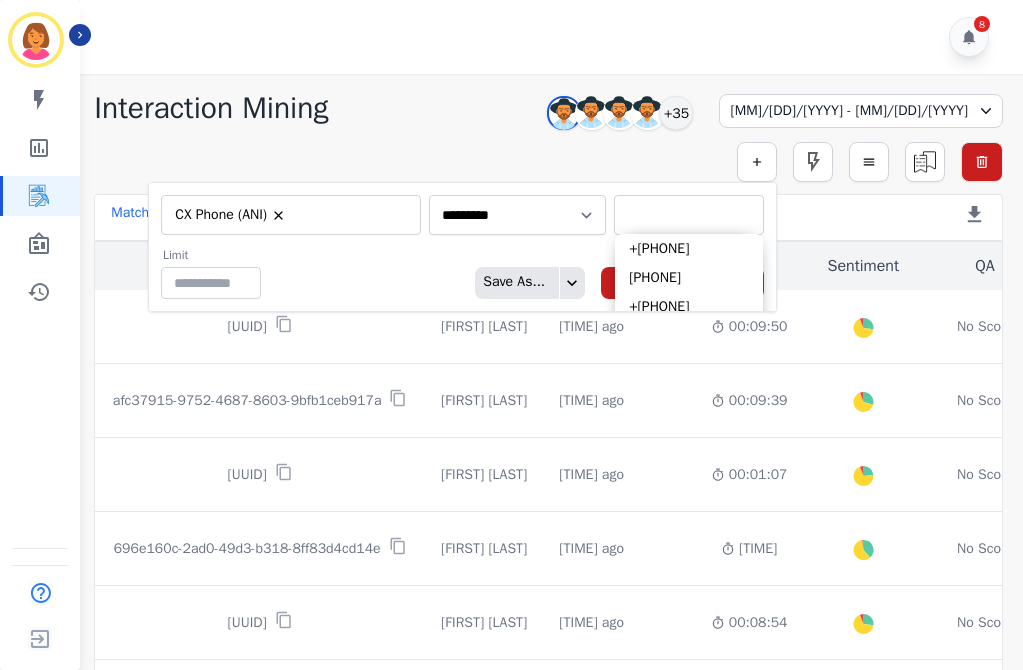 click at bounding box center [689, 215] 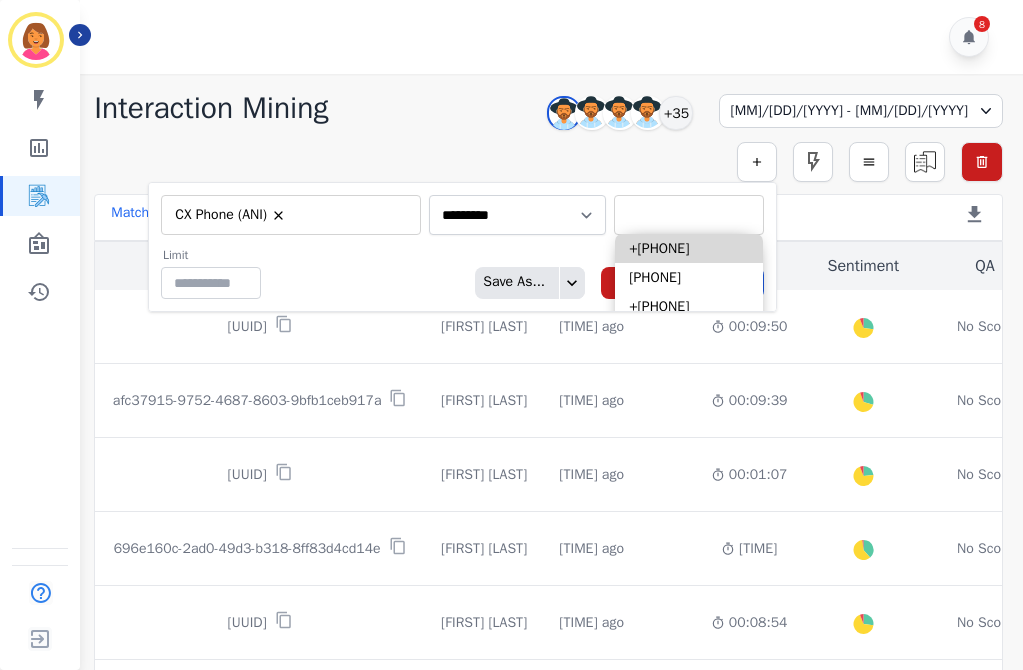 paste on "**********" 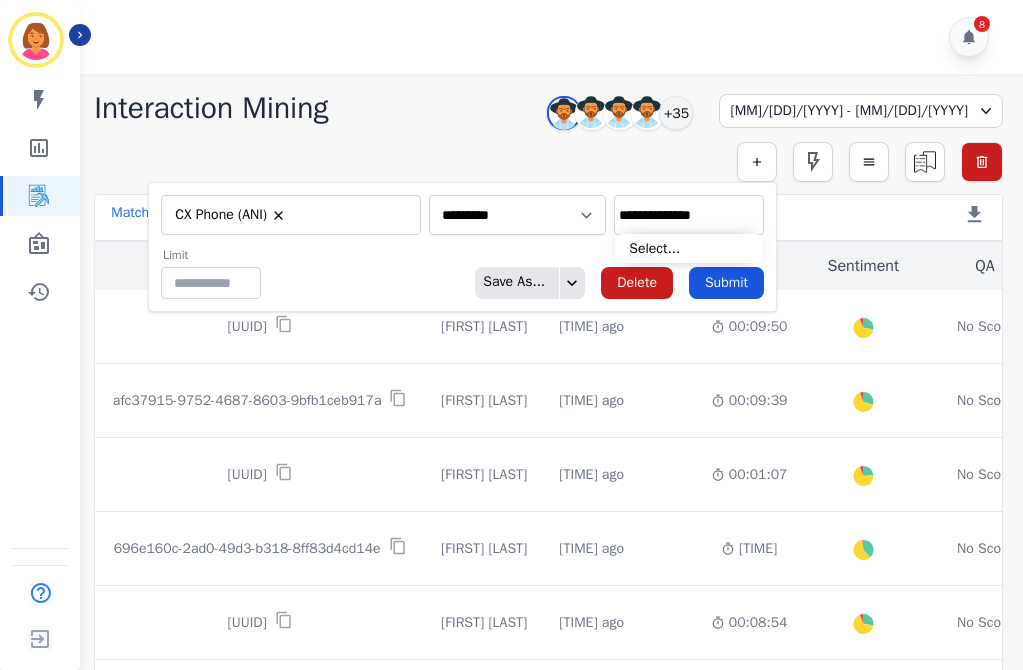 click on "**********" at bounding box center [689, 215] 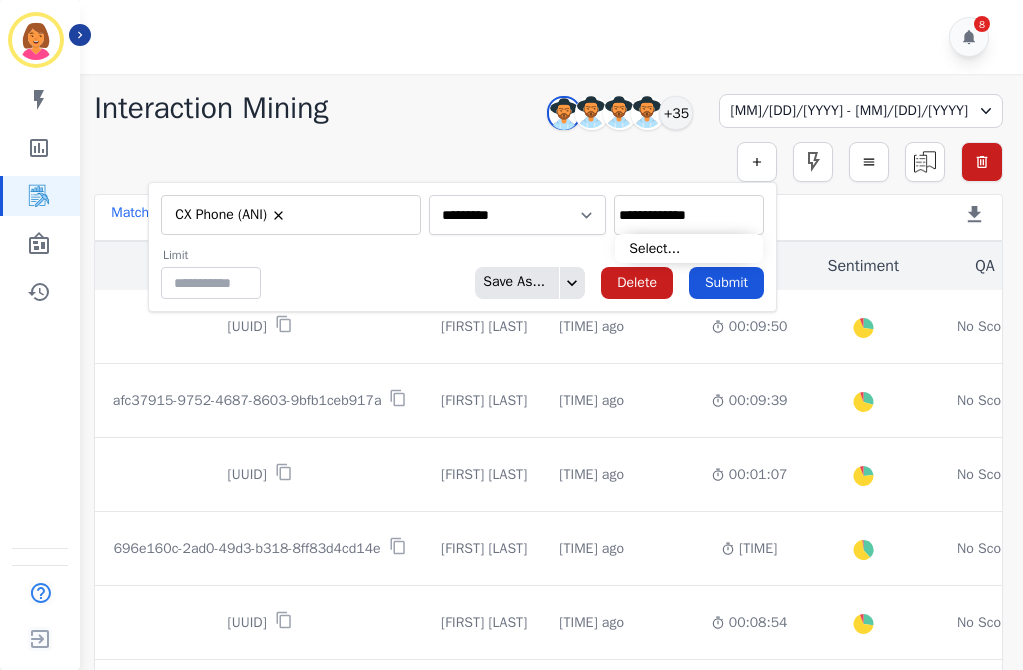 click on "**********" at bounding box center [689, 215] 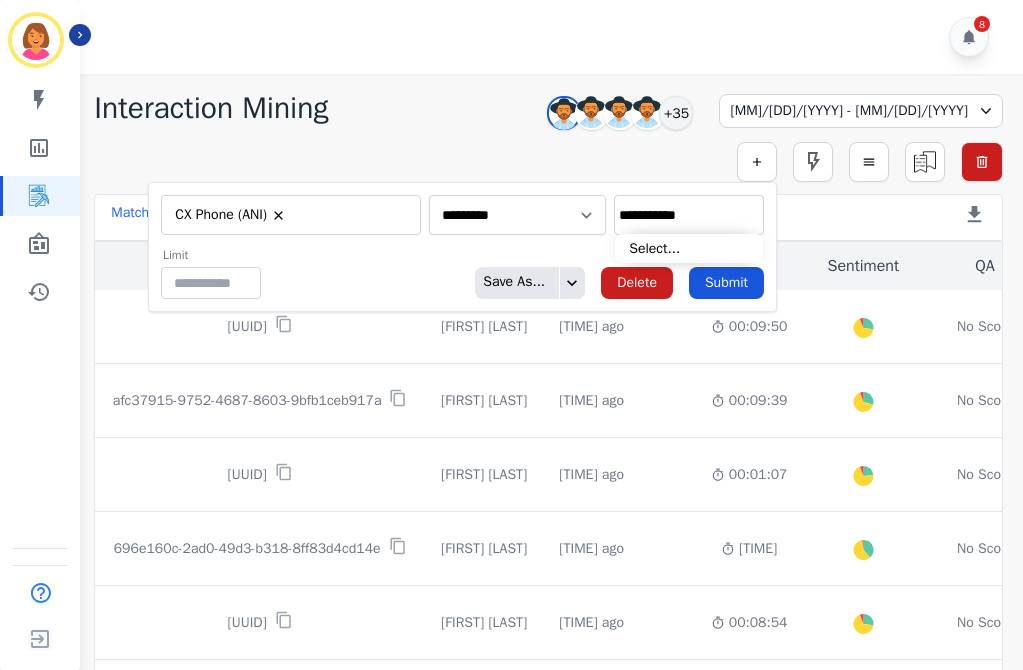 click on "**********" at bounding box center (689, 215) 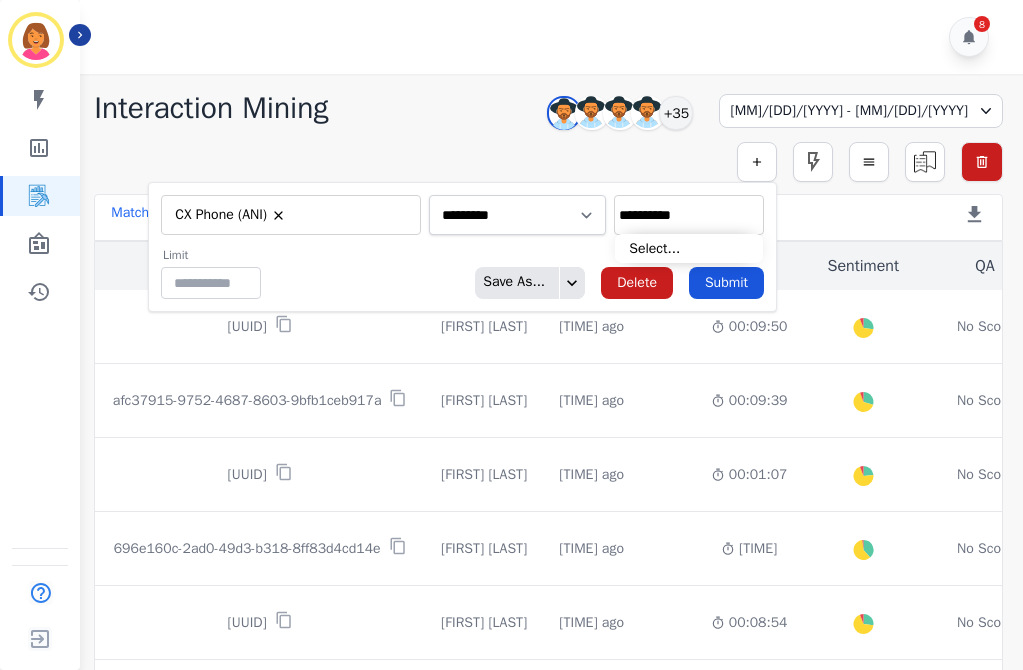 drag, startPoint x: 685, startPoint y: 216, endPoint x: 484, endPoint y: 225, distance: 201.20139 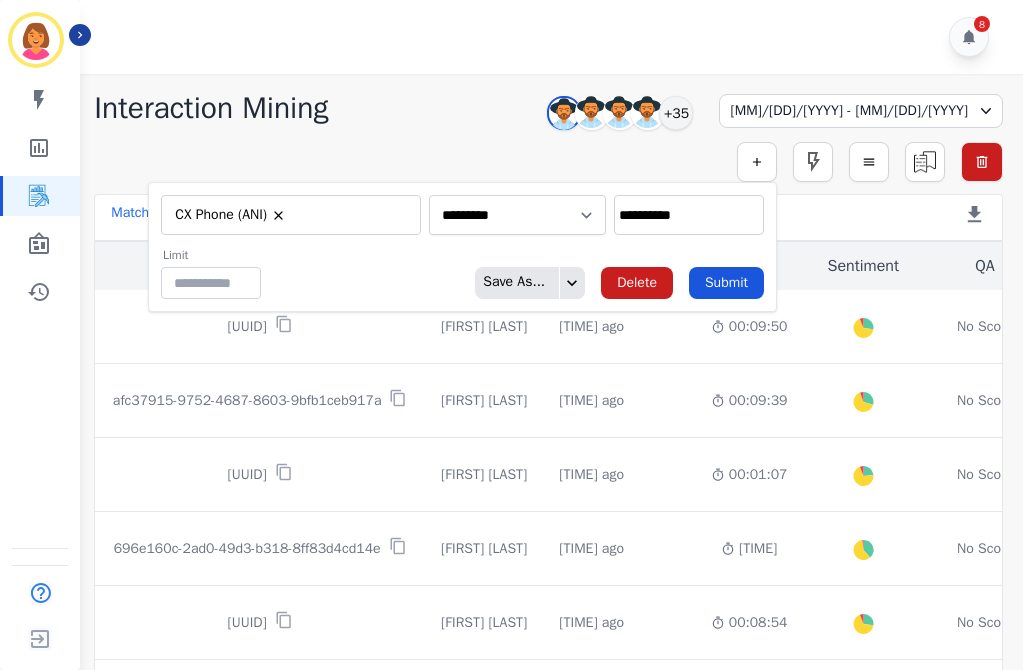 click on "**********" at bounding box center (689, 215) 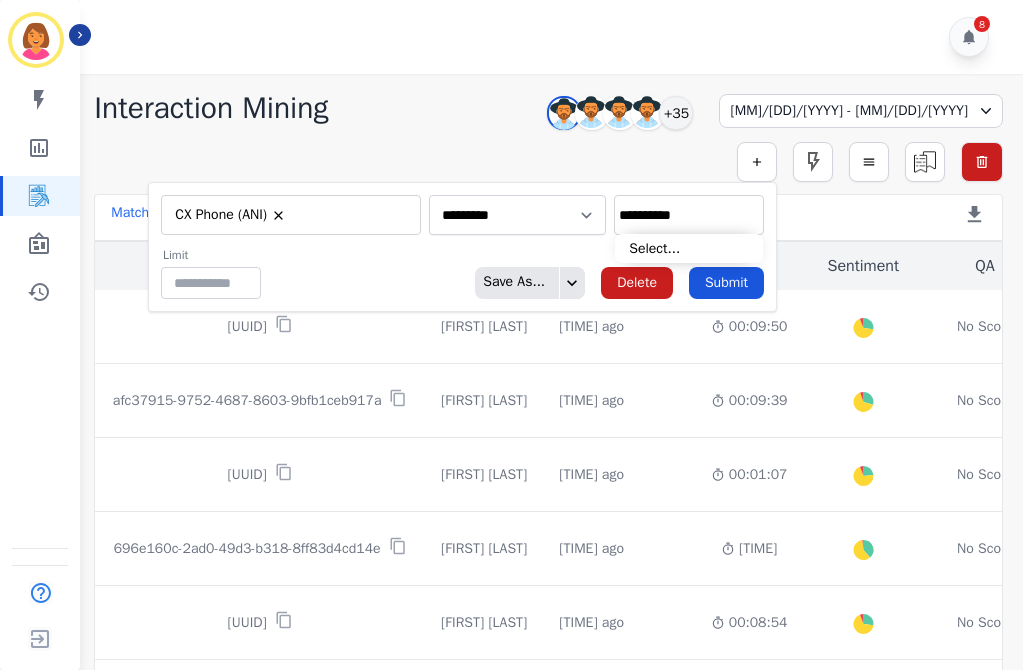 paste on "****" 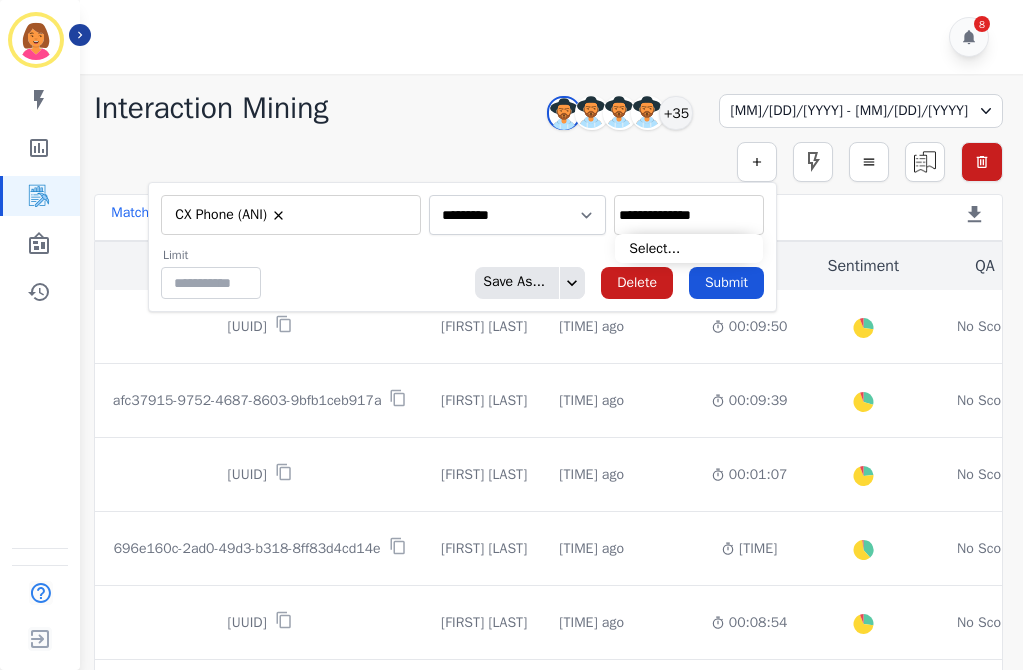 click on "**********" at bounding box center (689, 215) 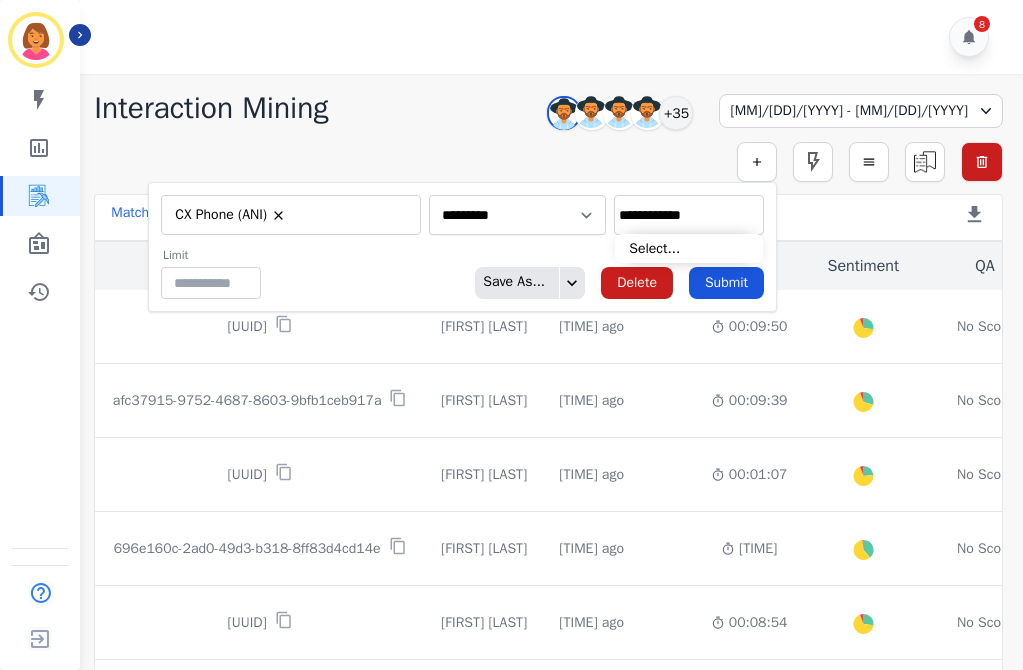 click on "**********" at bounding box center [689, 215] 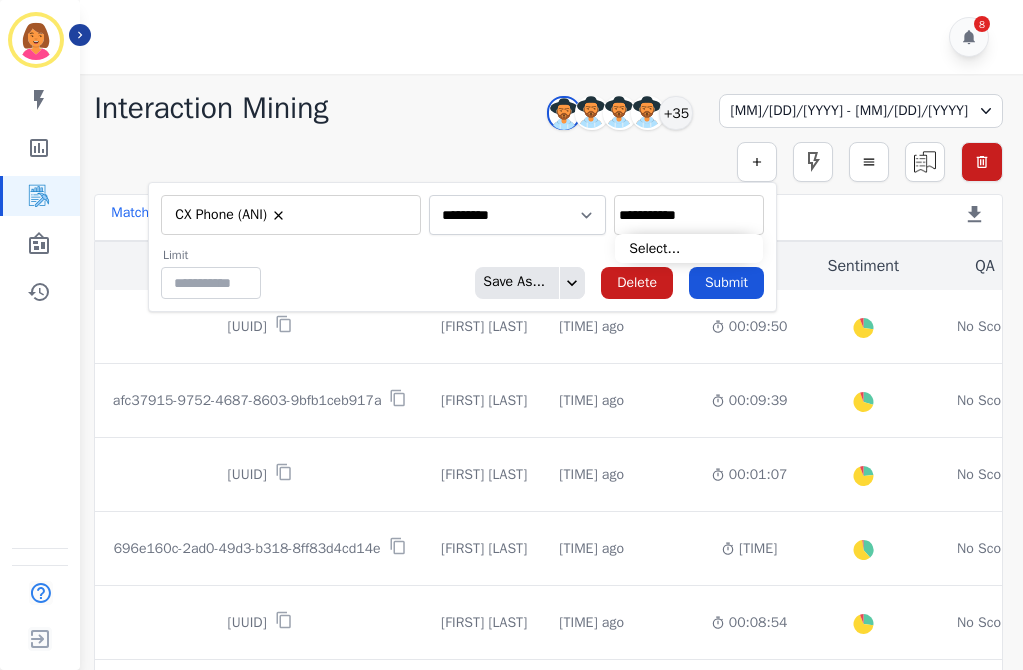 click on "**********" at bounding box center [689, 215] 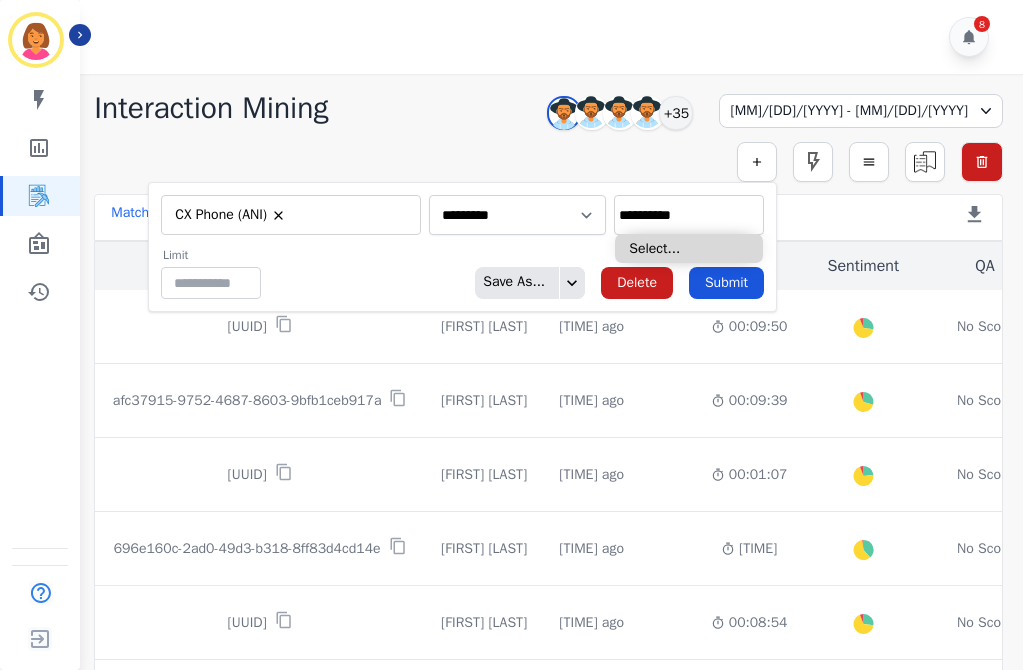 type on "**********" 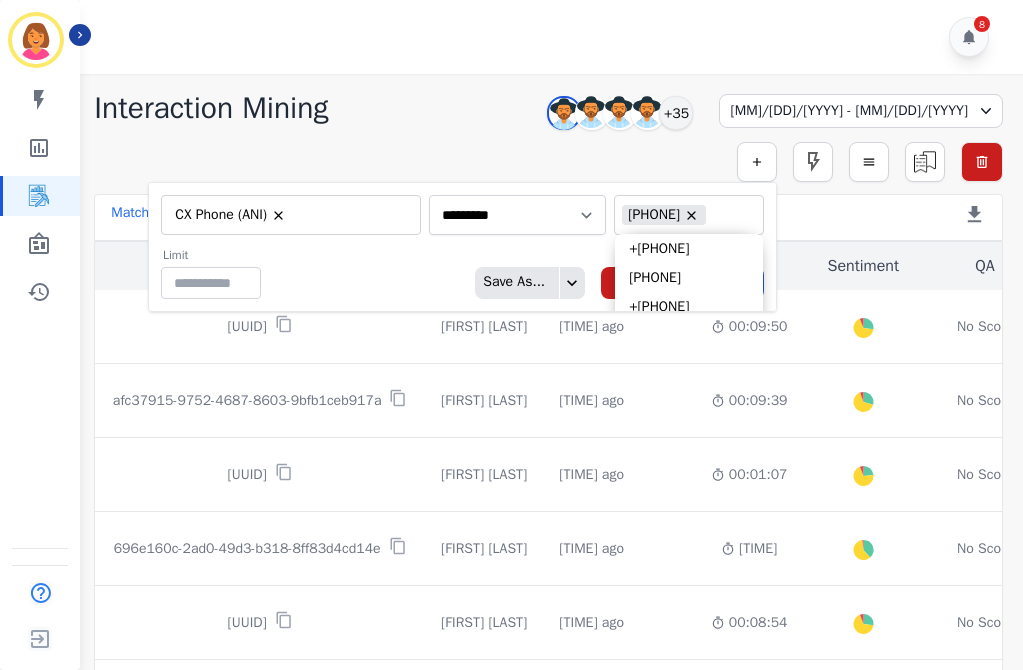 click on "Limit   **   Save As...       Delete   Submit" at bounding box center (462, 273) 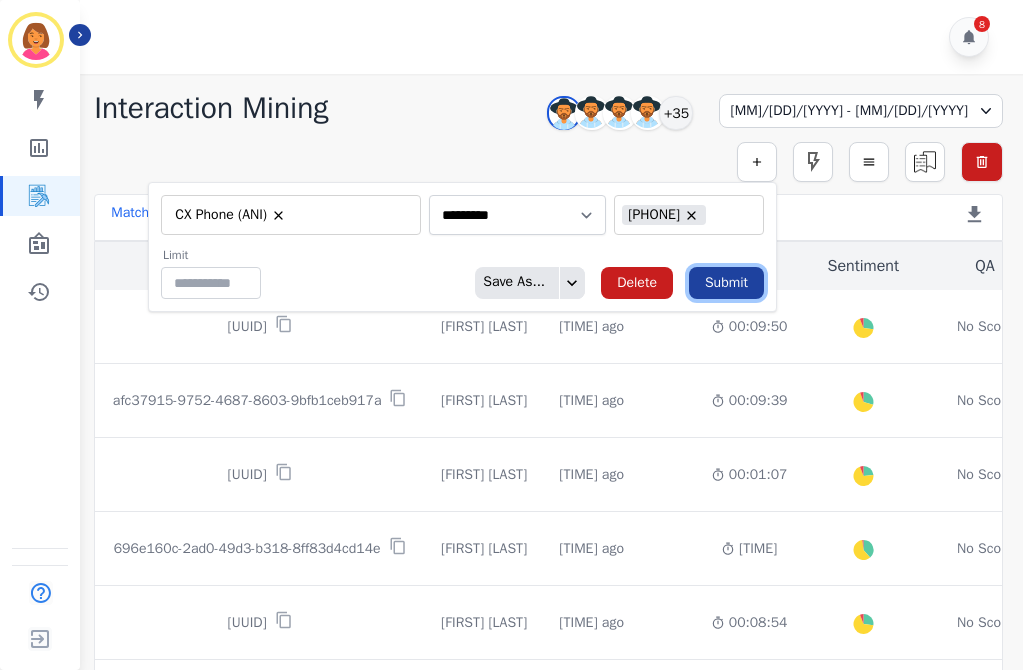 click on "Submit" at bounding box center [726, 283] 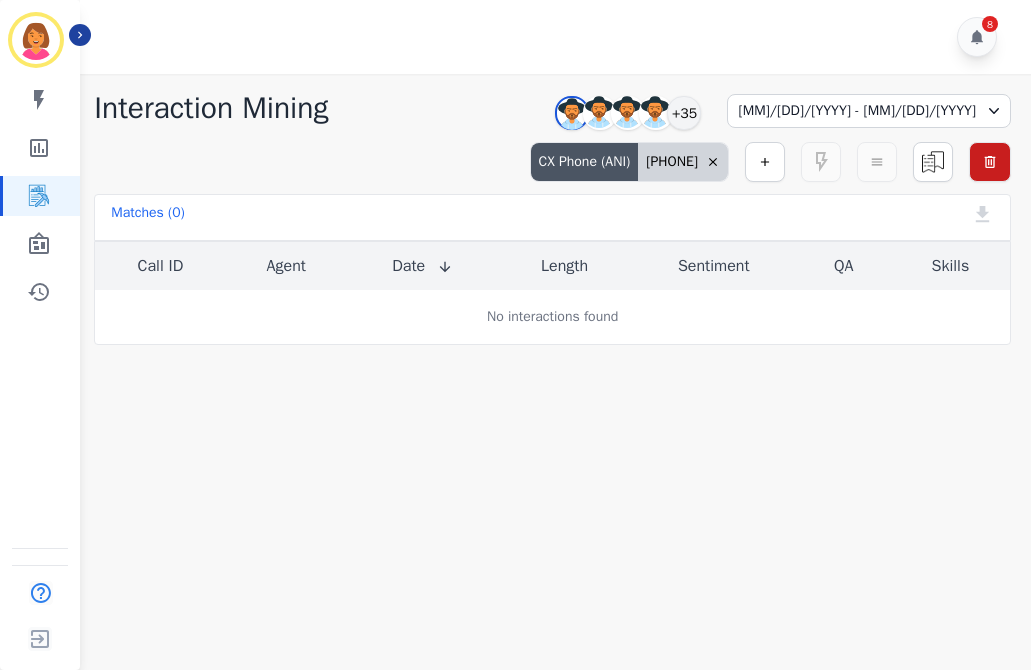 click on "CX Phone (ANI)" at bounding box center [585, 162] 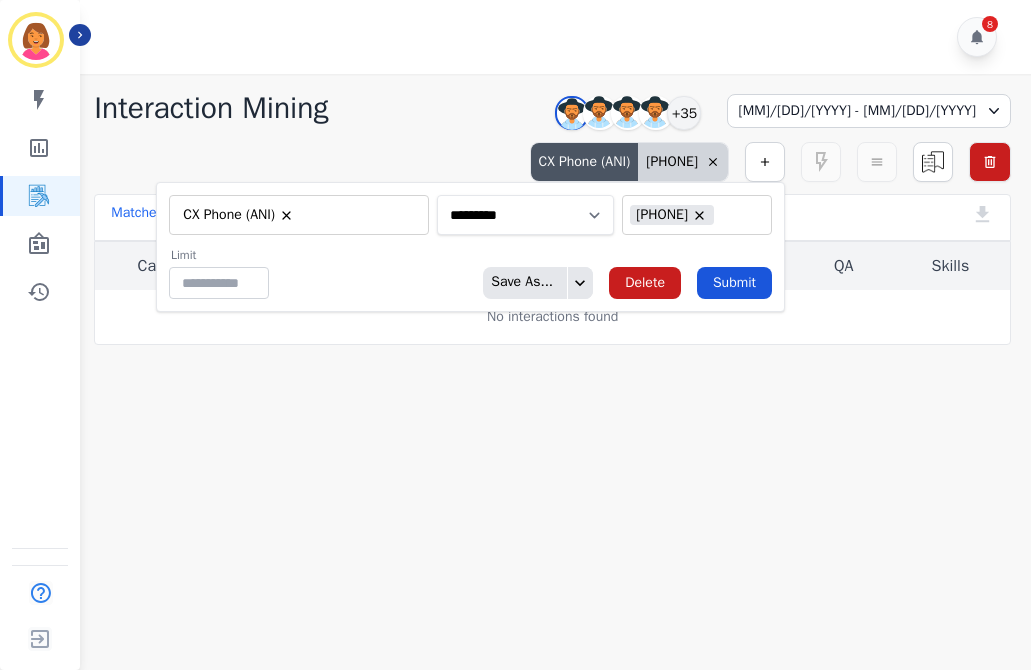 click on "**********" at bounding box center [525, 215] 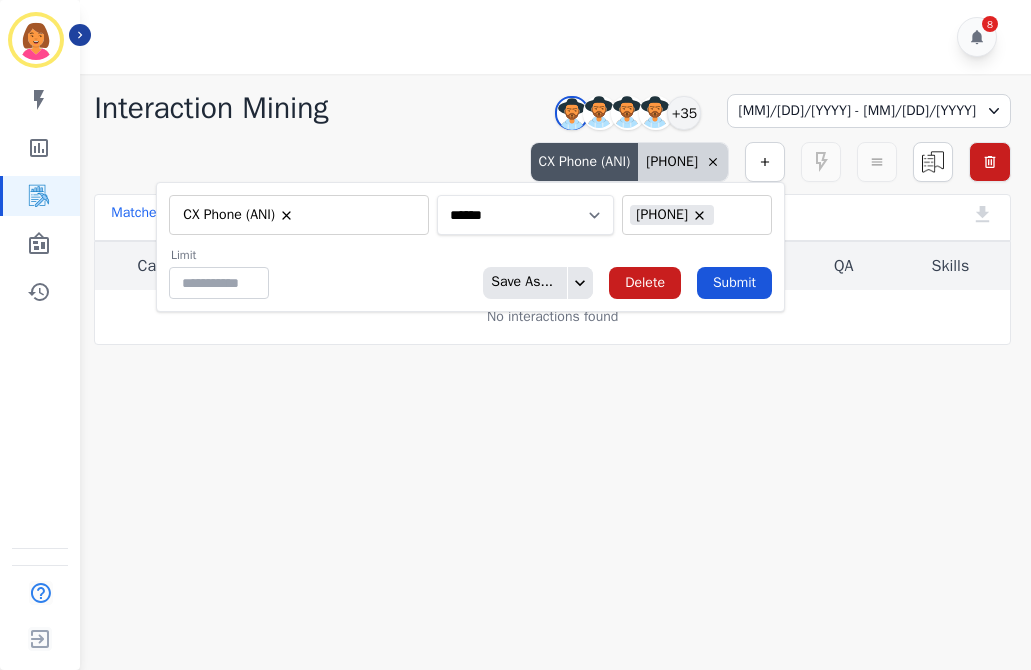 click on "**********" at bounding box center (525, 215) 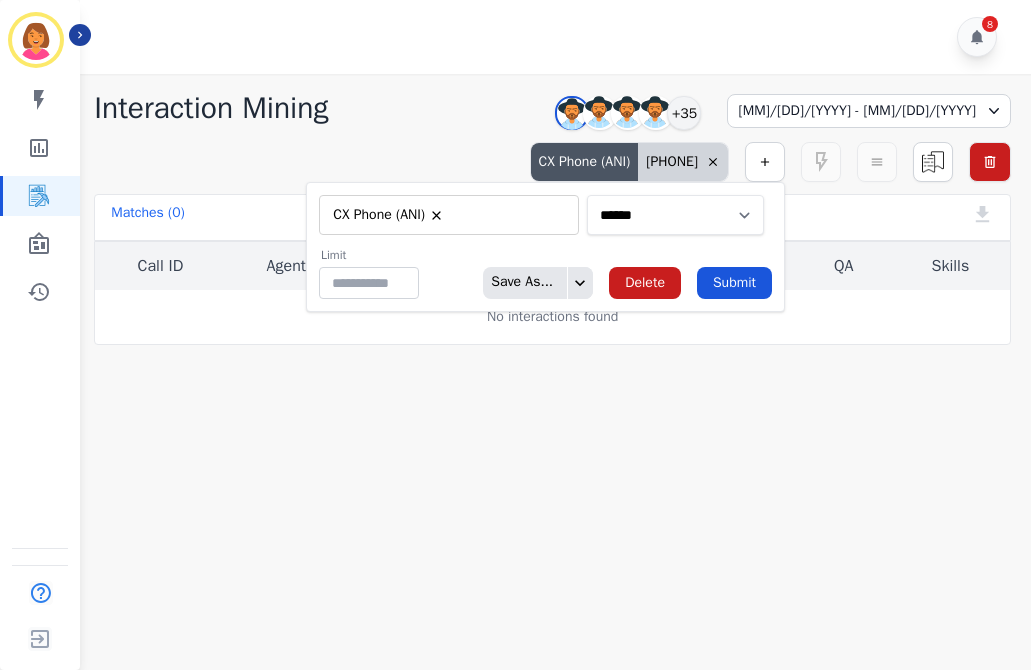 drag, startPoint x: 637, startPoint y: 217, endPoint x: 586, endPoint y: 218, distance: 51.009804 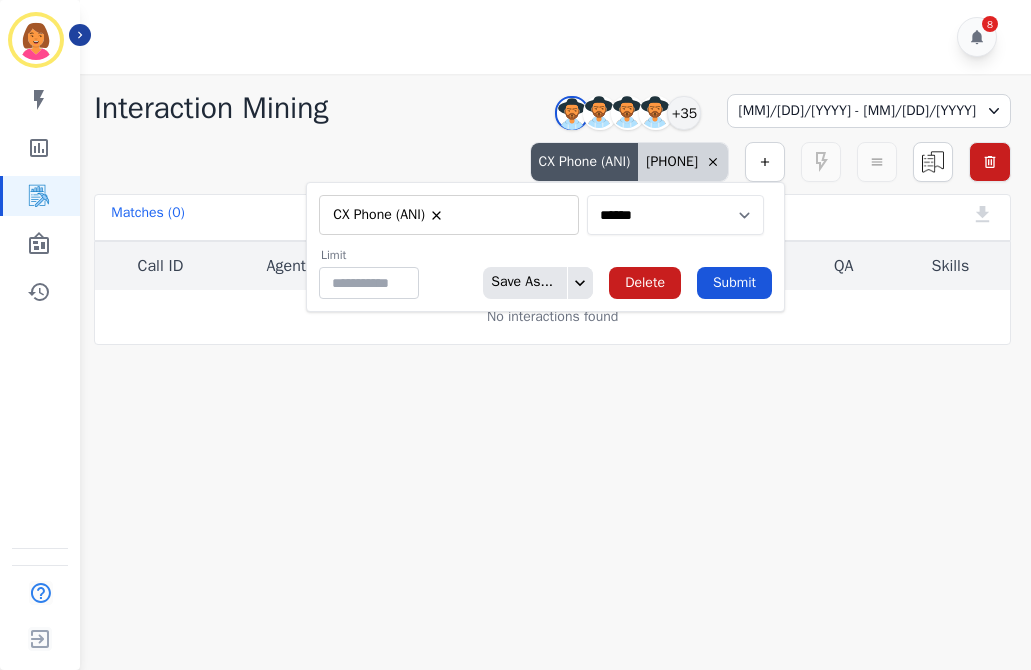select on "*********" 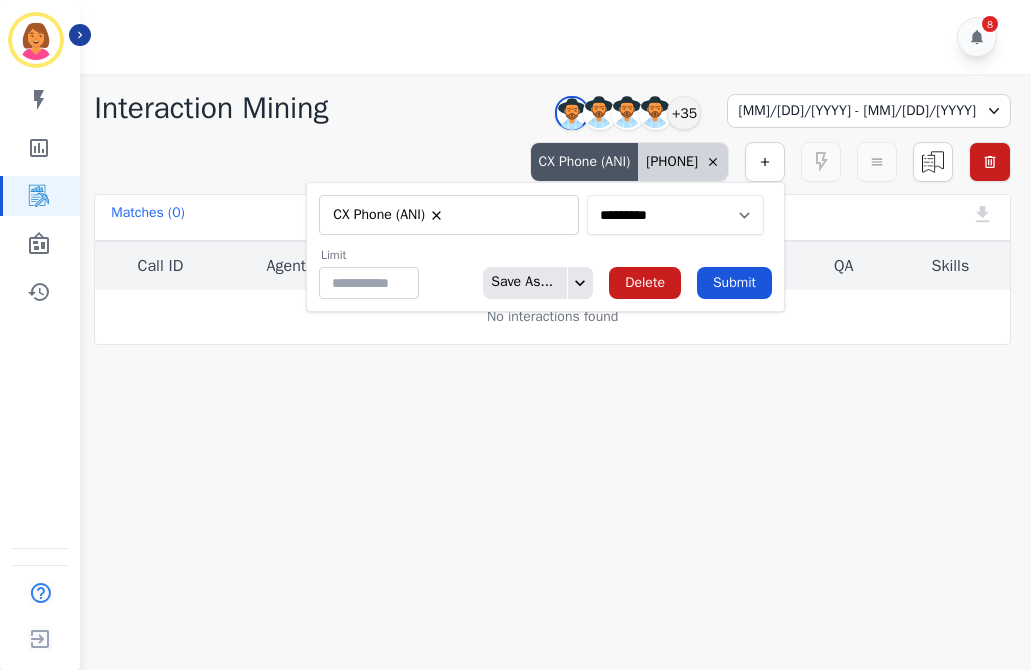 click on "**********" at bounding box center (675, 215) 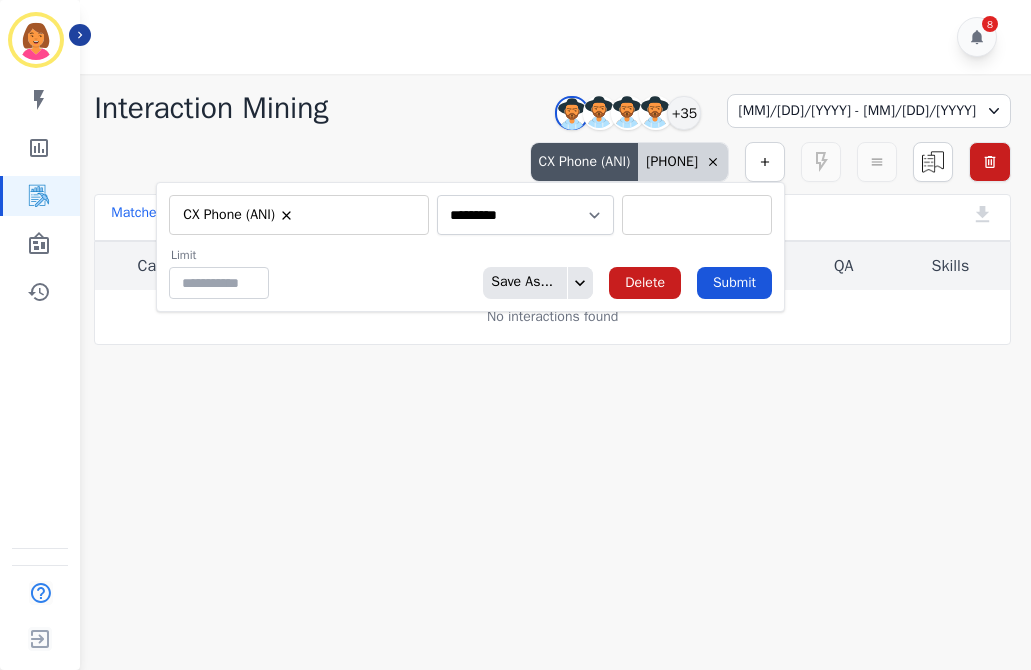 click at bounding box center (697, 215) 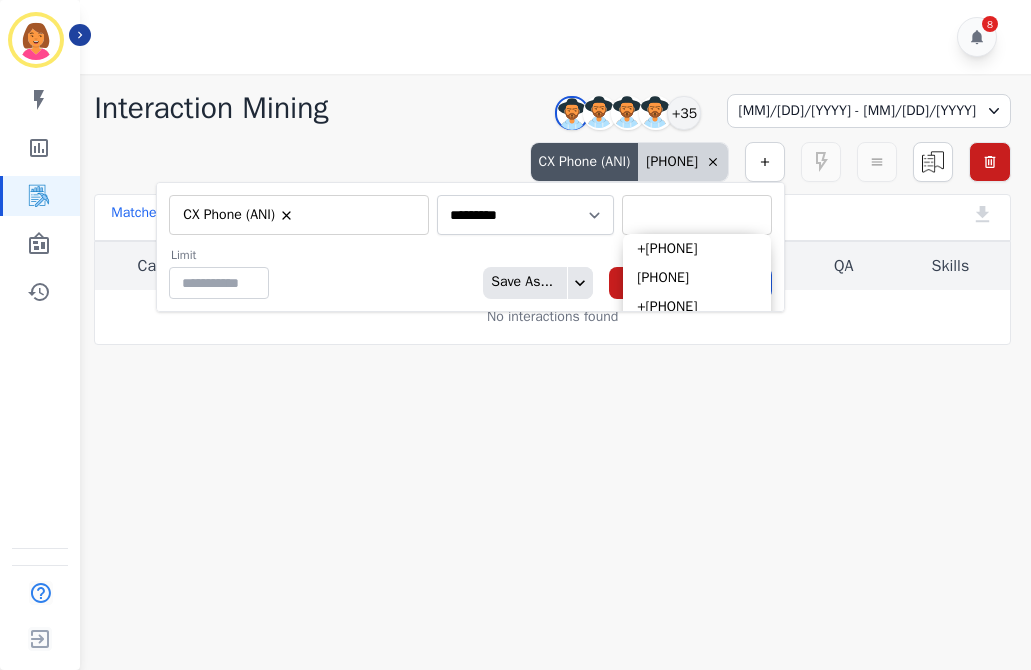 click at bounding box center [697, 215] 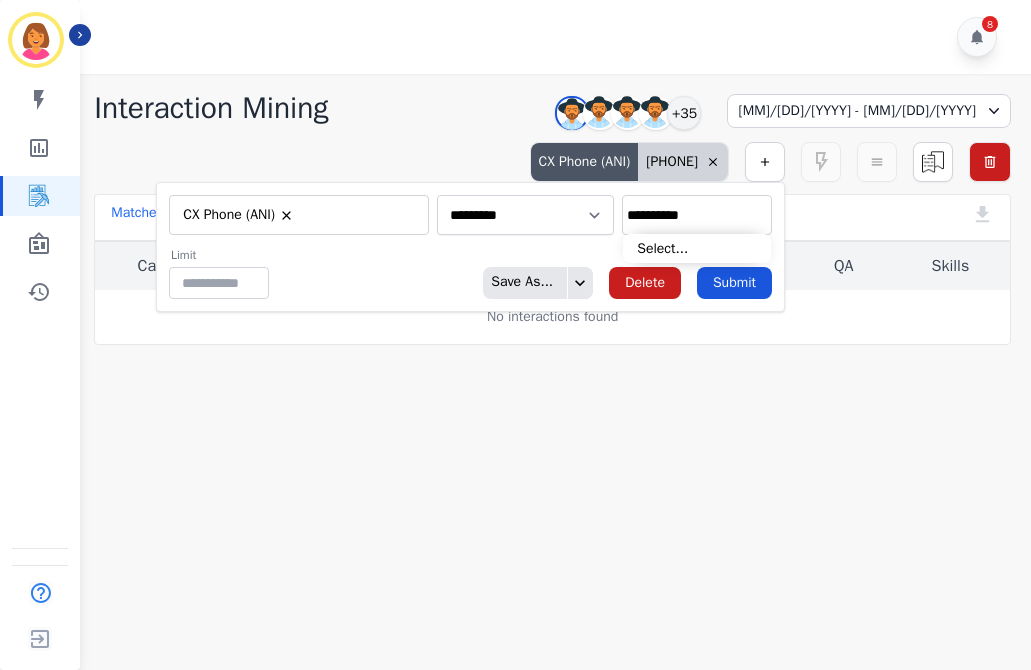 click on "**********" at bounding box center (697, 215) 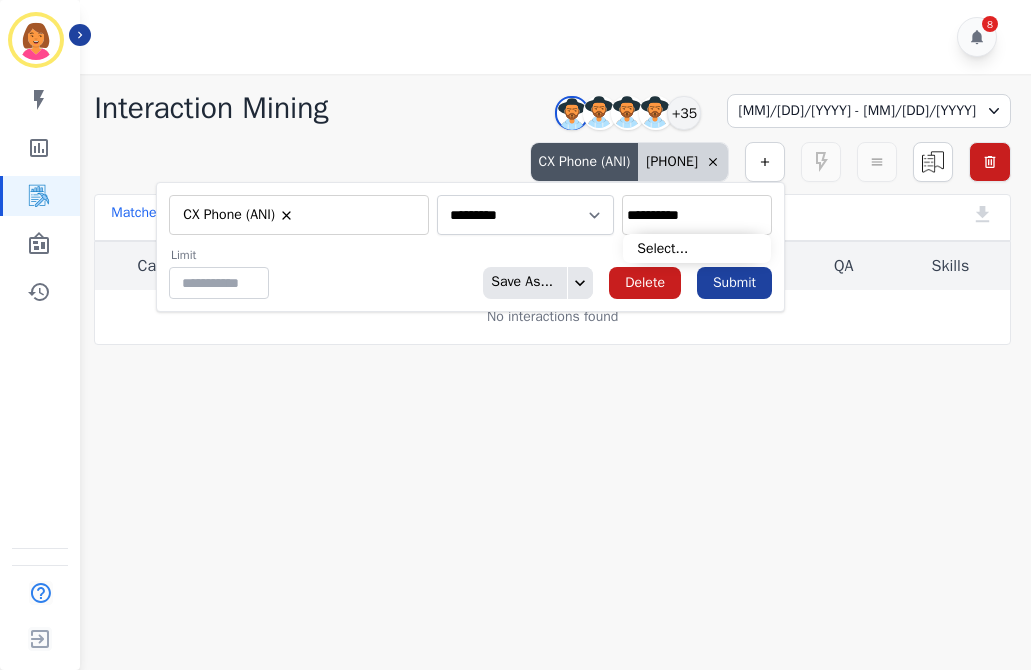 type on "**********" 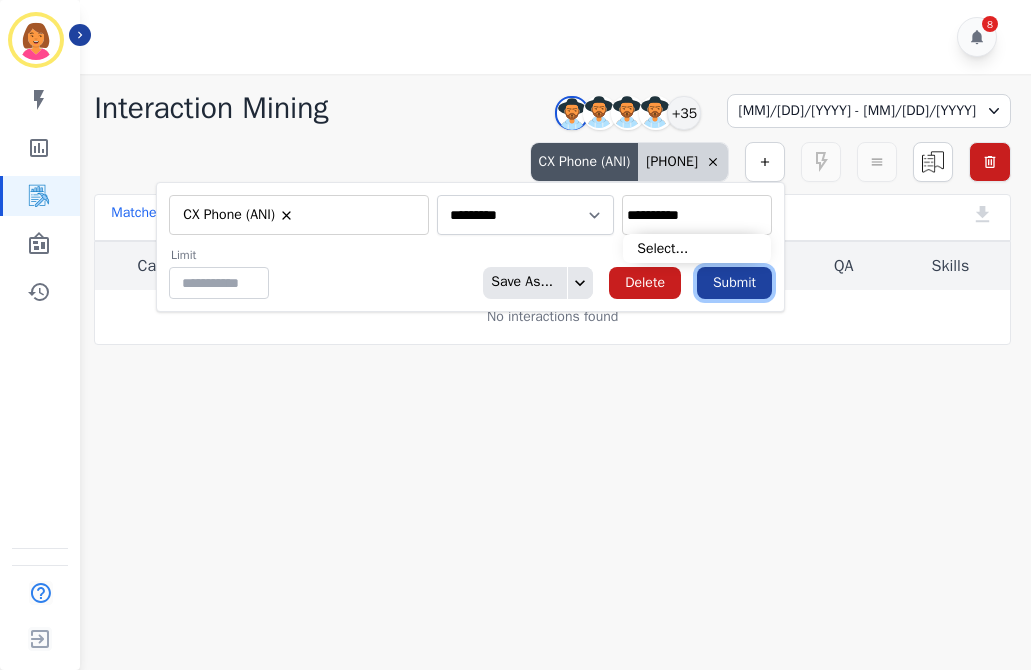 click on "Submit" at bounding box center (734, 283) 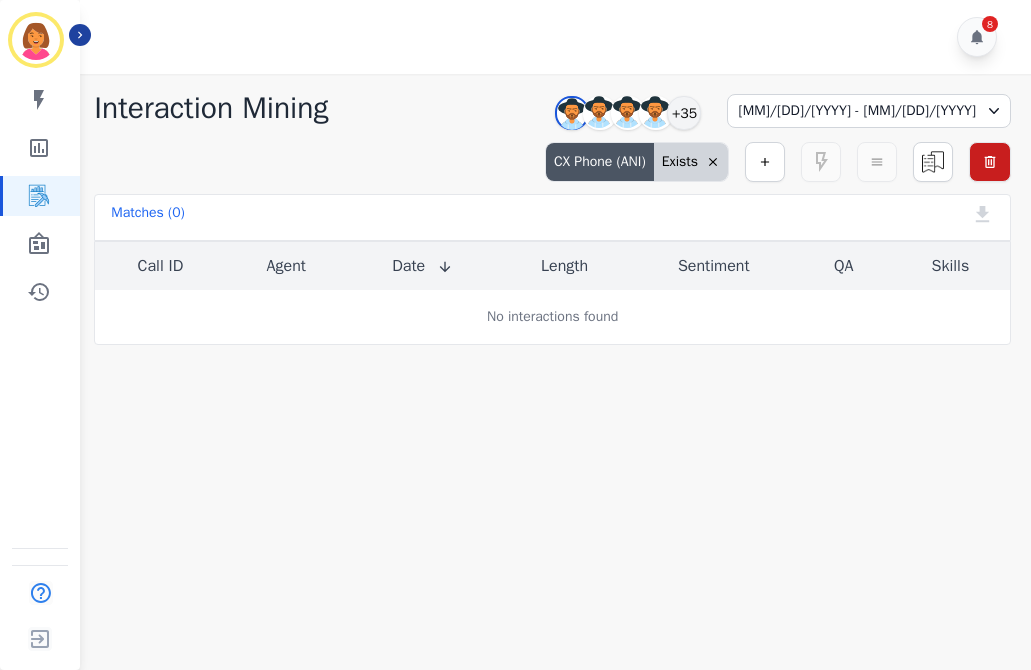 click 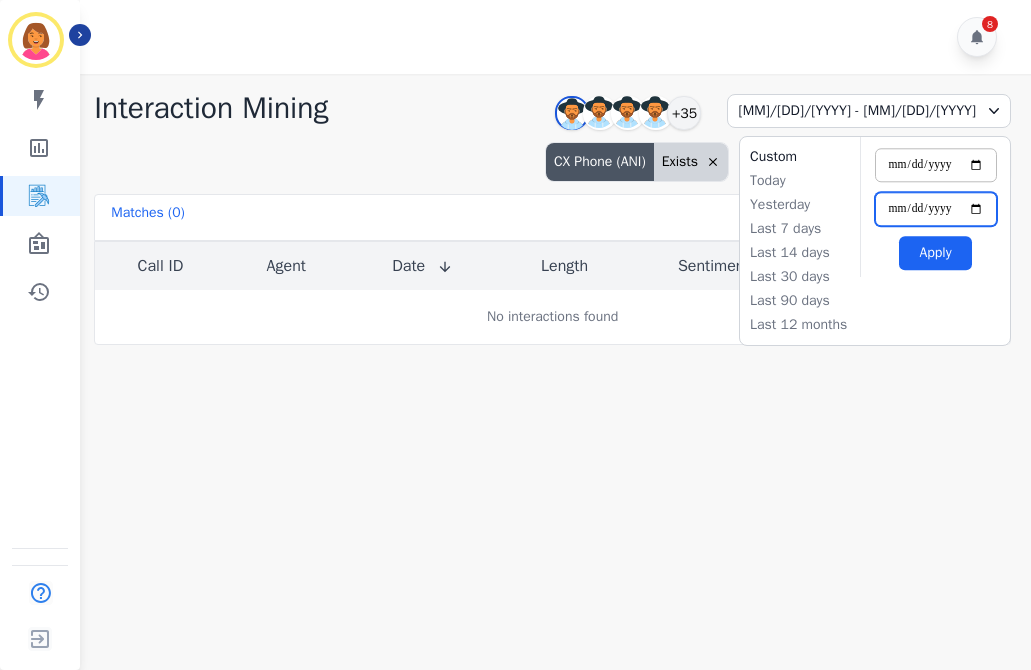 click on "**********" at bounding box center [936, 209] 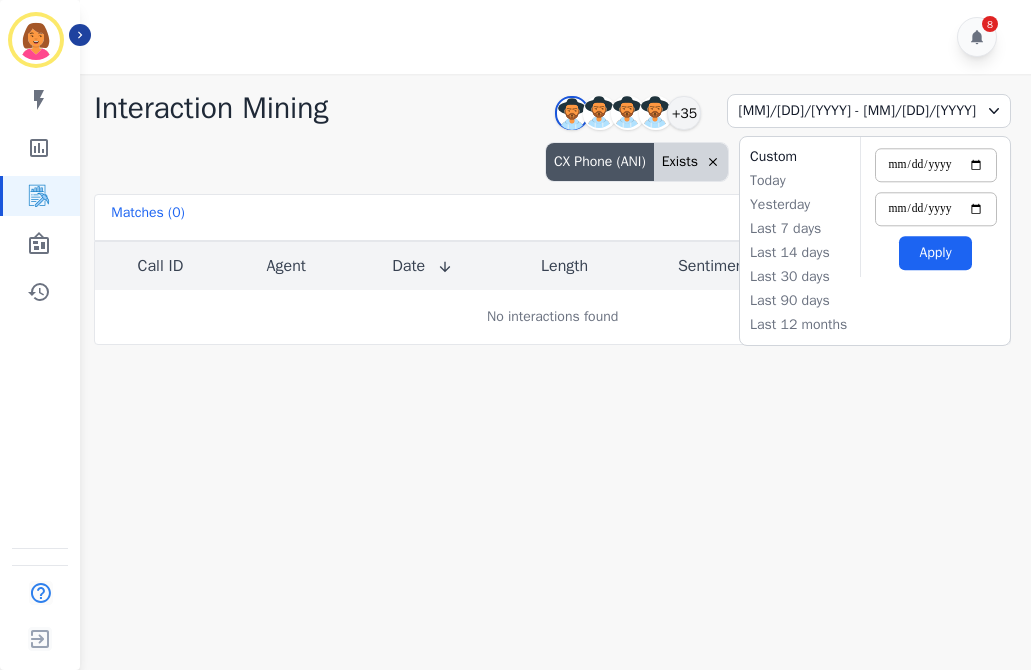 click on "Apply" at bounding box center [935, 253] 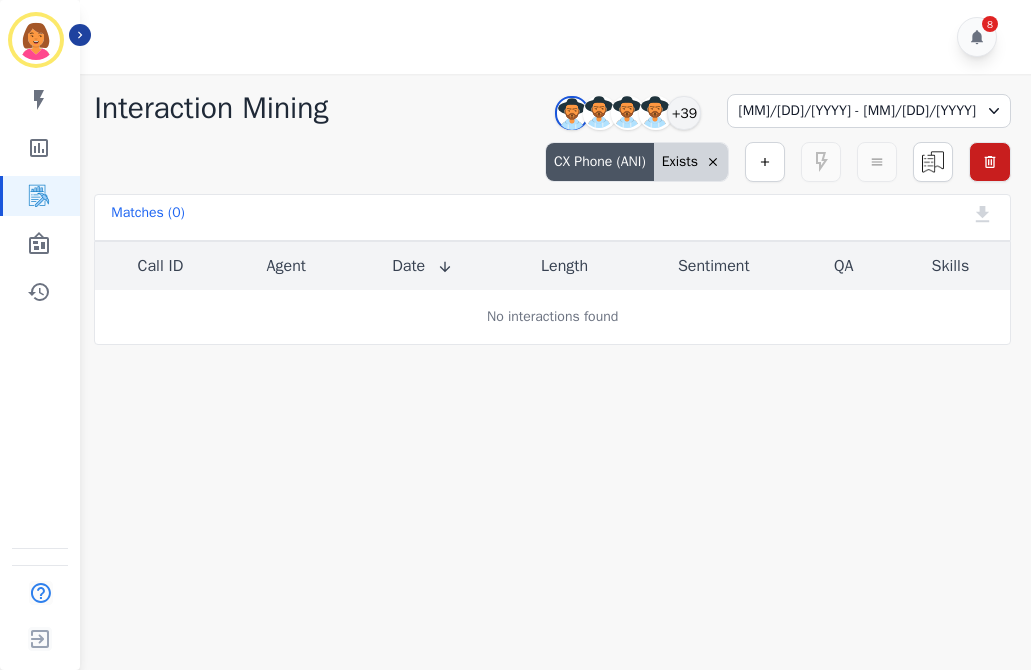 click on "Exists" at bounding box center (691, 162) 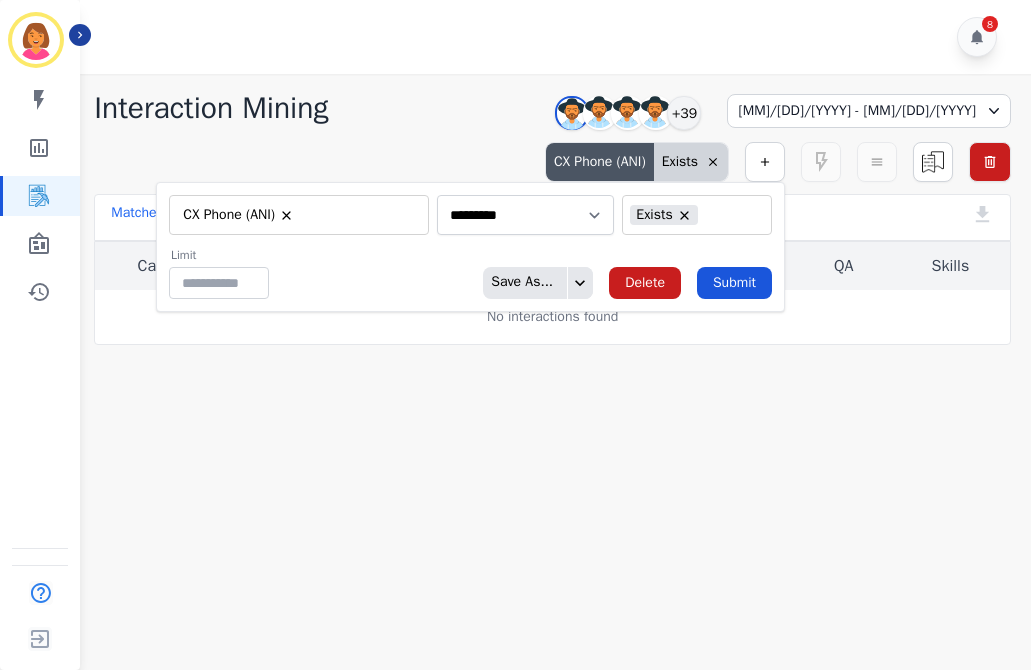 type on "**" 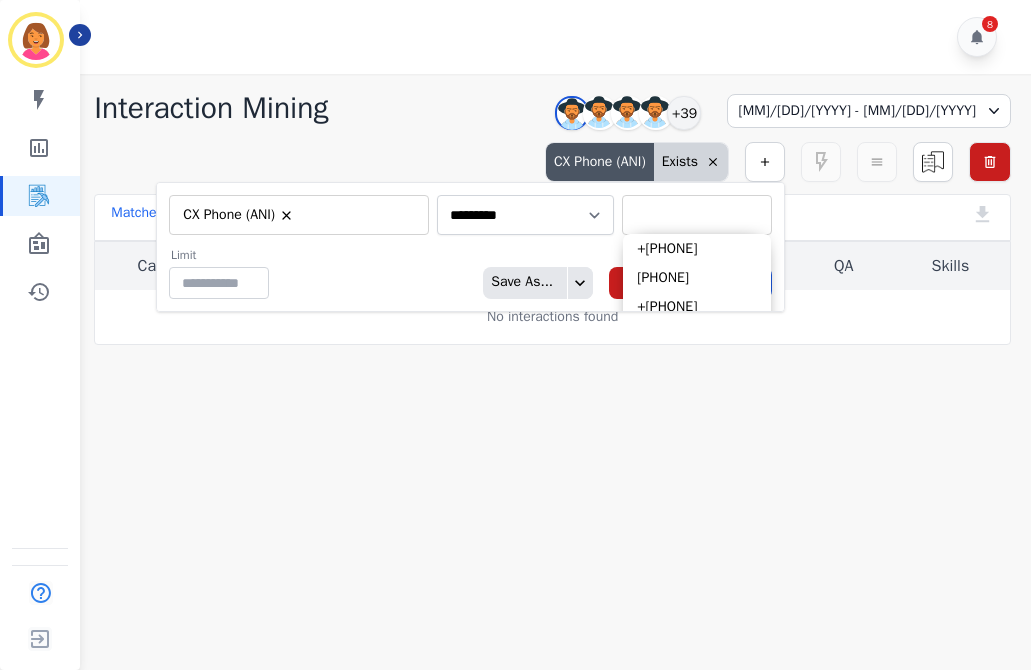 click at bounding box center [697, 215] 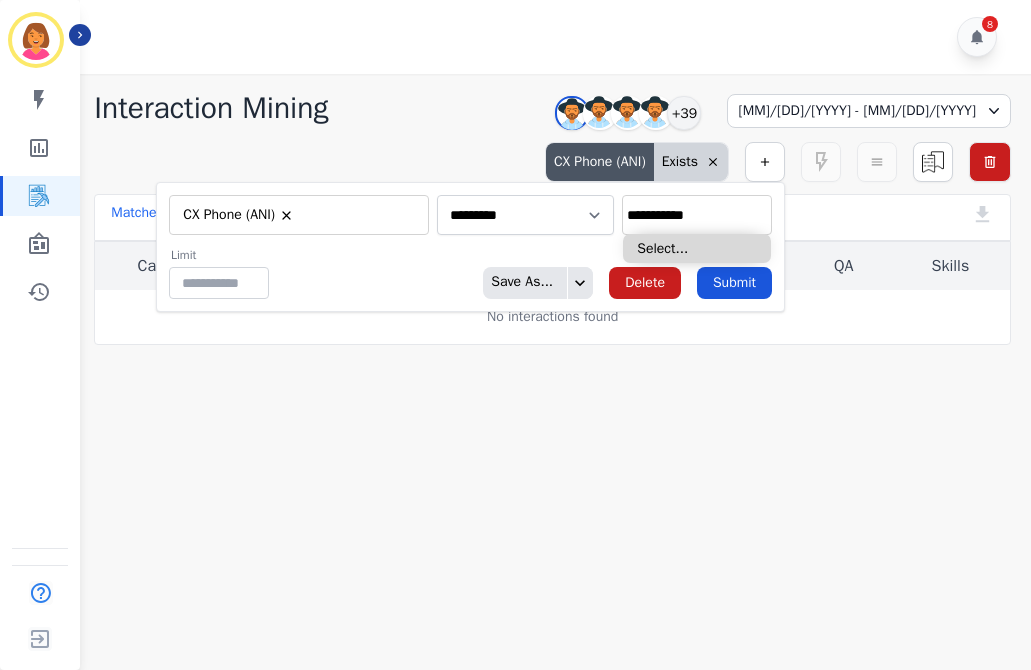 type on "**********" 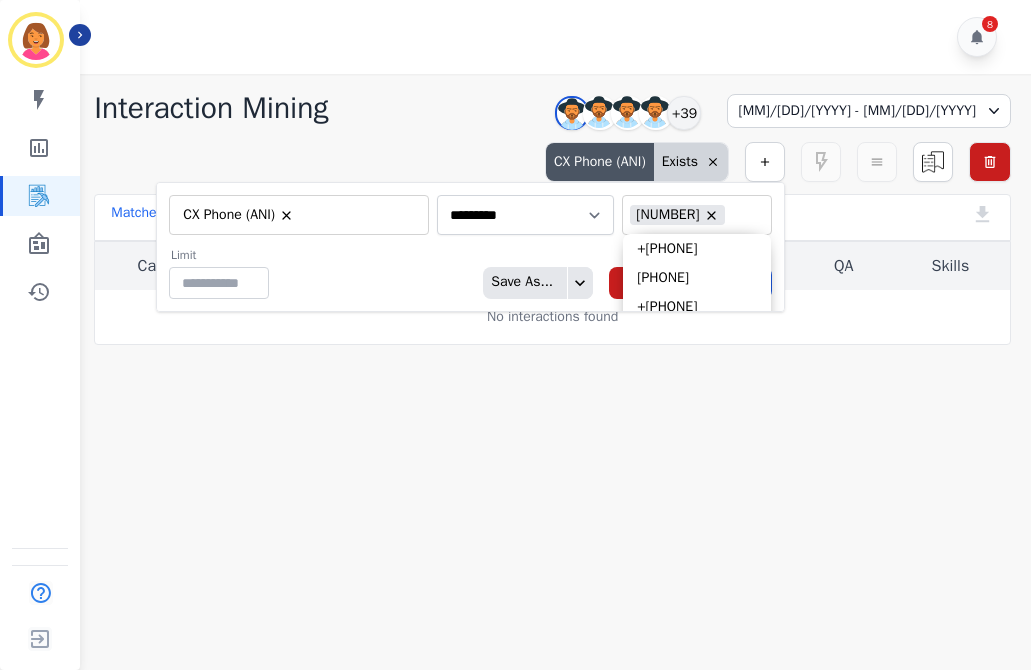 drag, startPoint x: 371, startPoint y: 265, endPoint x: 459, endPoint y: 294, distance: 92.65527 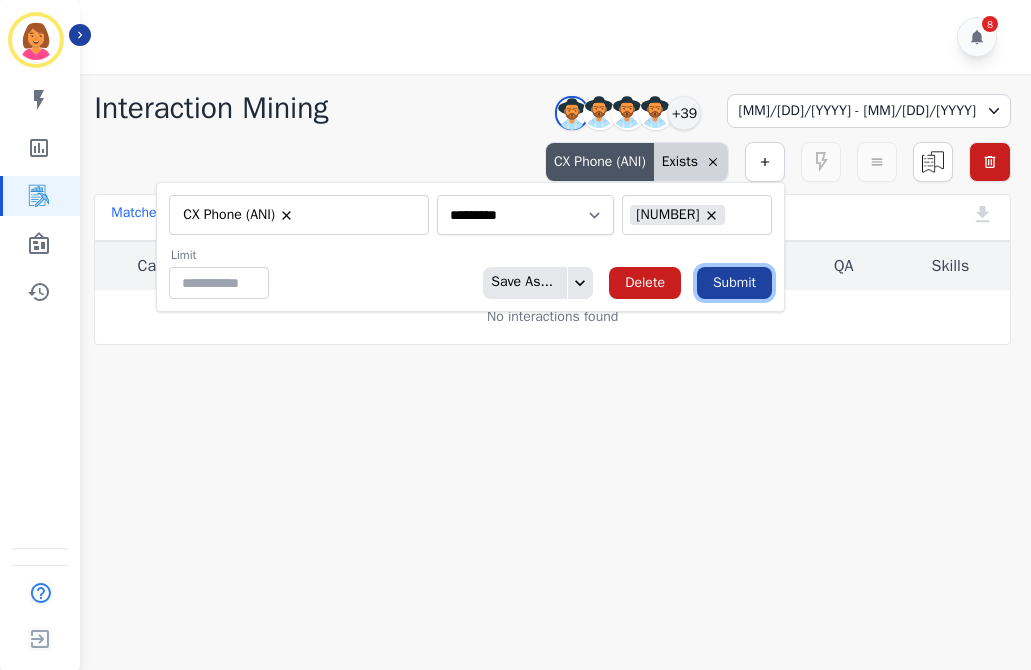 click on "Submit" at bounding box center [734, 283] 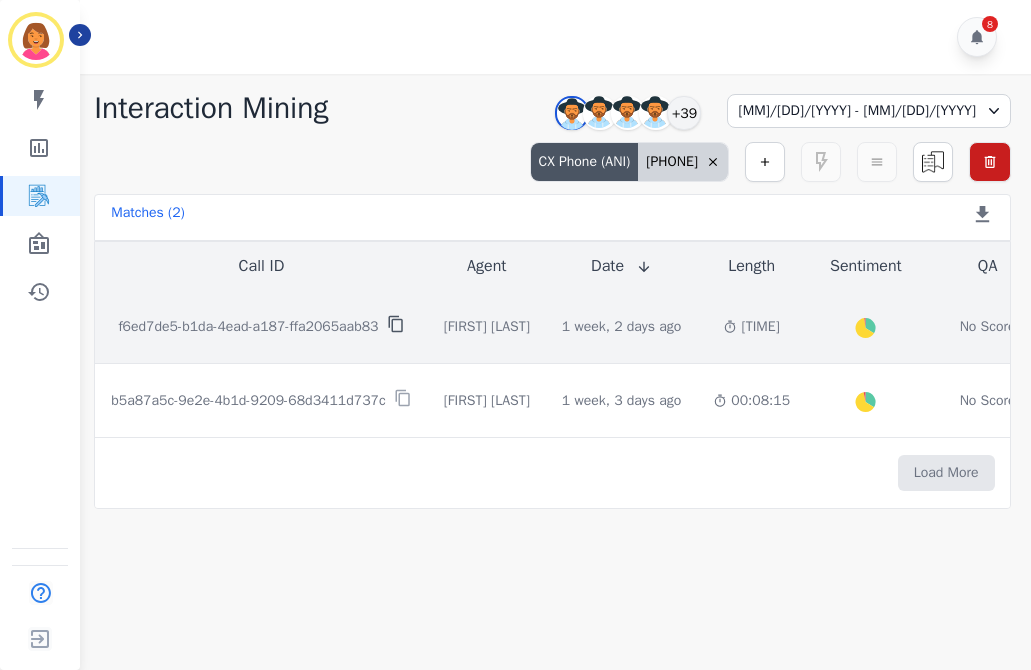 click 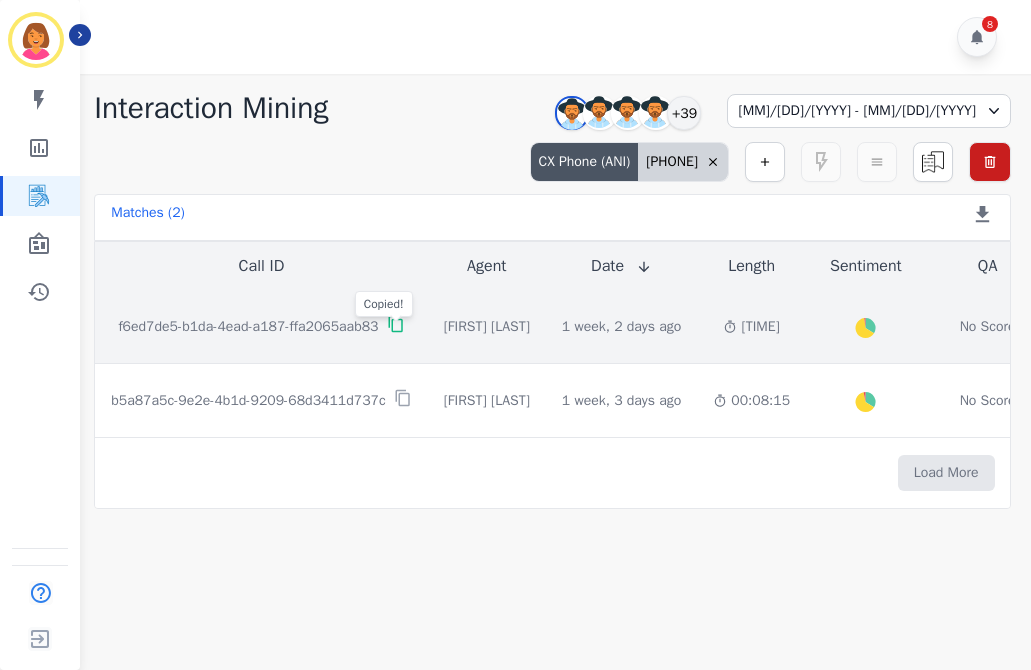 click on "f6ed7de5-b1da-4ead-a187-ffa2065aab83" at bounding box center [248, 327] 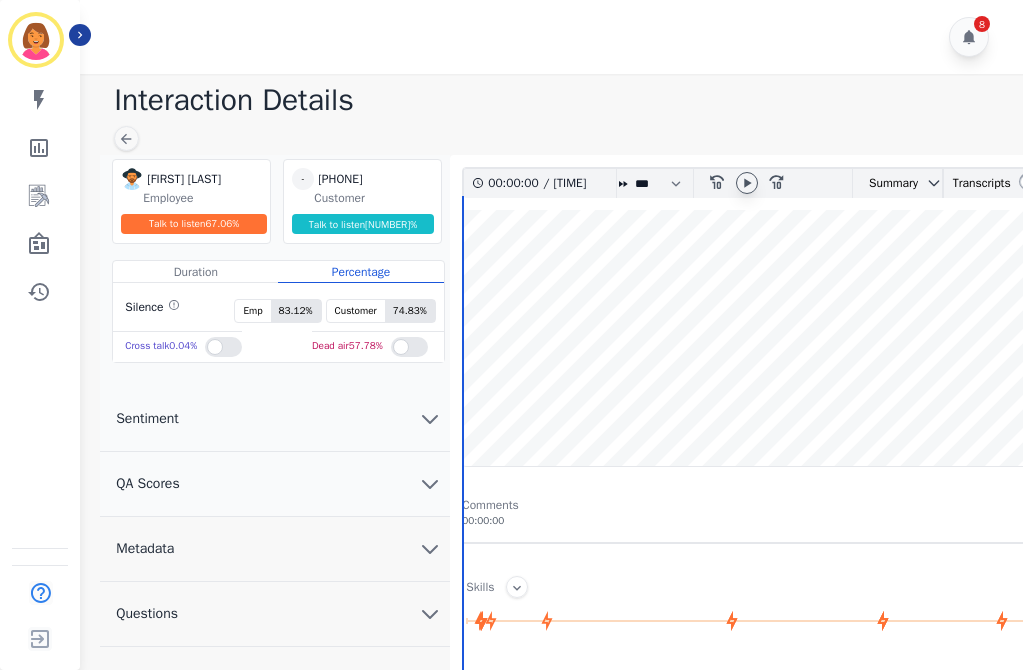 click 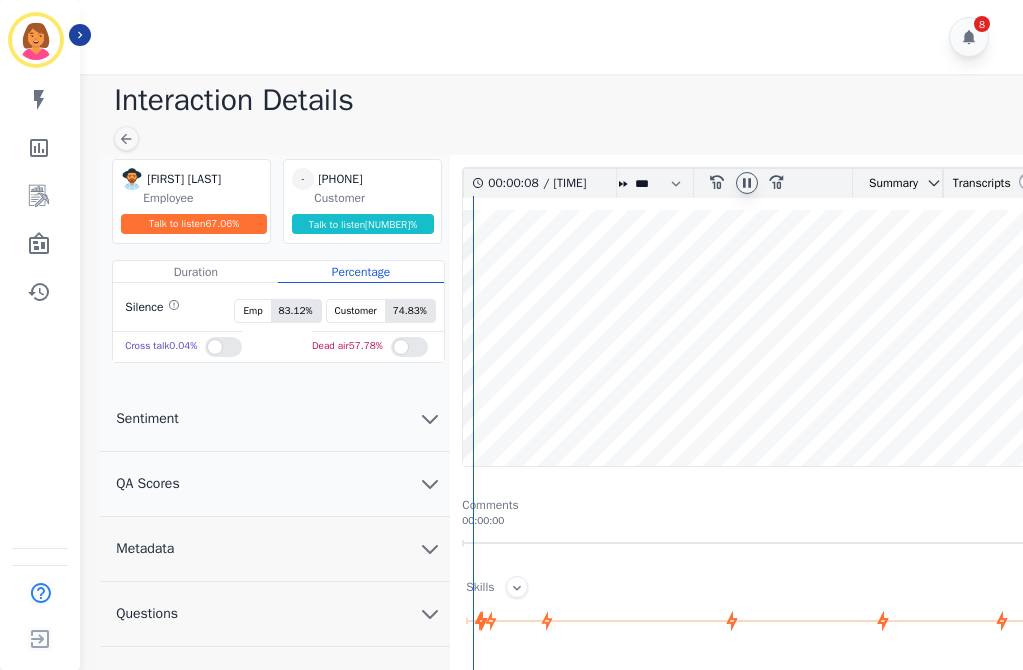 click at bounding box center [762, 338] 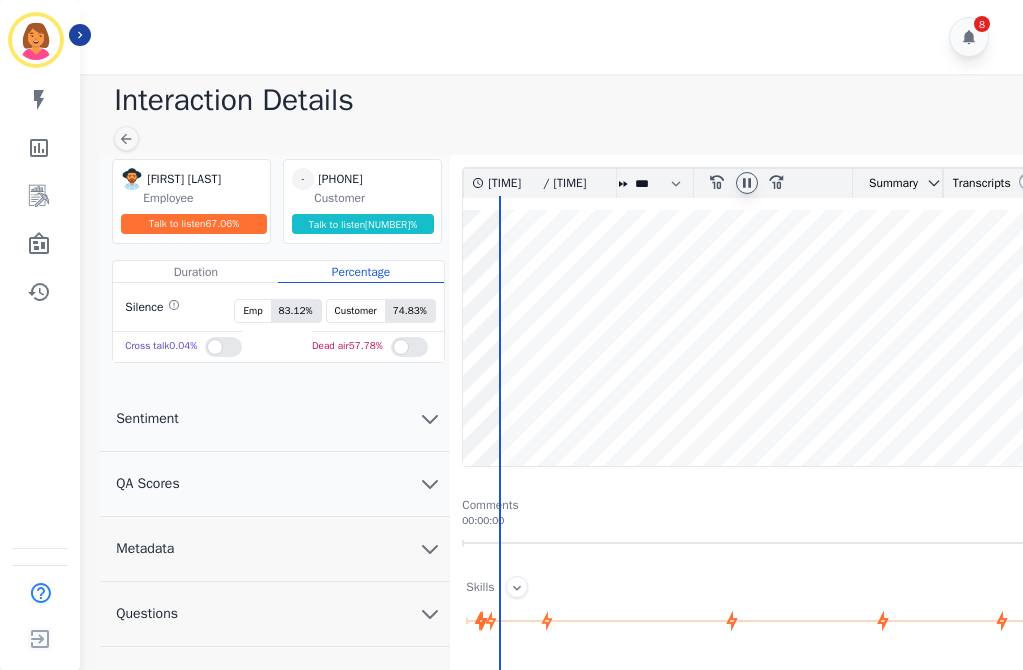click at bounding box center [762, 338] 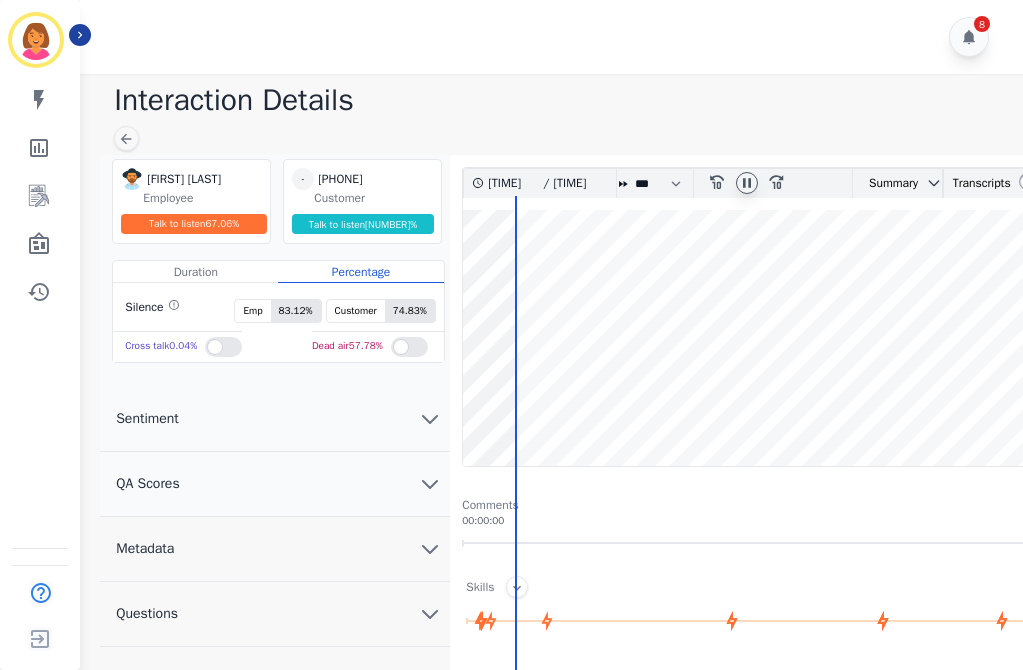 click at bounding box center [762, 338] 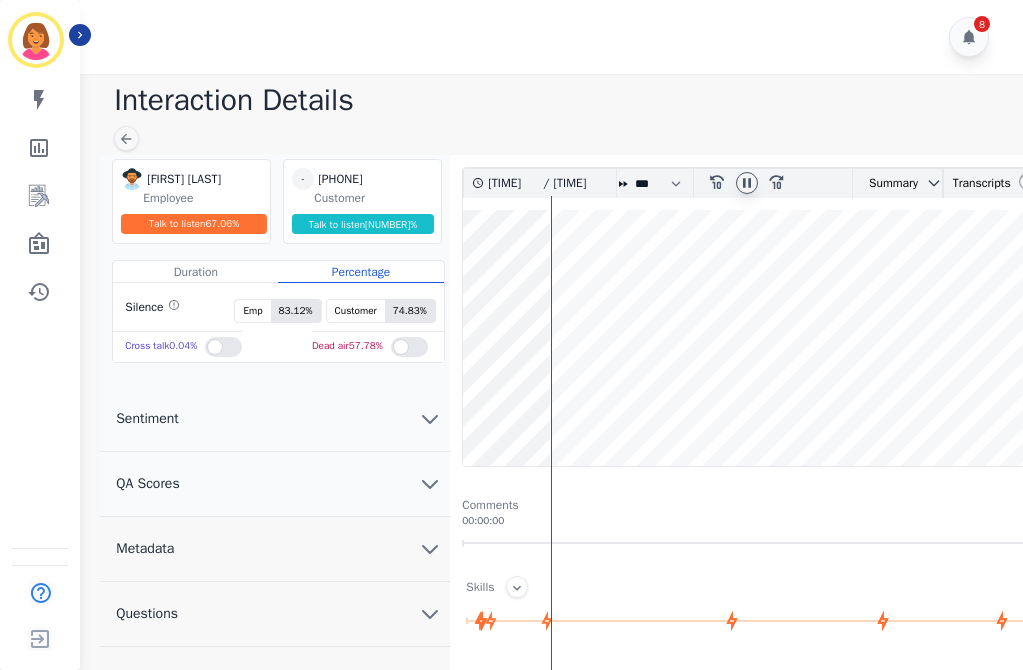 click at bounding box center [762, 338] 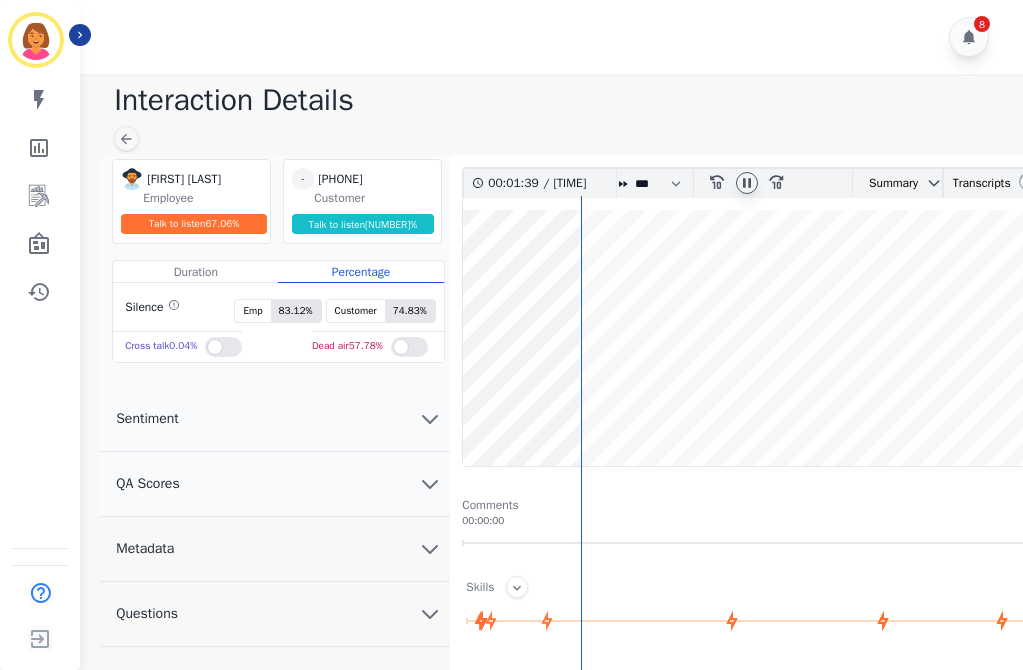 click at bounding box center (762, 338) 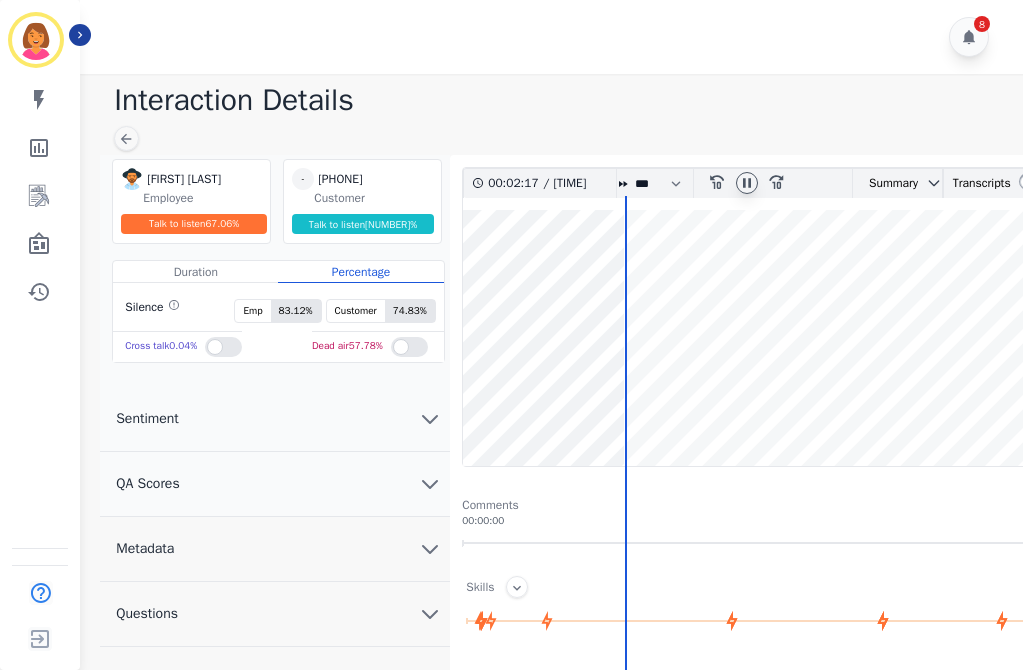 click at bounding box center [762, 338] 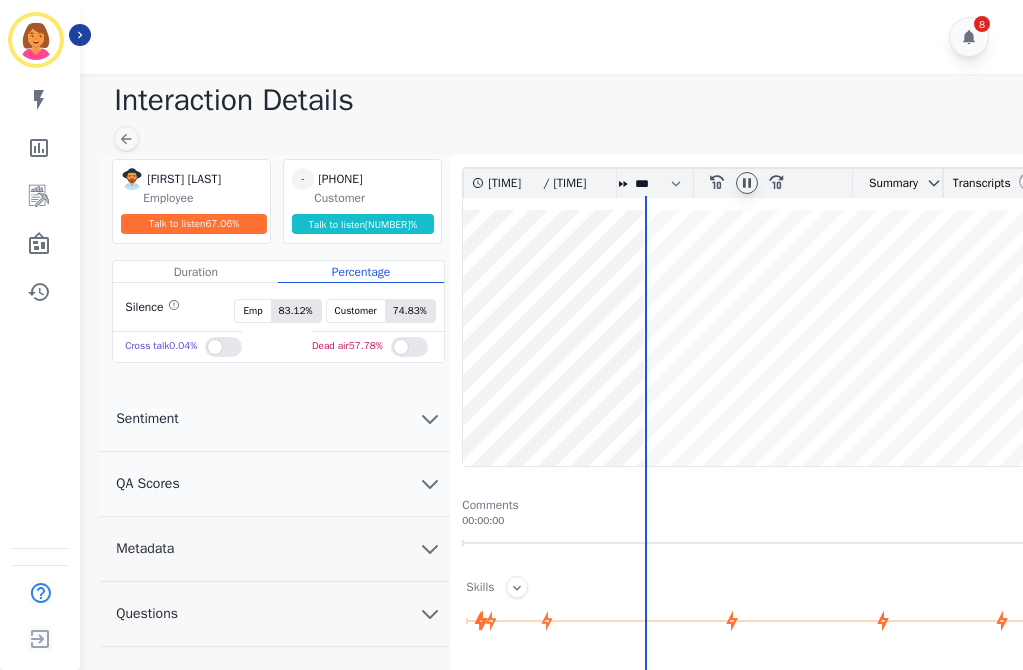 click at bounding box center [762, 338] 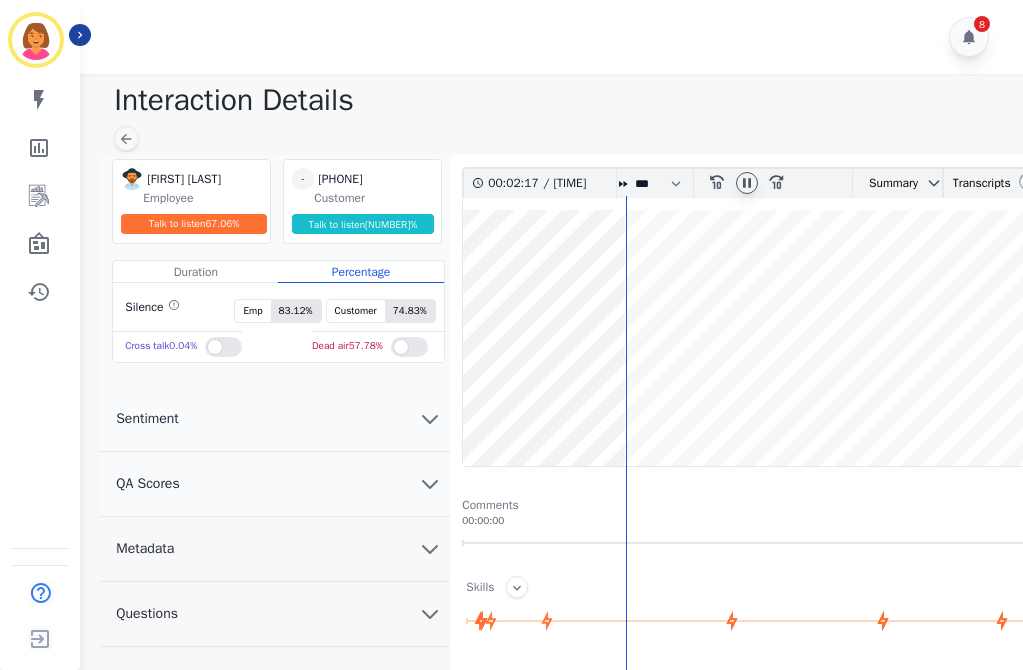 click at bounding box center [762, 338] 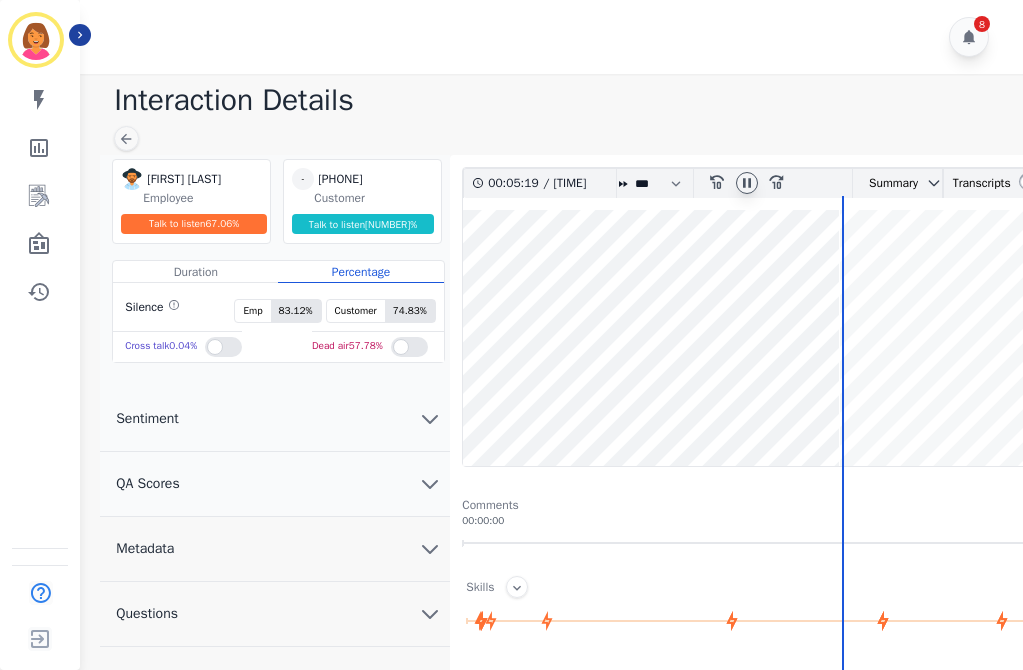click at bounding box center [762, 338] 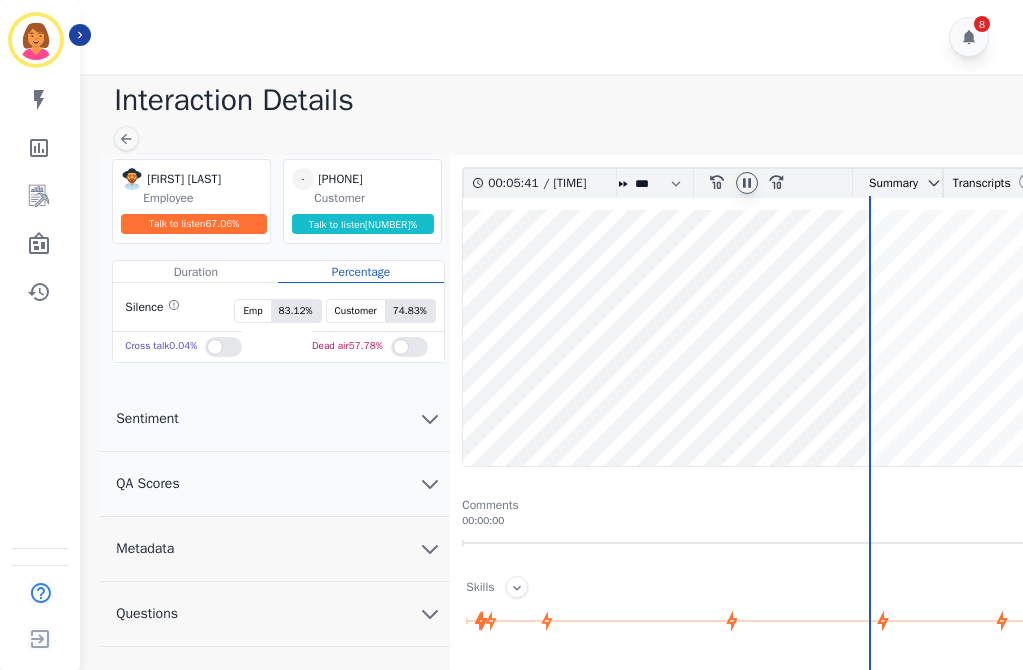 click at bounding box center (762, 338) 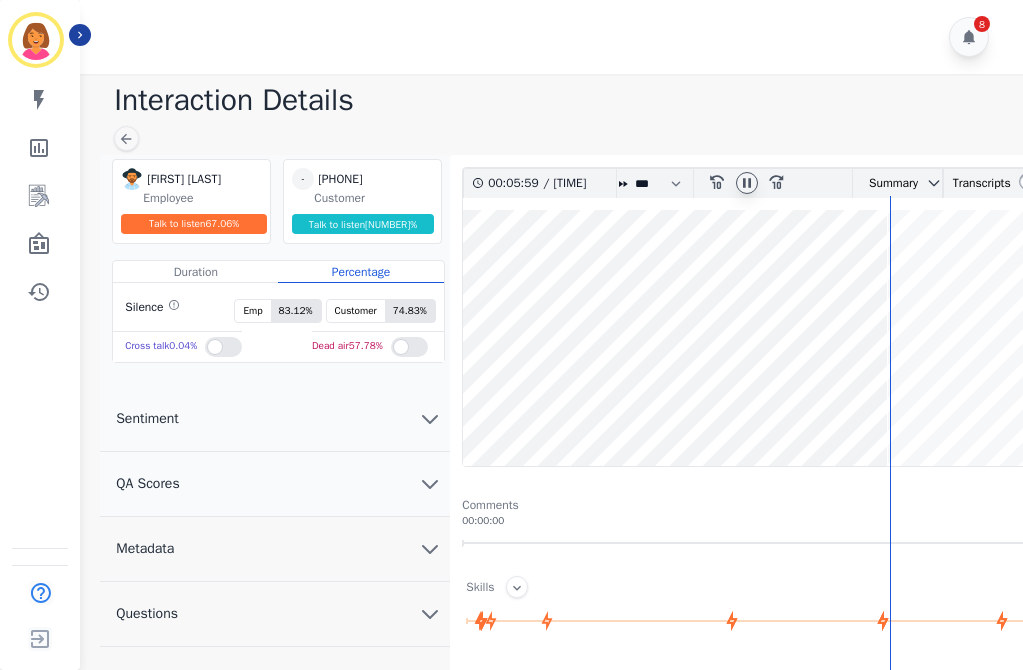 click at bounding box center [762, 338] 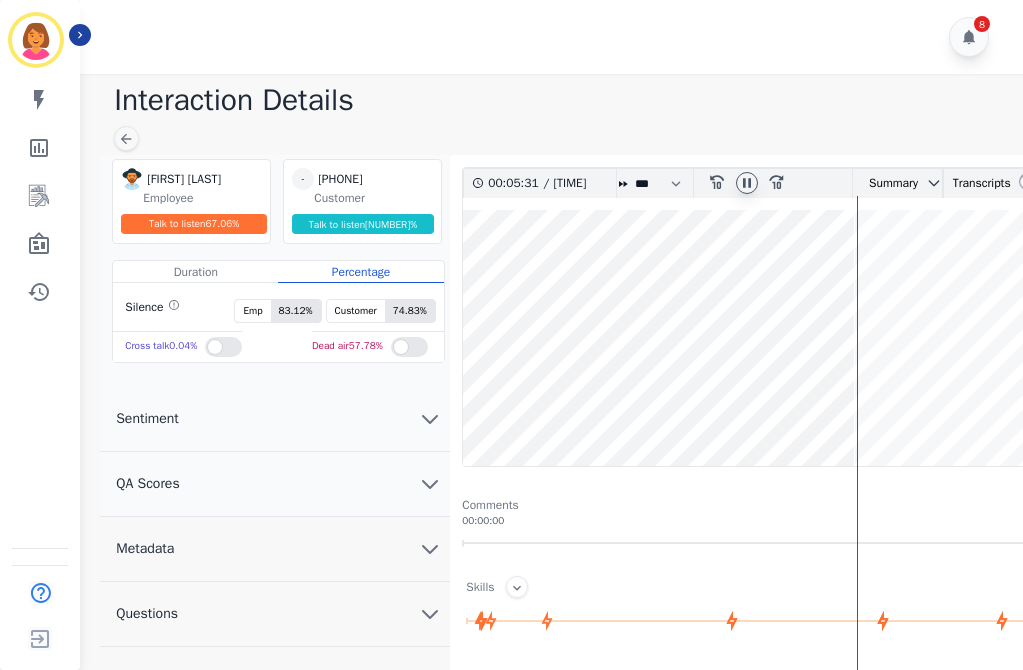 click at bounding box center (762, 338) 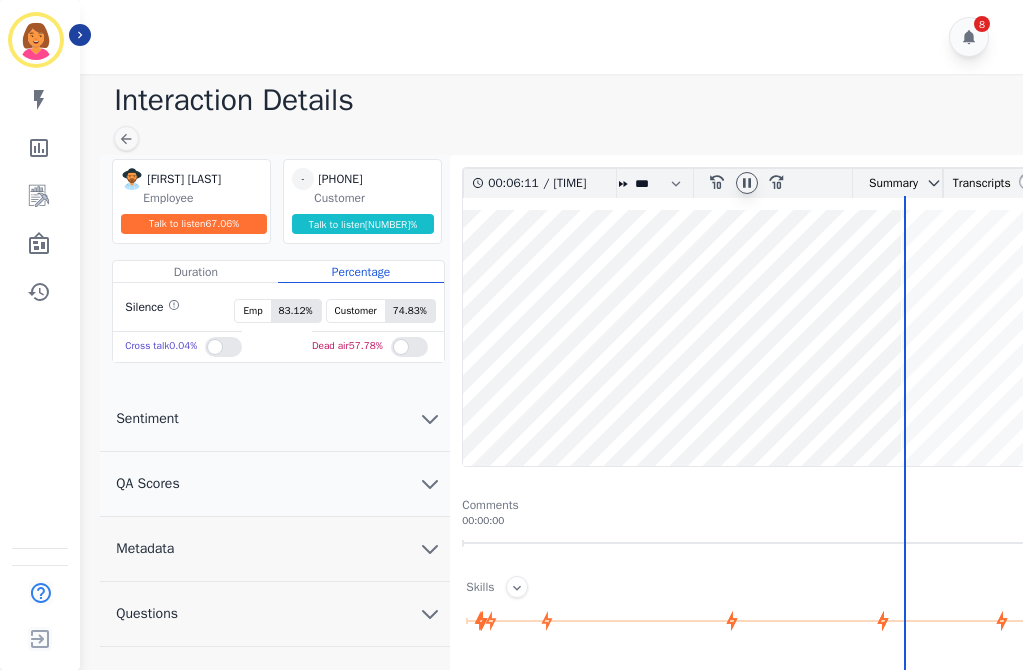 click at bounding box center (762, 338) 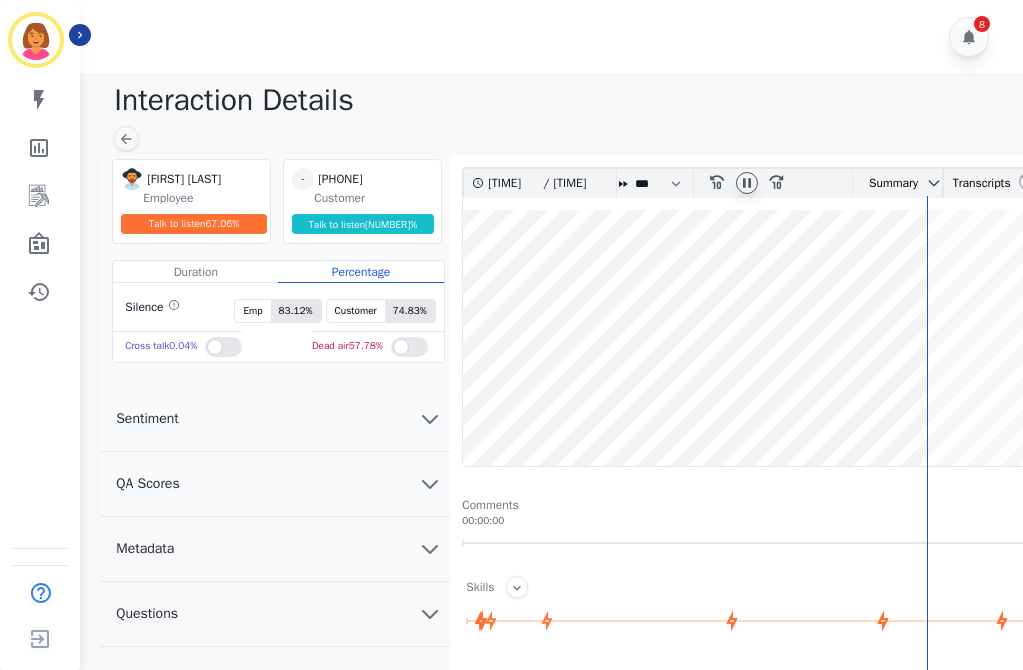click at bounding box center [762, 338] 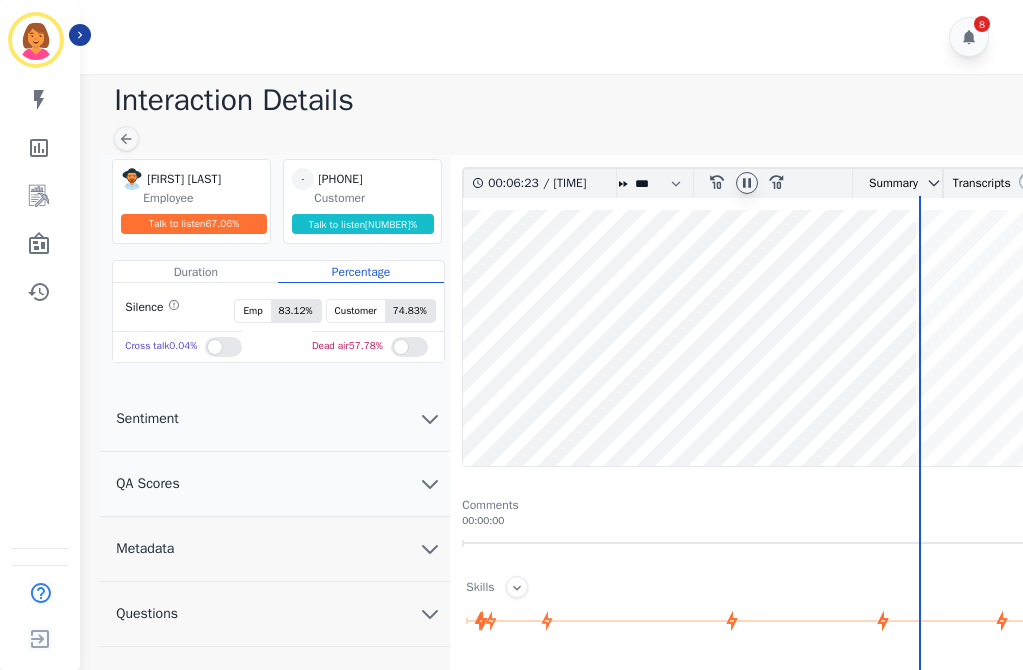 click at bounding box center [762, 338] 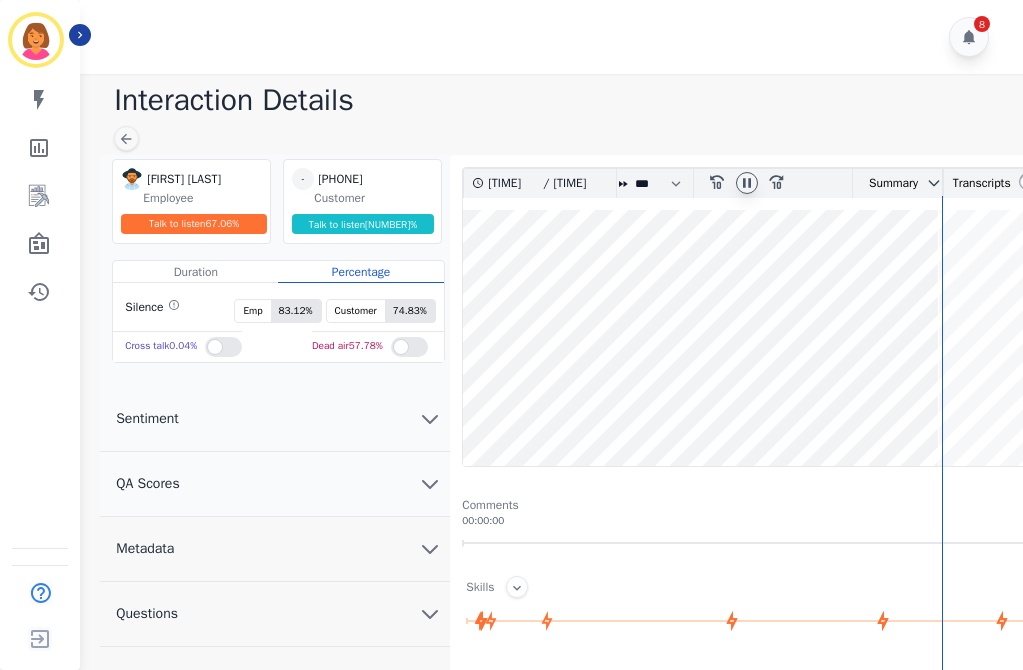 click at bounding box center (762, 338) 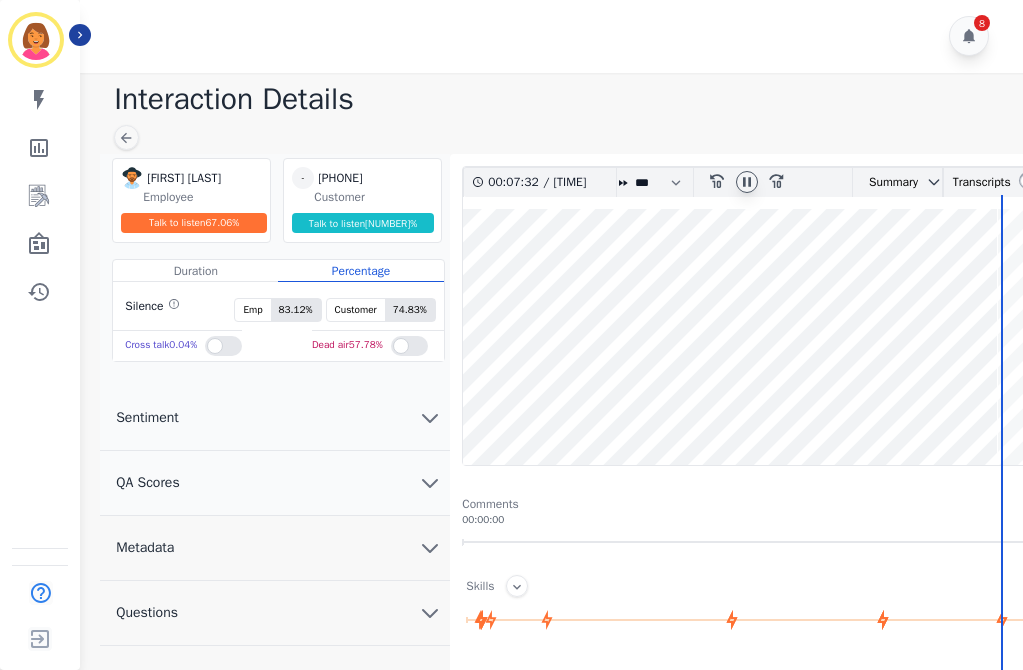 scroll, scrollTop: 0, scrollLeft: 0, axis: both 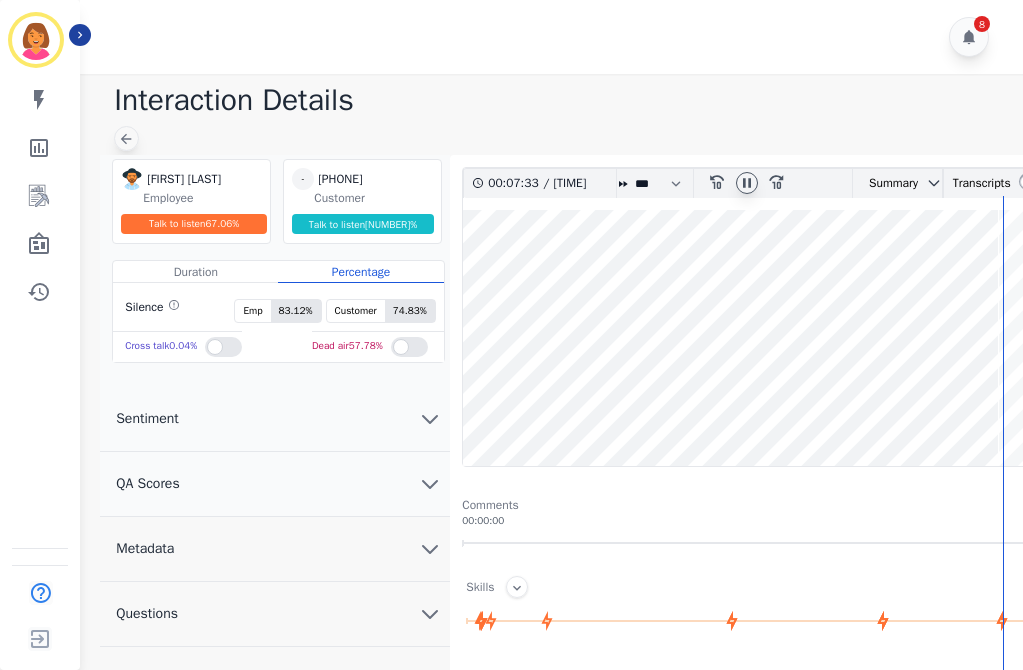 click 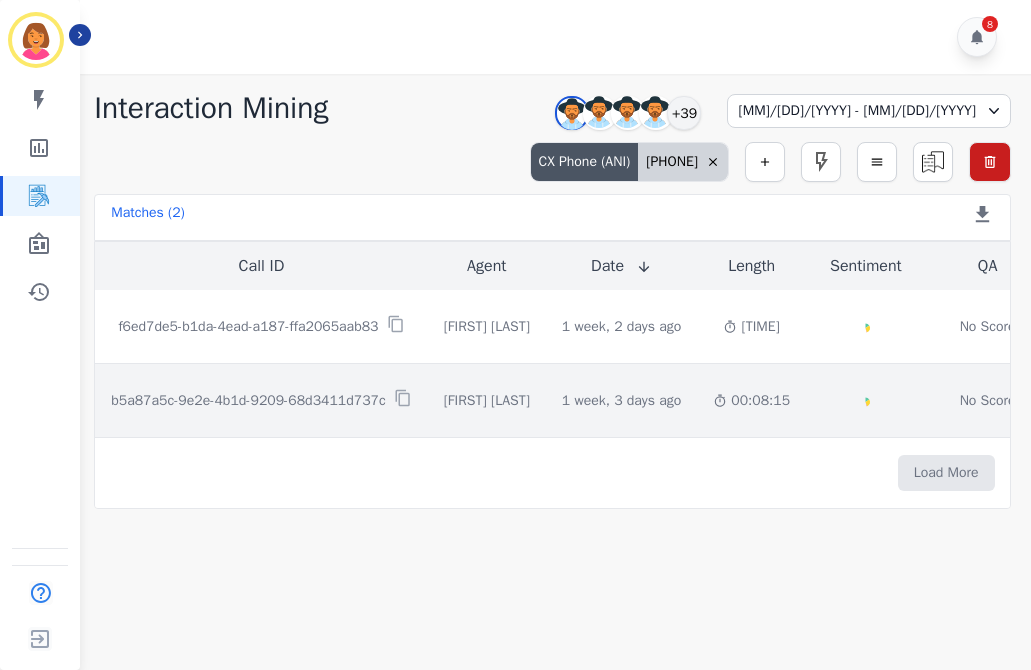 click on "b5a87a5c-9e2e-4b1d-9209-68d3411d737c" at bounding box center (248, 401) 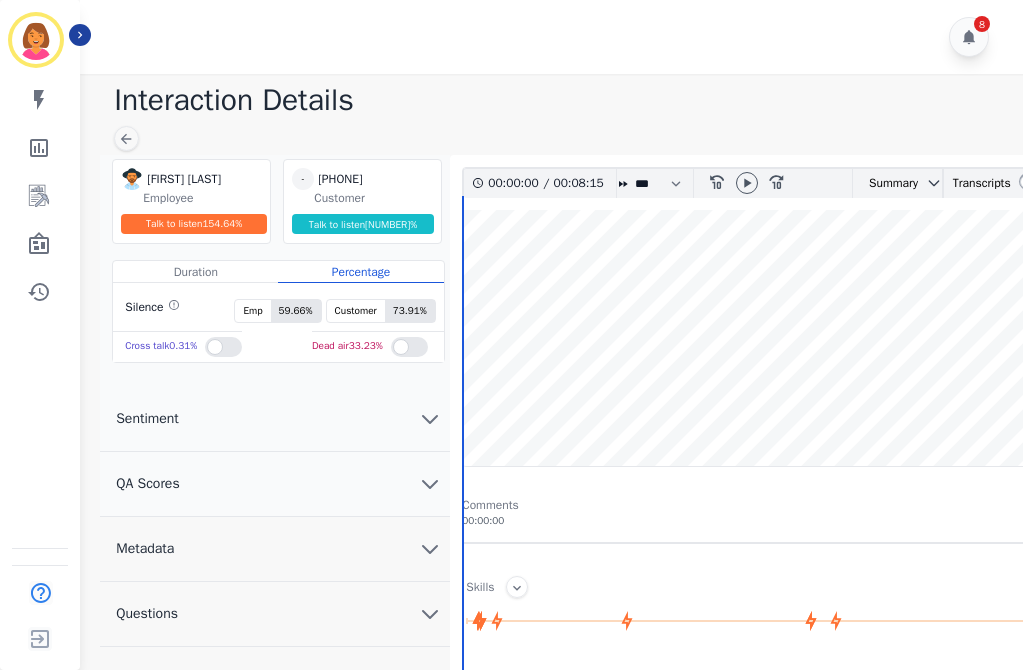 click at bounding box center (762, 338) 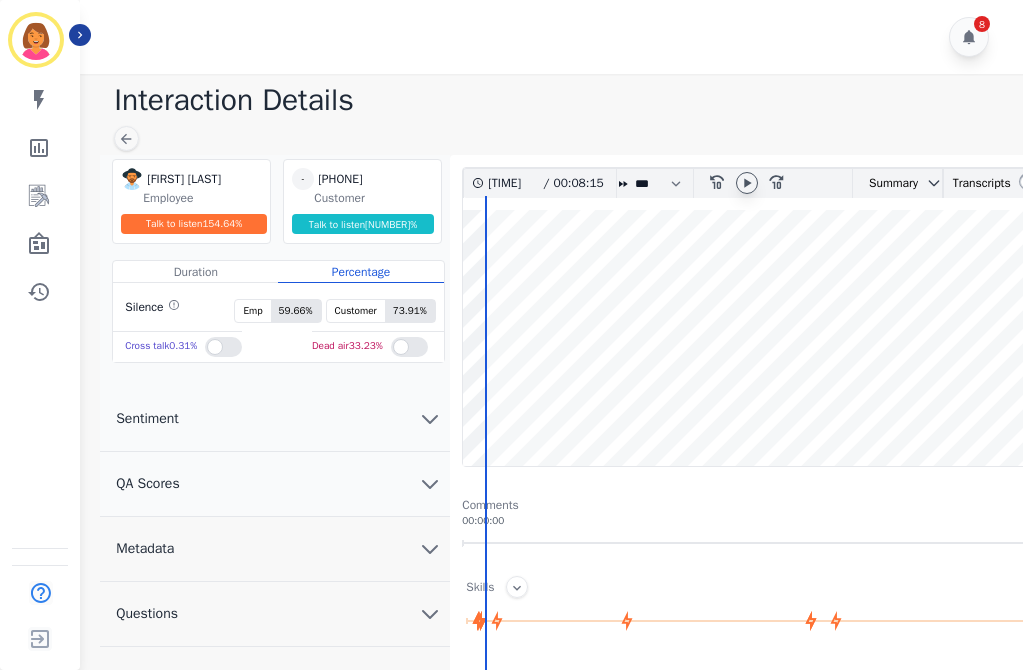 click at bounding box center [747, 183] 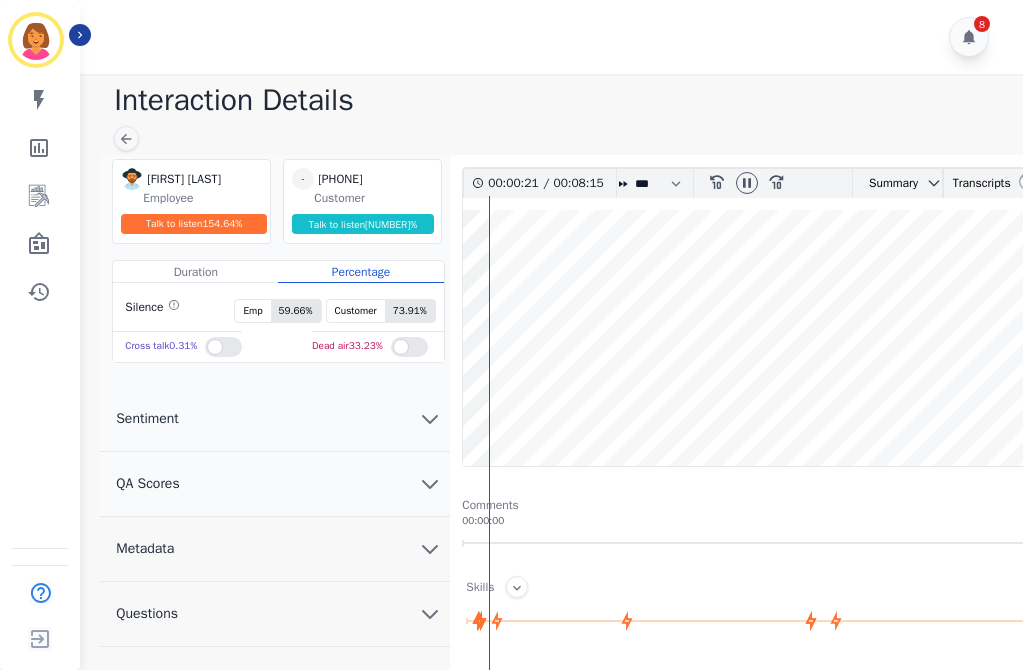 click at bounding box center [762, 338] 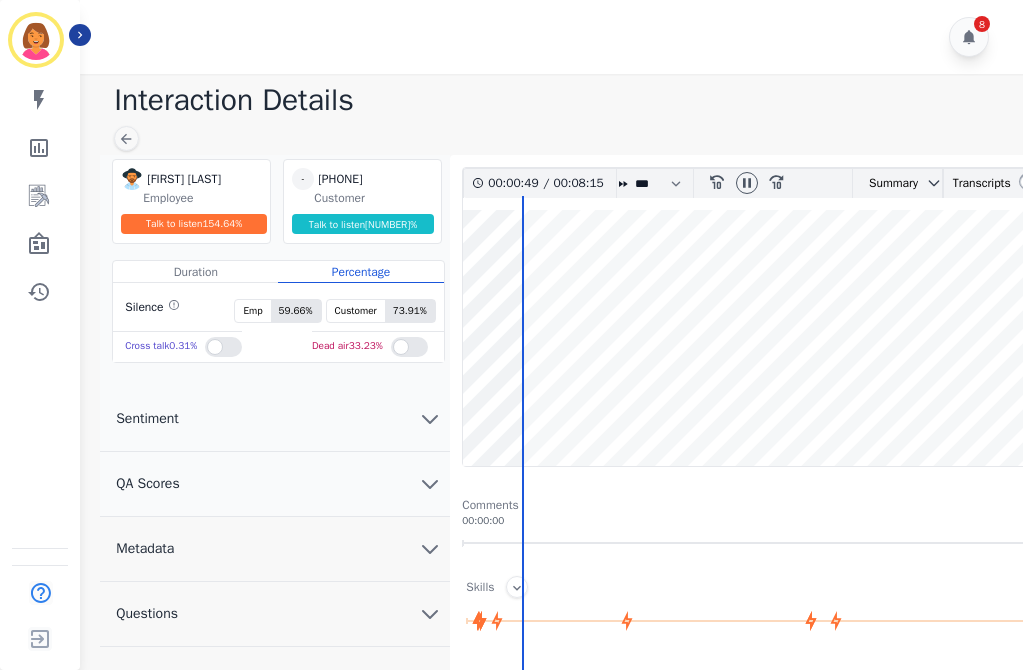 click at bounding box center [762, 338] 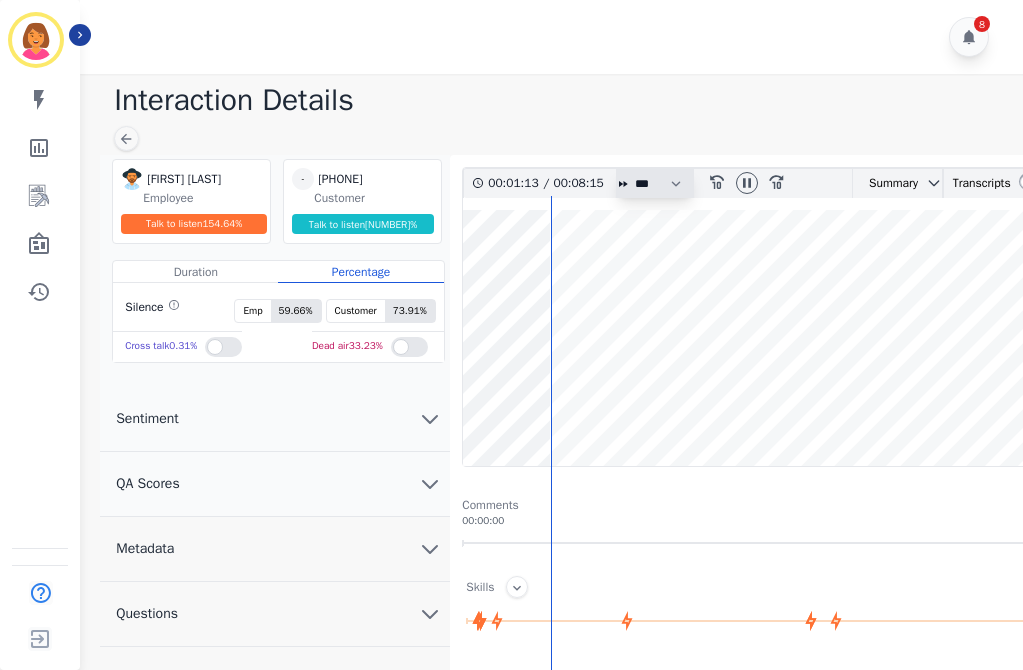 click on "* *   * ****   * ***   * ****" at bounding box center [663, 183] 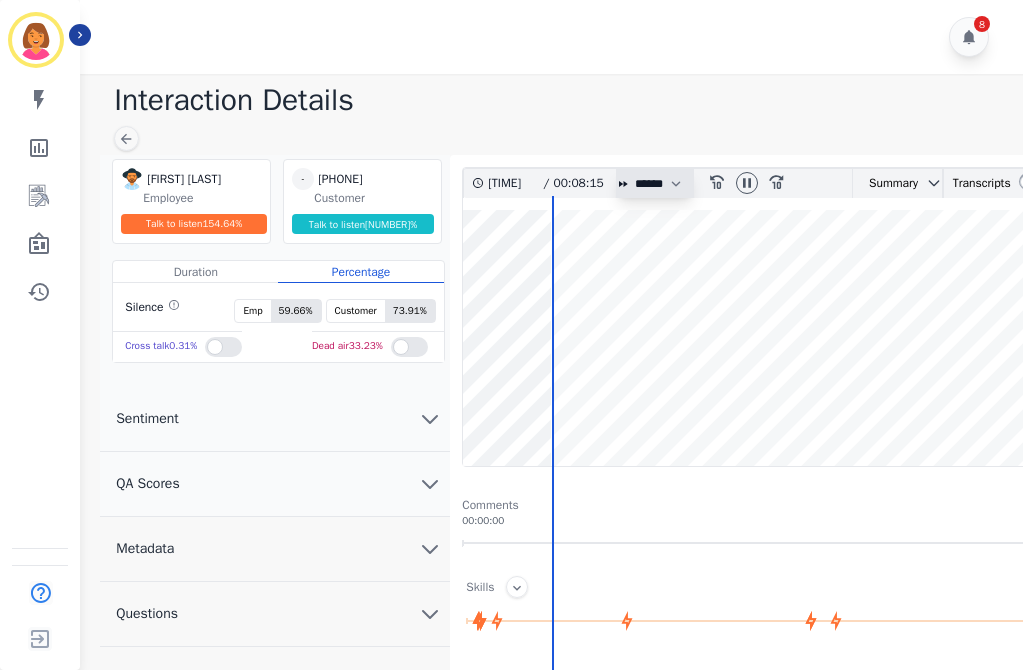 click on "* *   * ****   * ***   * ****" at bounding box center [663, 183] 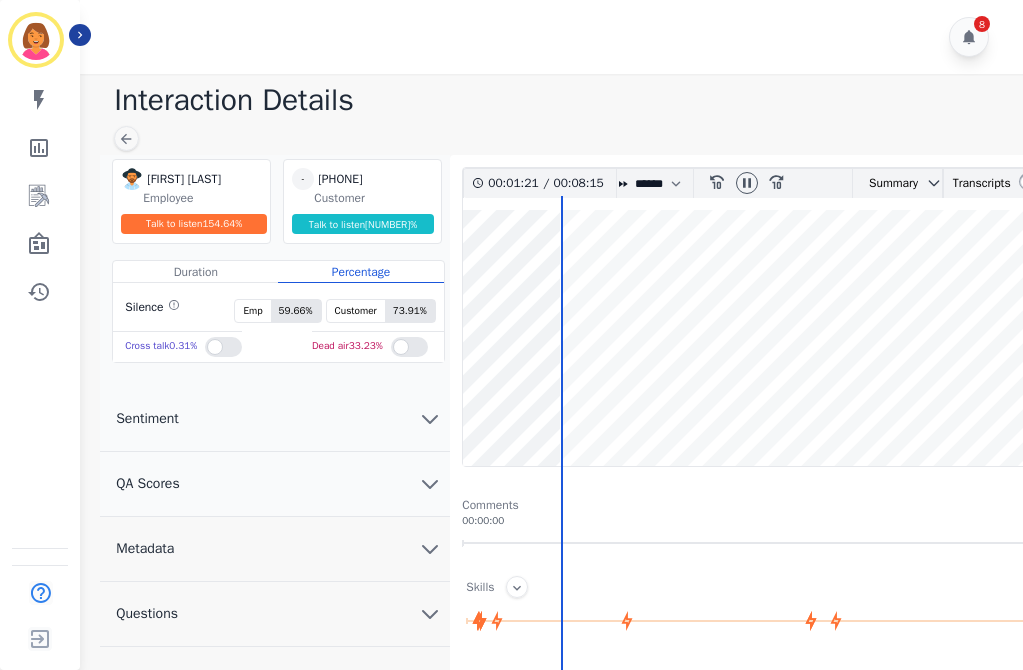 click on "rewind-10     fast-forward-10" at bounding box center (747, 183) 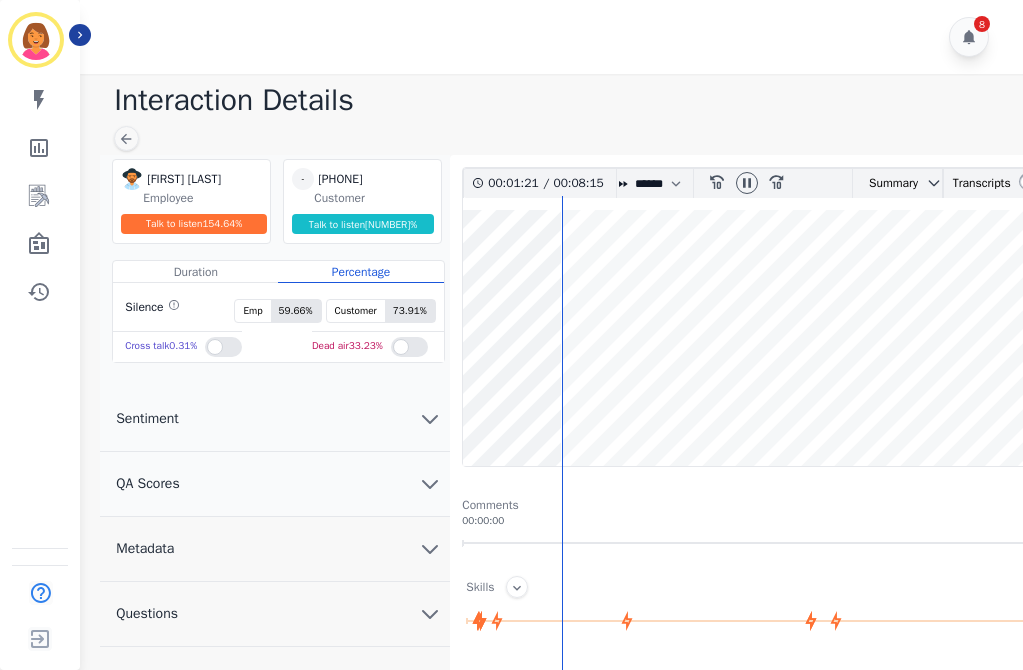 click on "rewind-10     fast-forward-10" at bounding box center [747, 183] 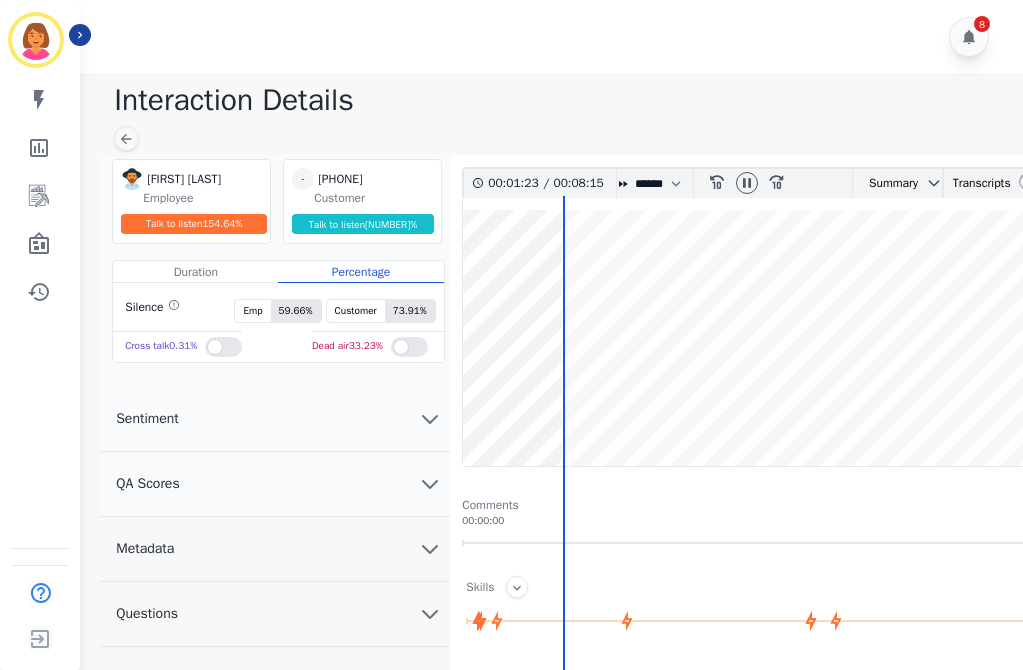 click on "rewind-10     fast-forward-10" at bounding box center (747, 183) 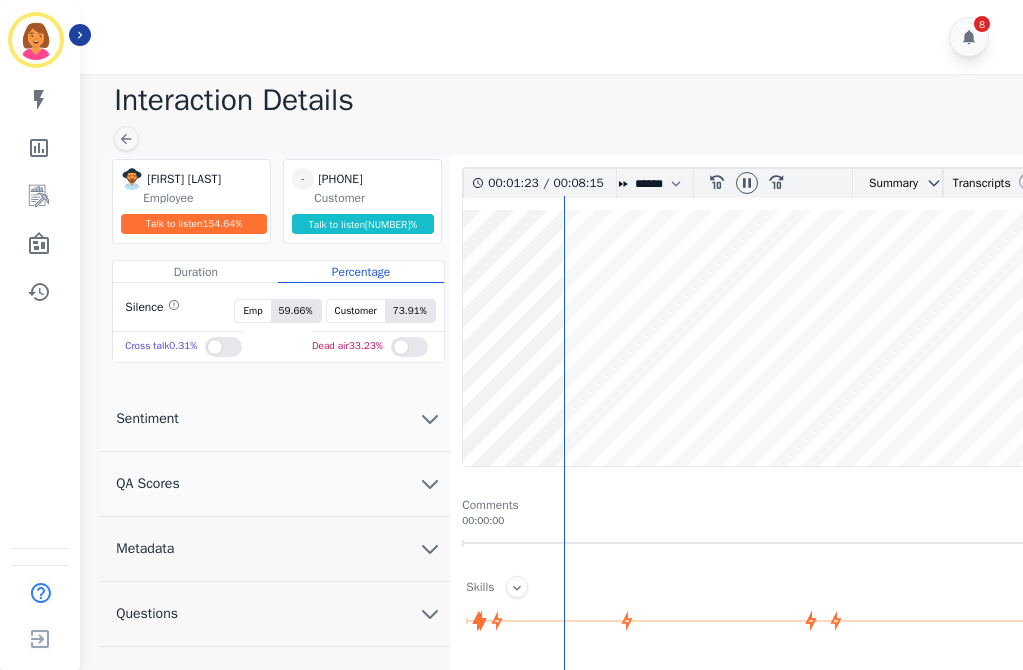 click on "rewind-10     fast-forward-10" at bounding box center [747, 183] 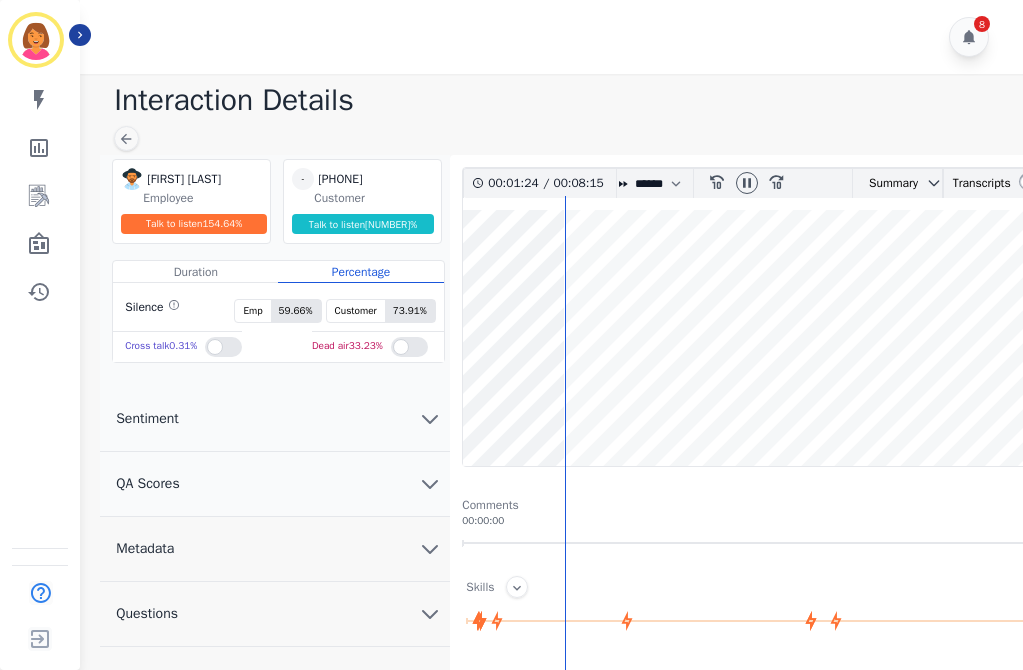 click on "rewind-10     fast-forward-10" at bounding box center (747, 183) 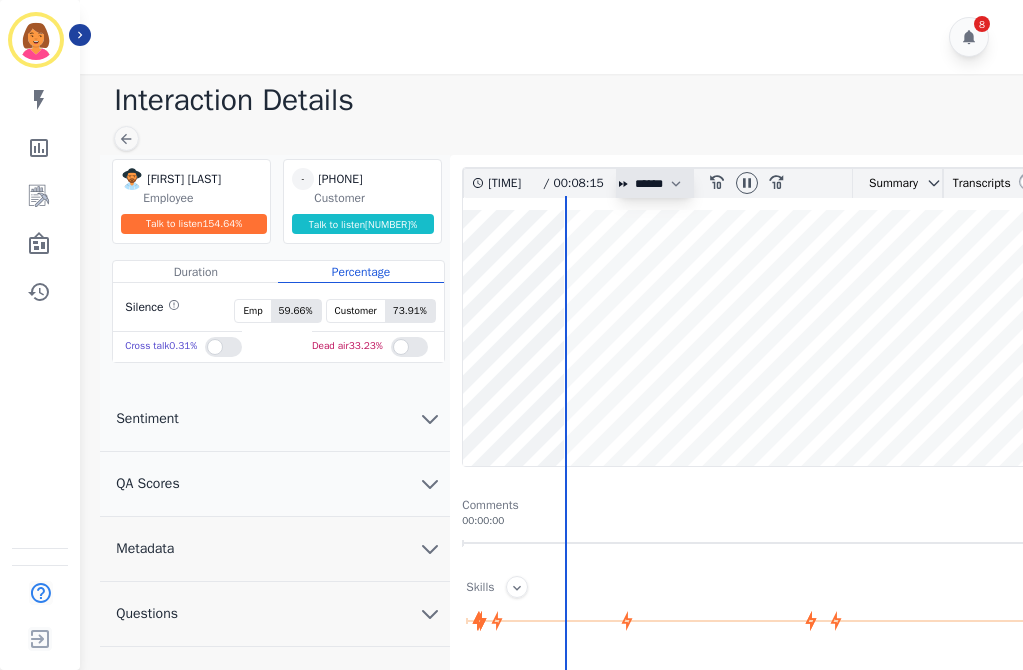 click on "* *   * ****   * ***   * ****" at bounding box center (663, 183) 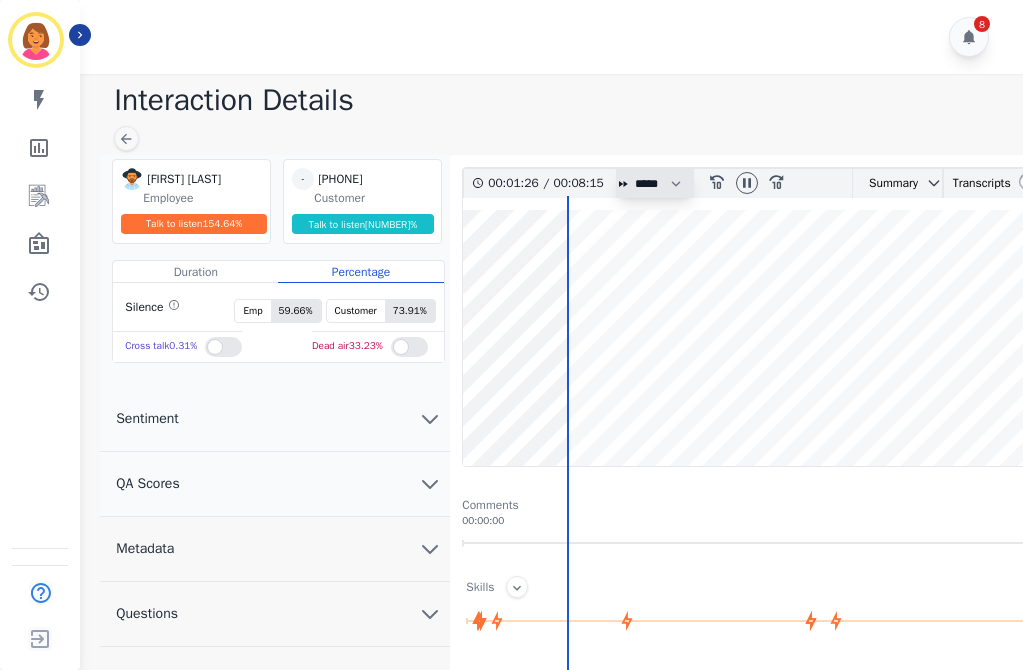 click on "* *   * ****   * ***   * ****" at bounding box center [663, 183] 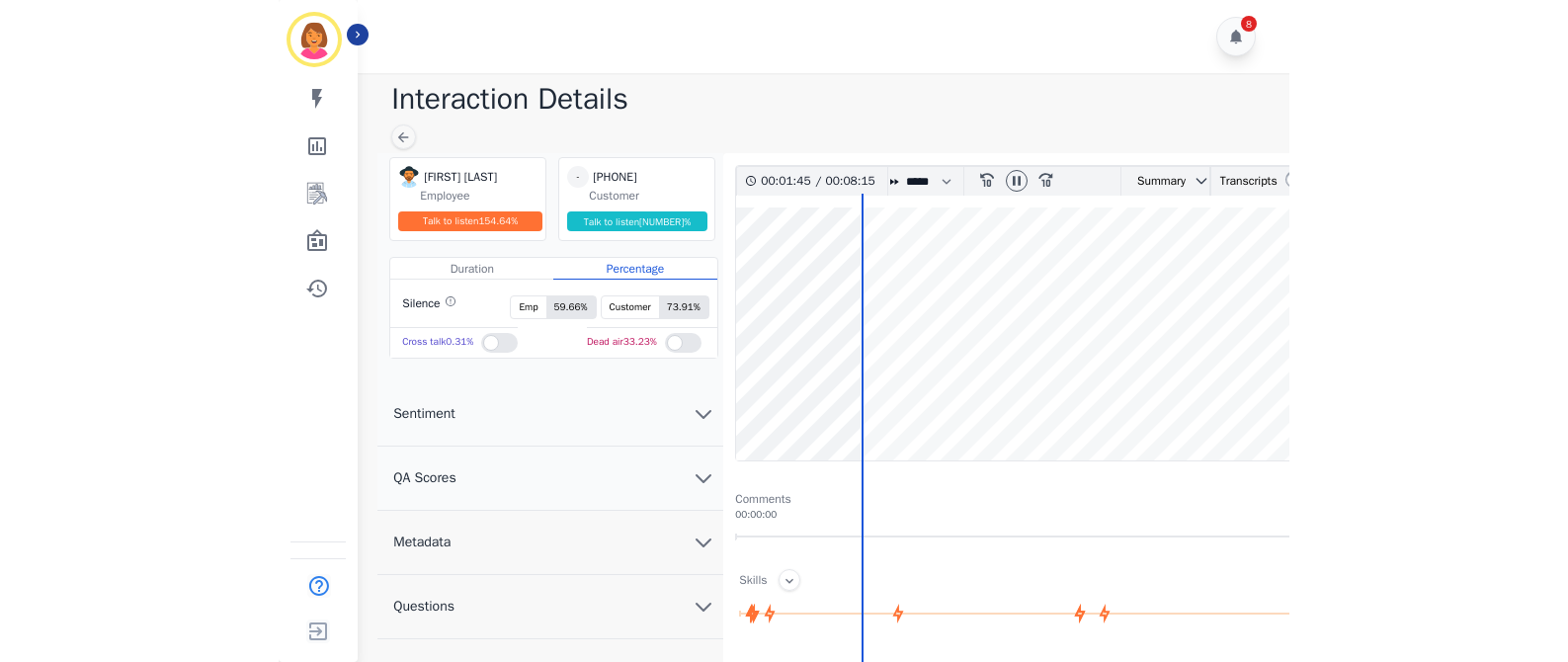 scroll, scrollTop: 2, scrollLeft: 0, axis: vertical 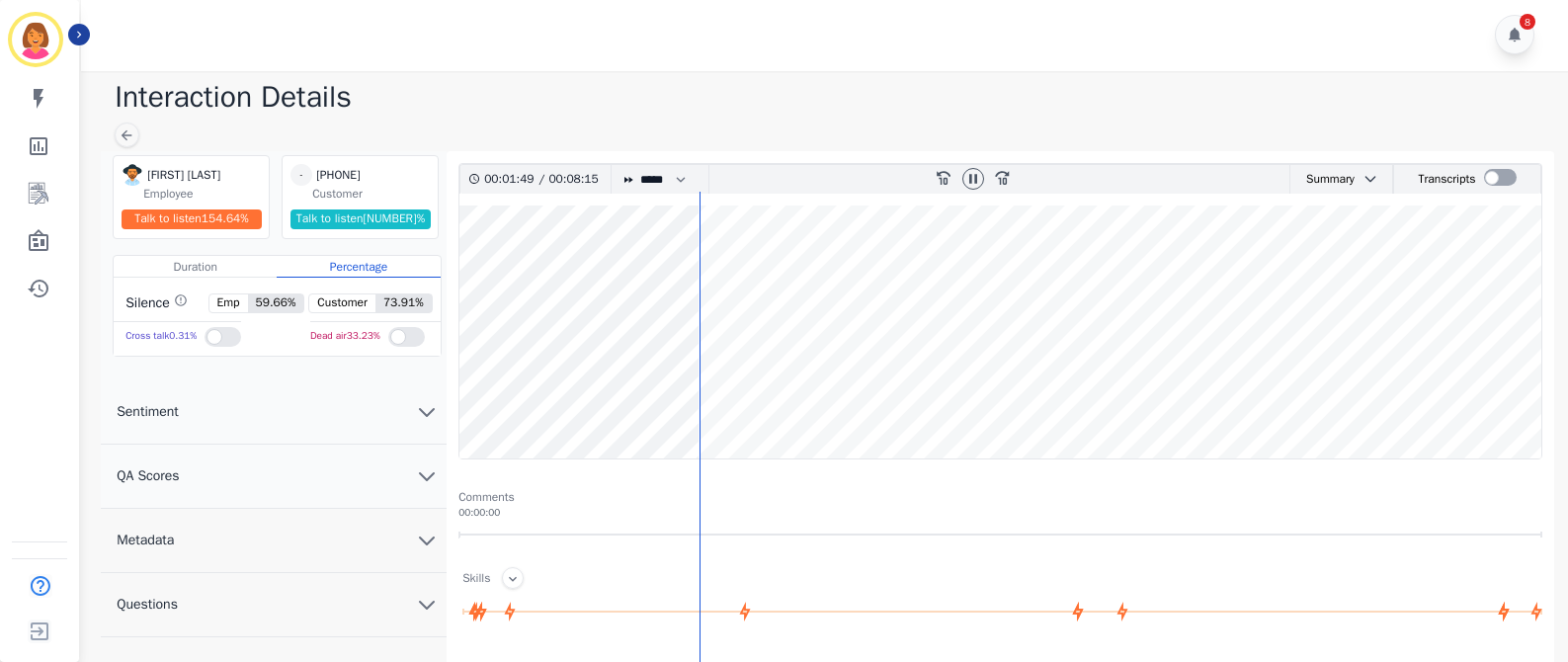 click at bounding box center [1000, 332] 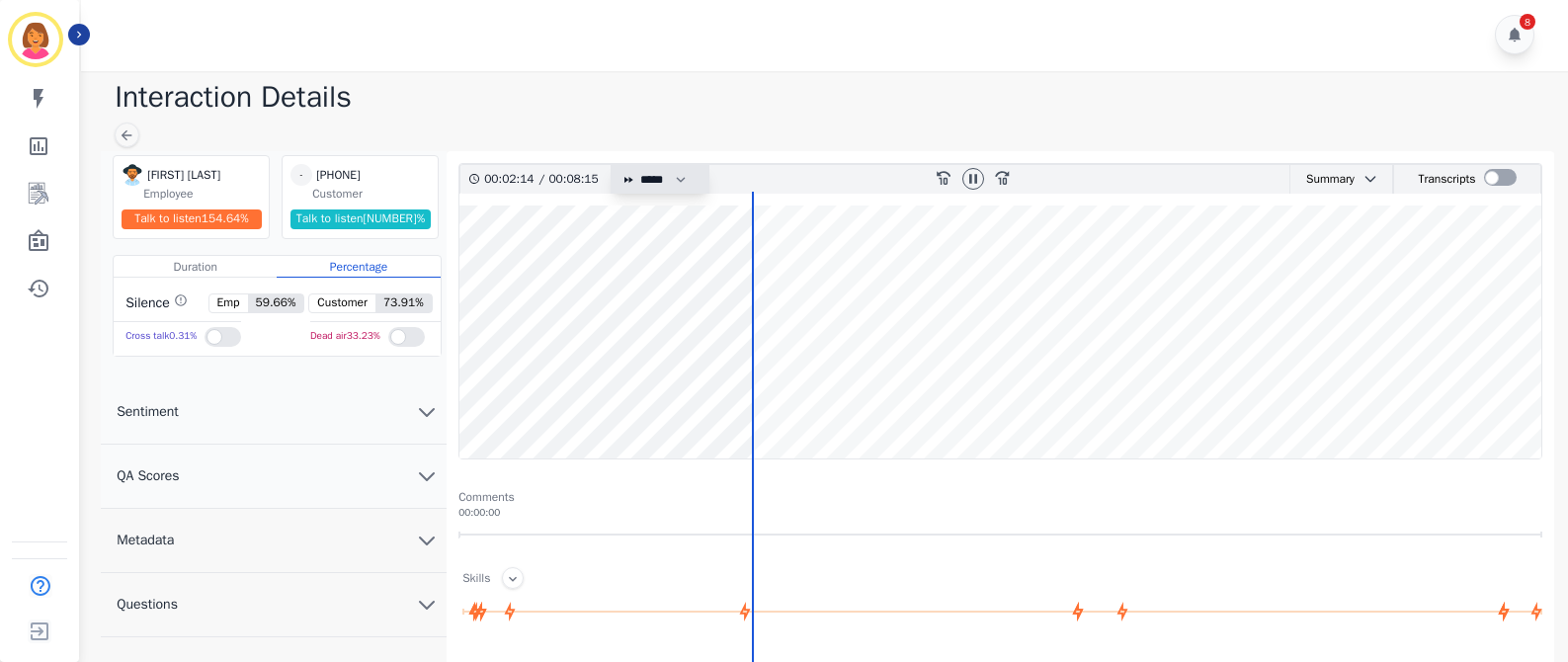 click on "* *   * ****   * ***   * ****" at bounding box center (668, 179) 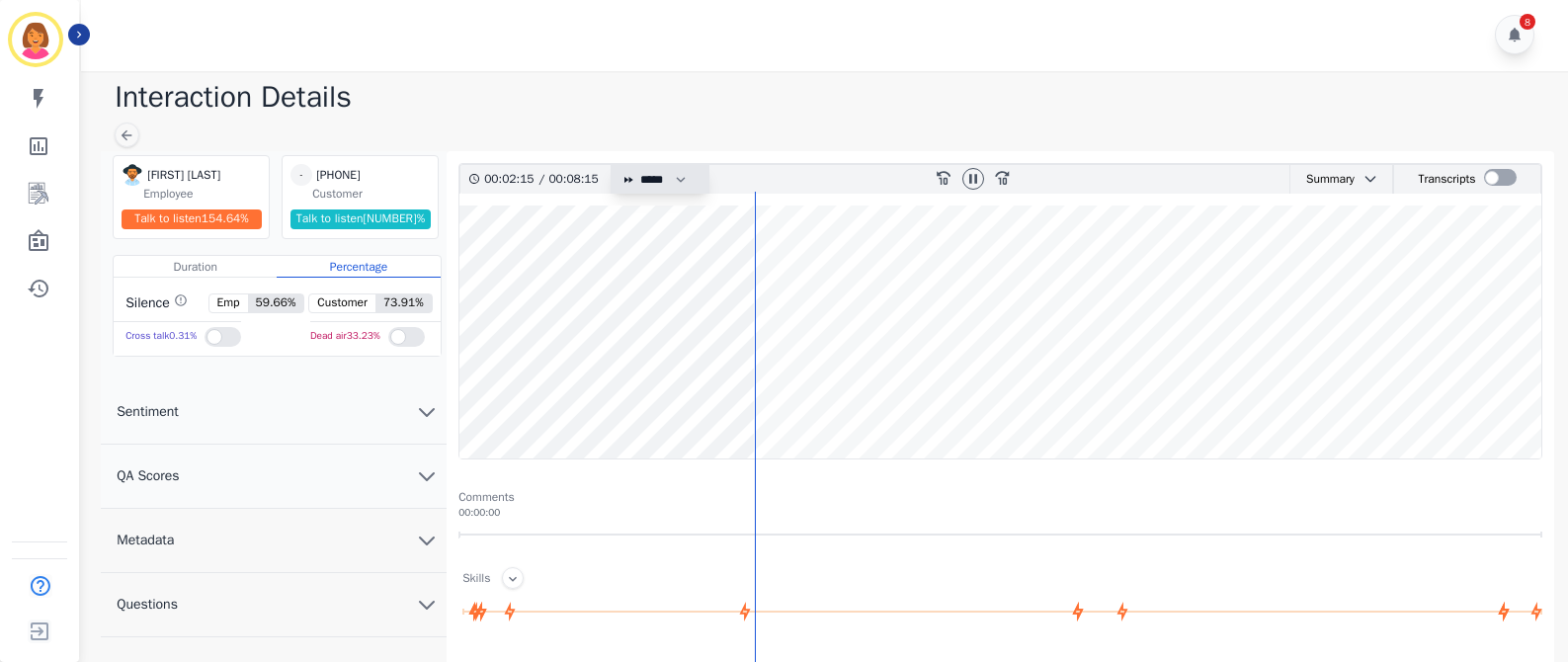 select on "*" 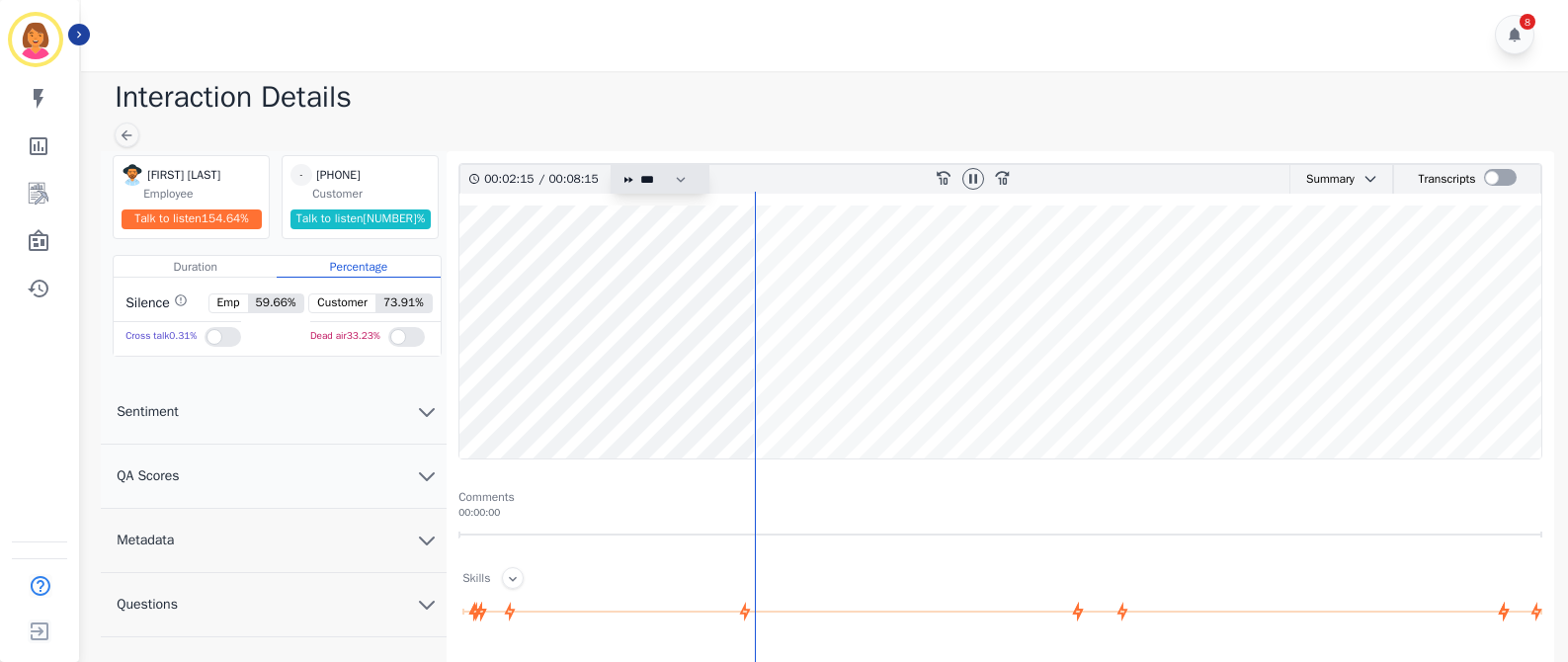 click on "* *   * ****   * ***   * ****" at bounding box center (668, 179) 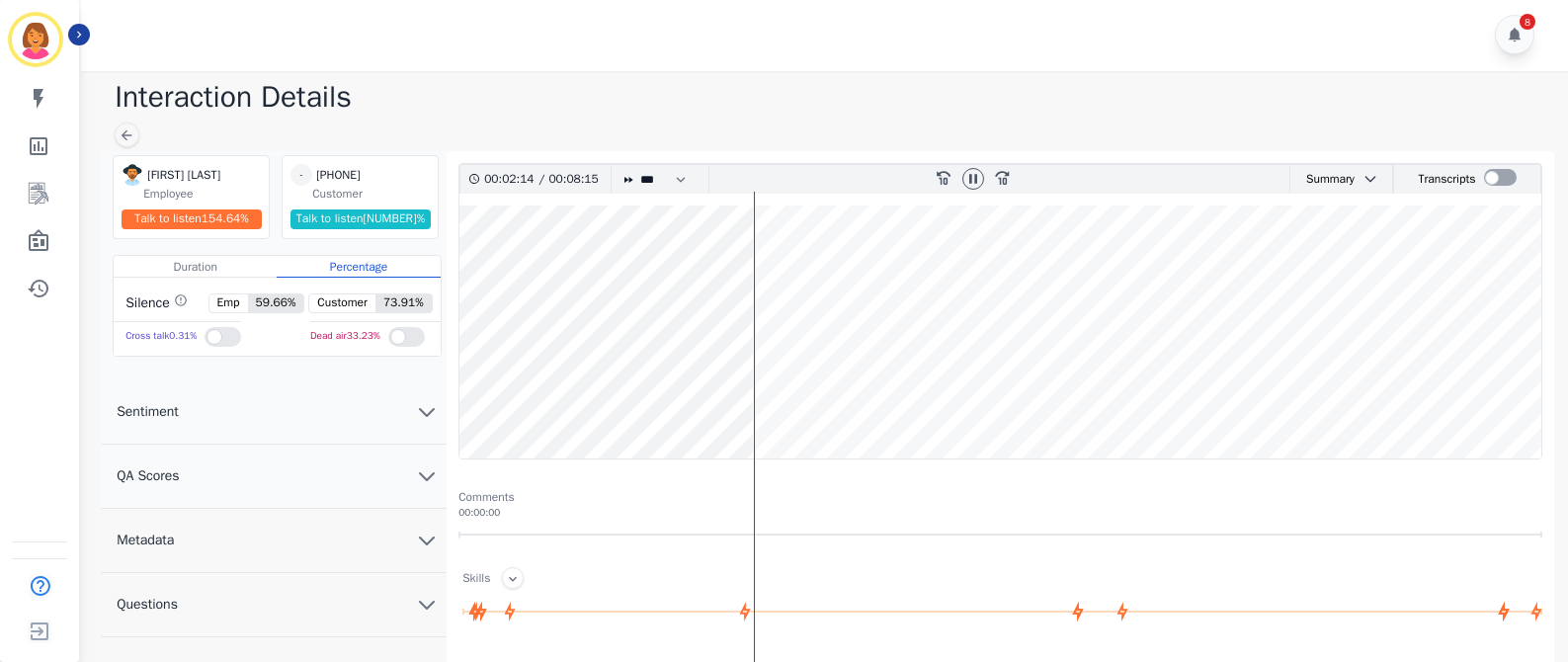 click at bounding box center [1000, 332] 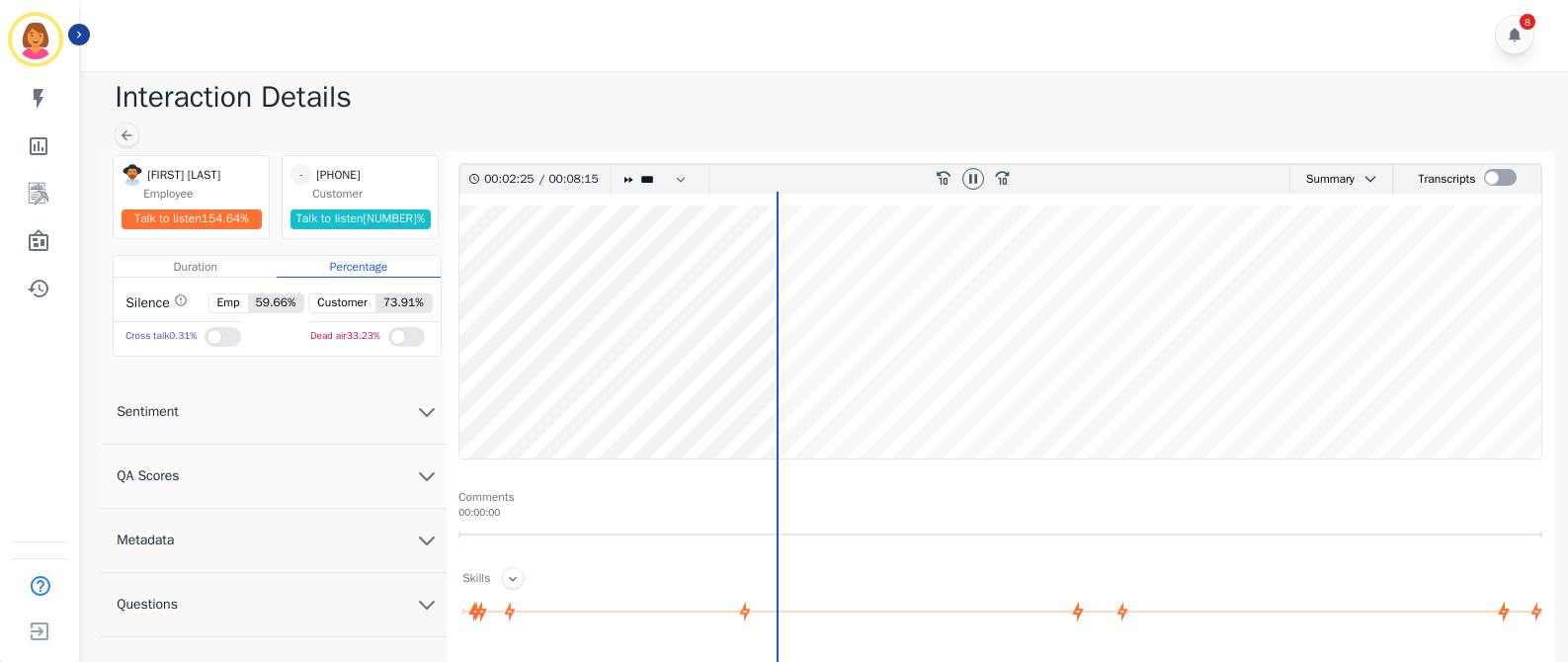 click at bounding box center [1000, 332] 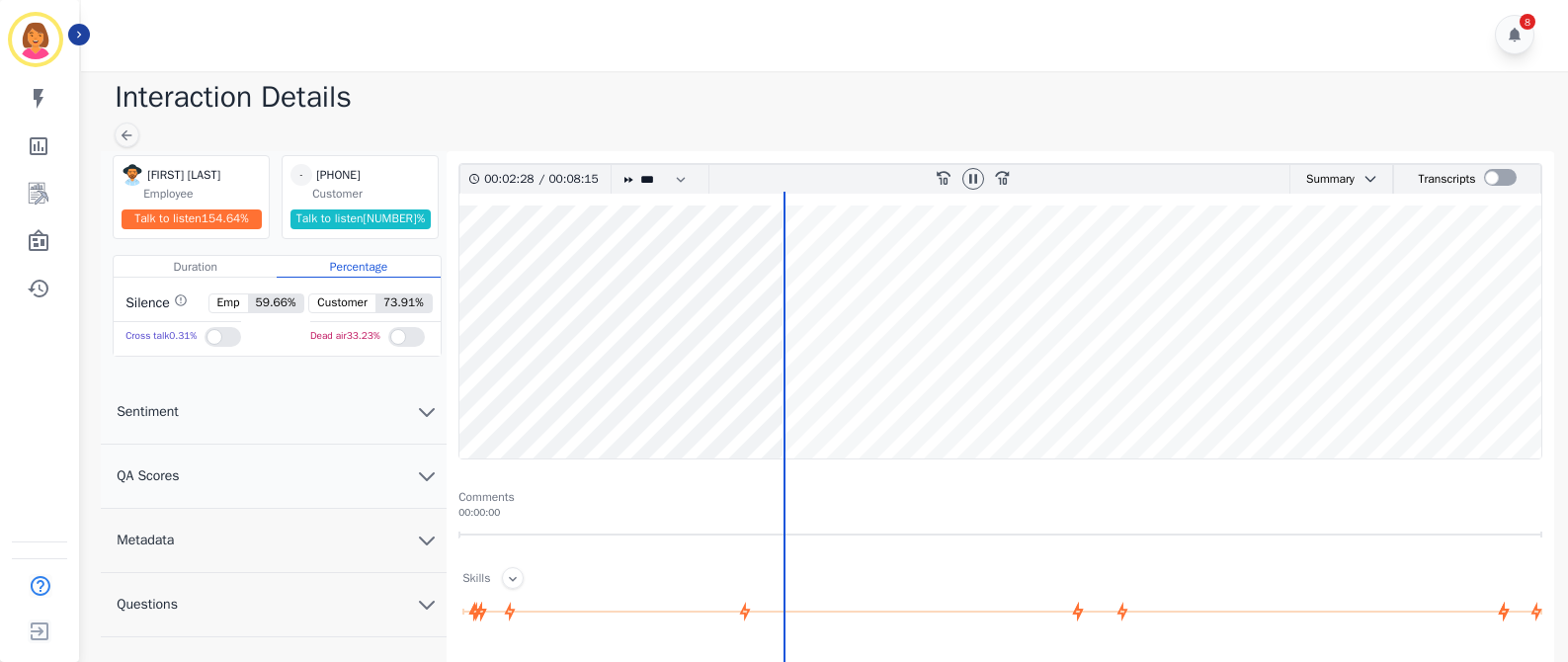click at bounding box center (1000, 332) 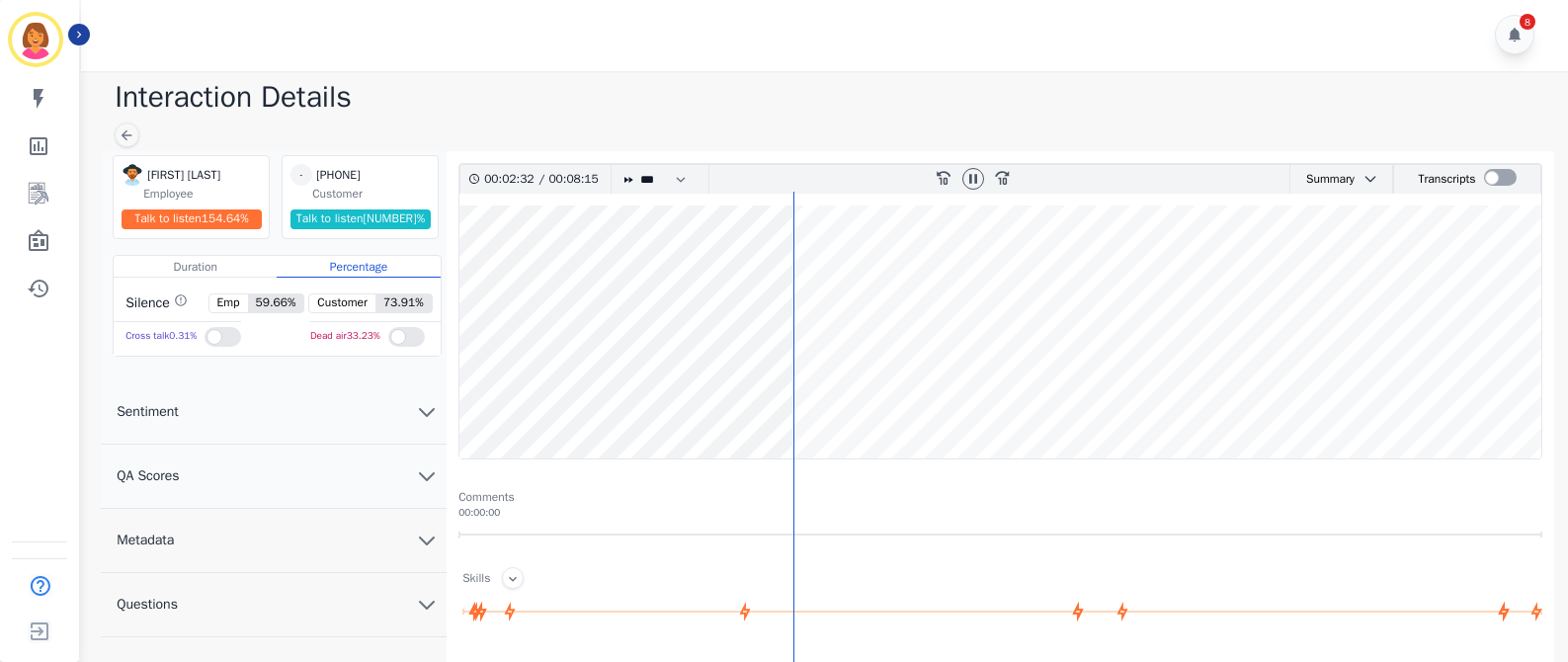 click at bounding box center [1000, 332] 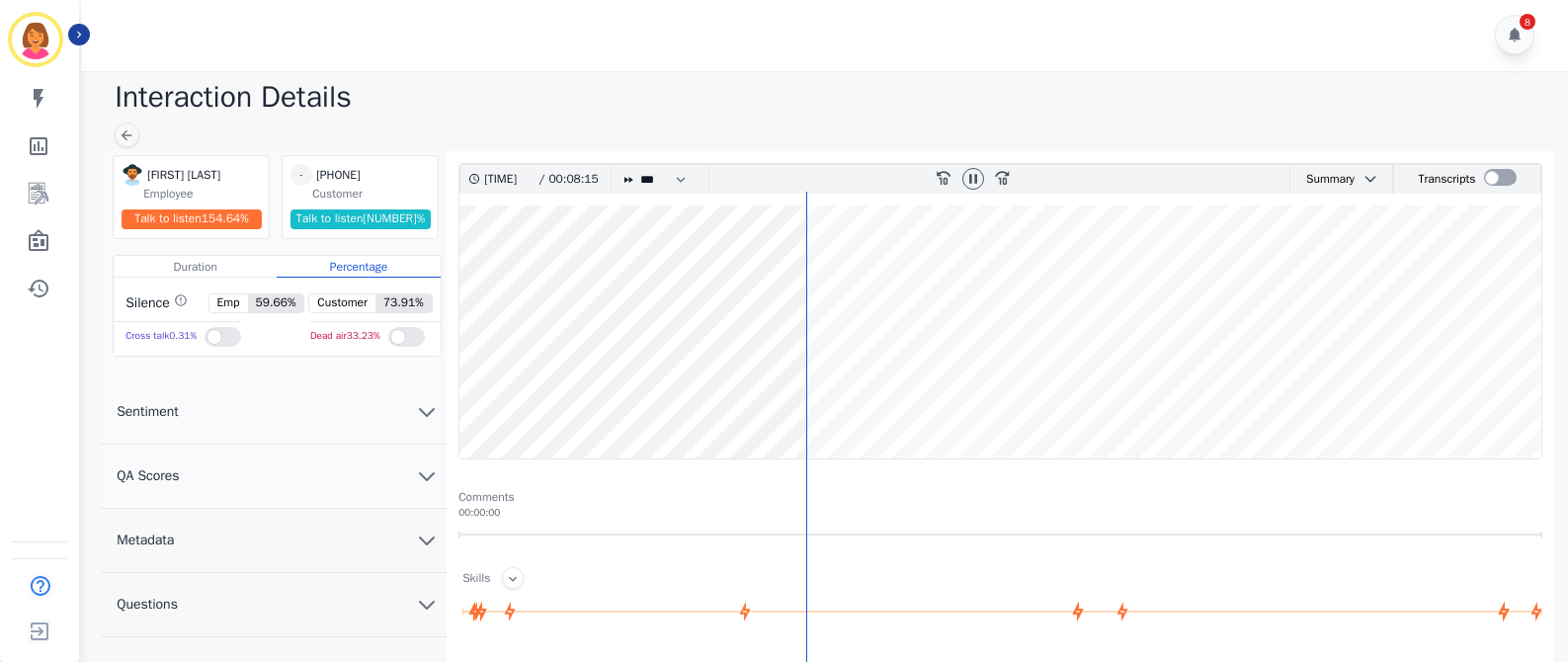 click at bounding box center (1000, 332) 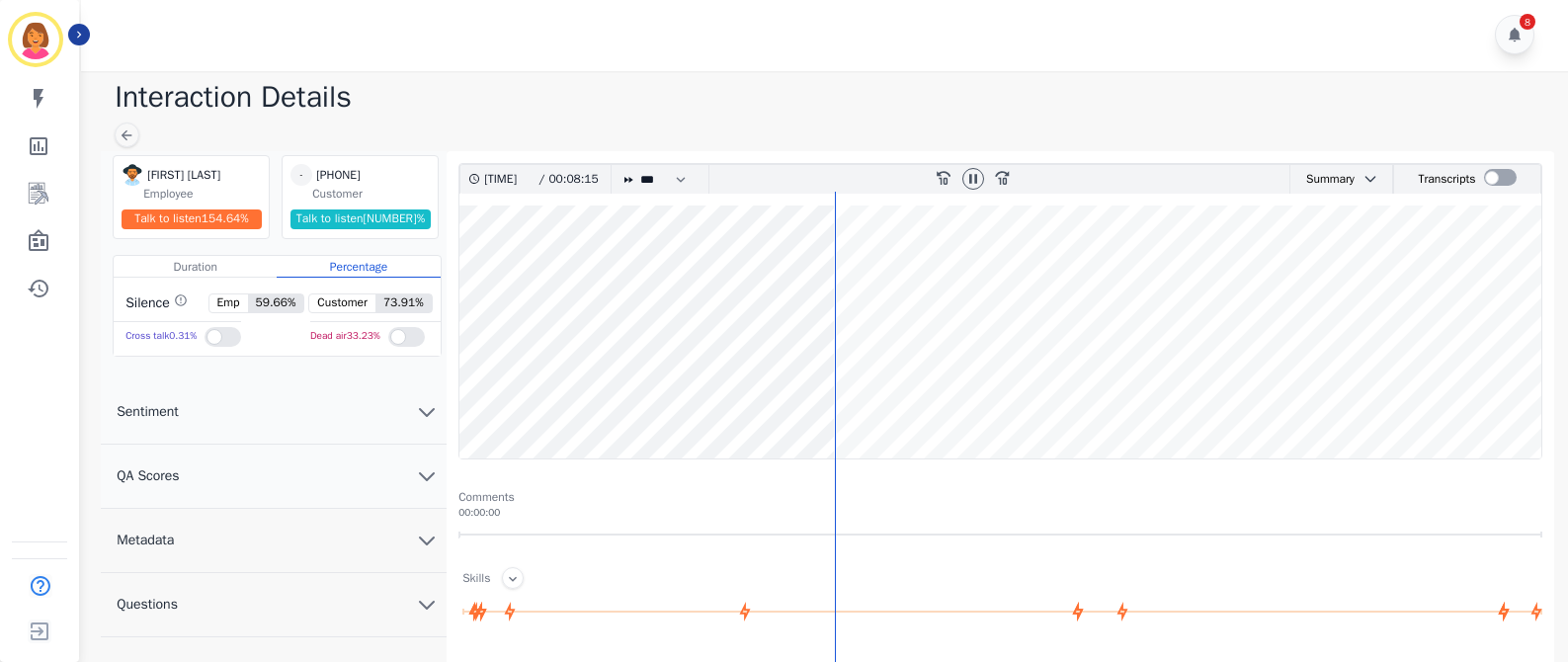 click at bounding box center [1000, 332] 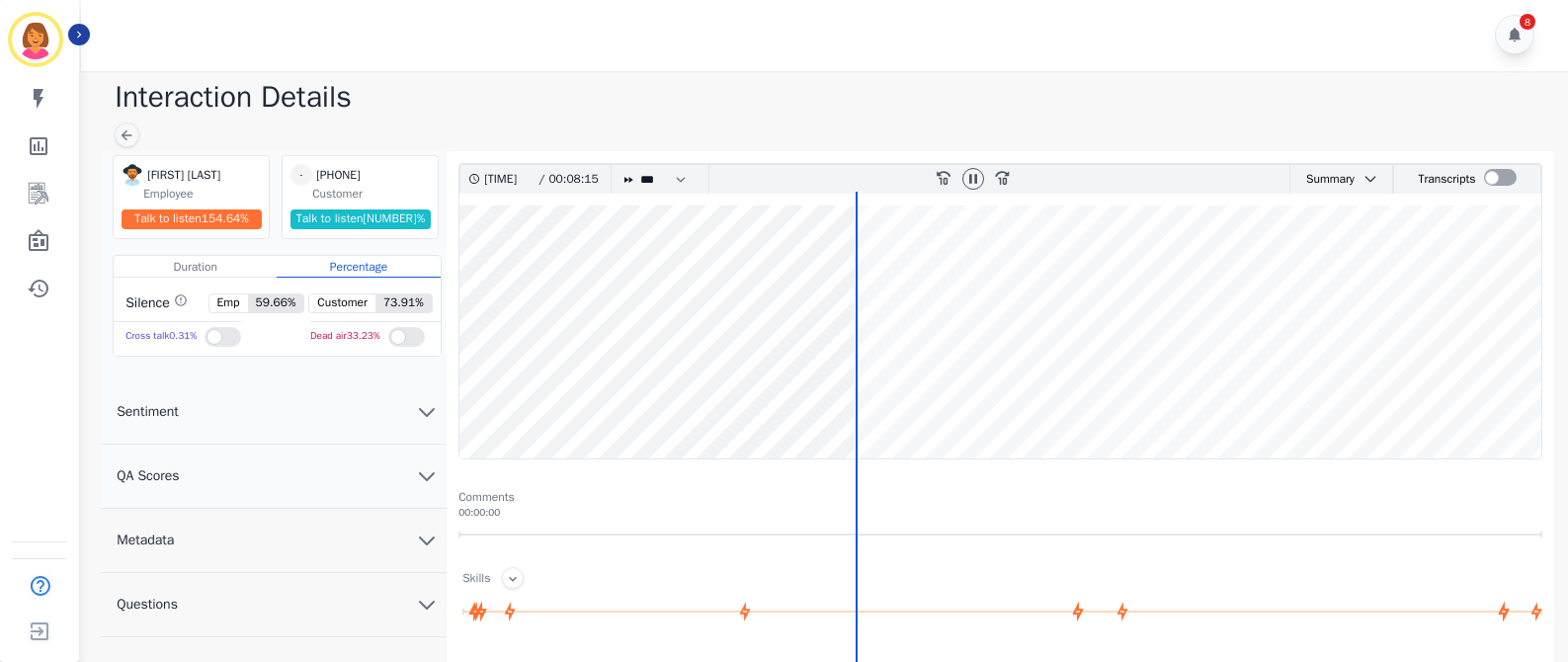 click at bounding box center (1000, 332) 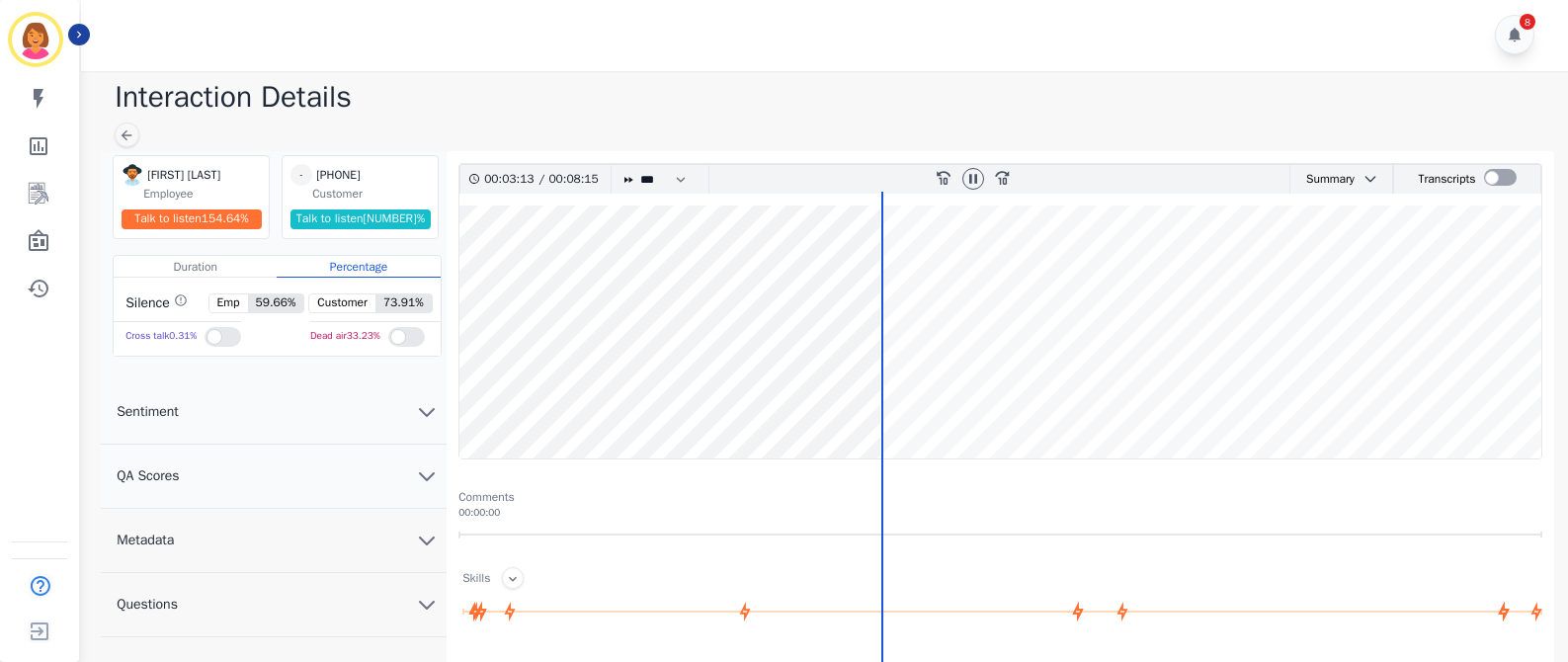 click at bounding box center [1000, 332] 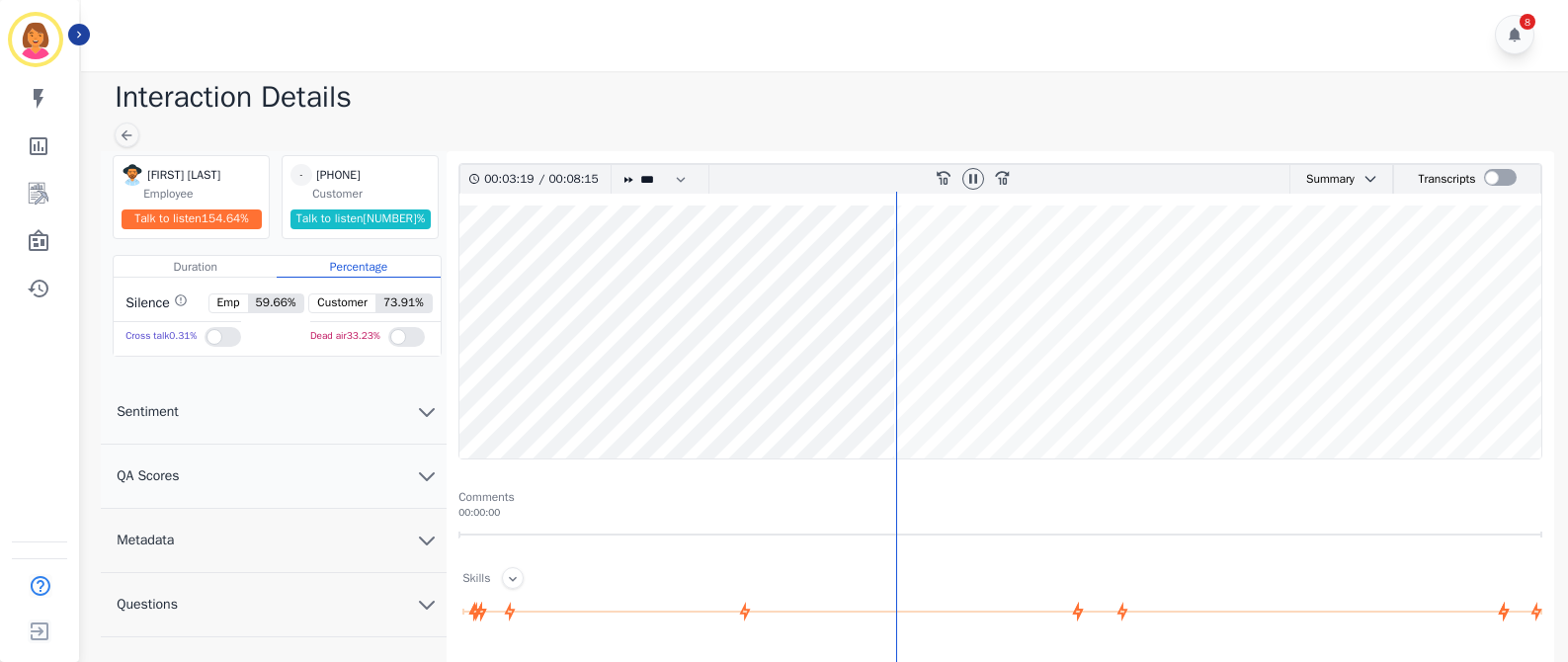 click at bounding box center (1000, 332) 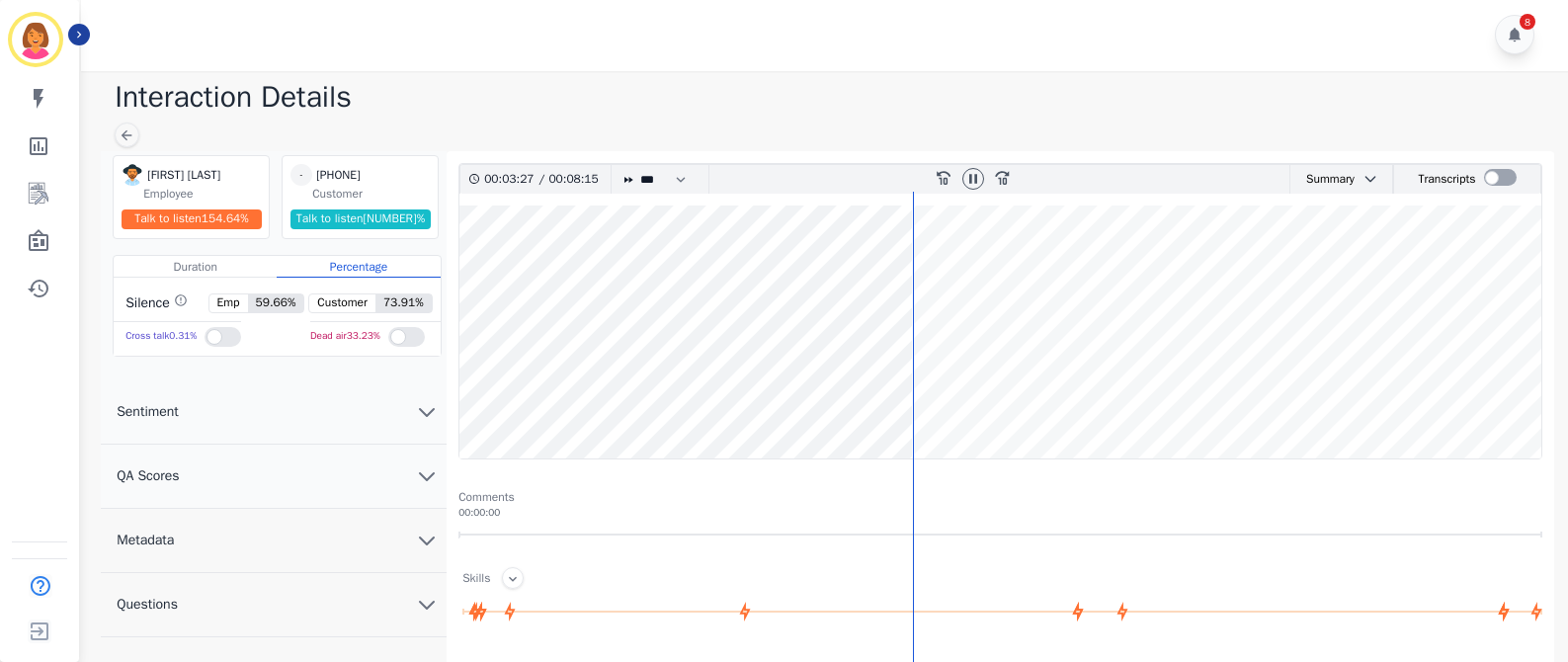click at bounding box center [1000, 332] 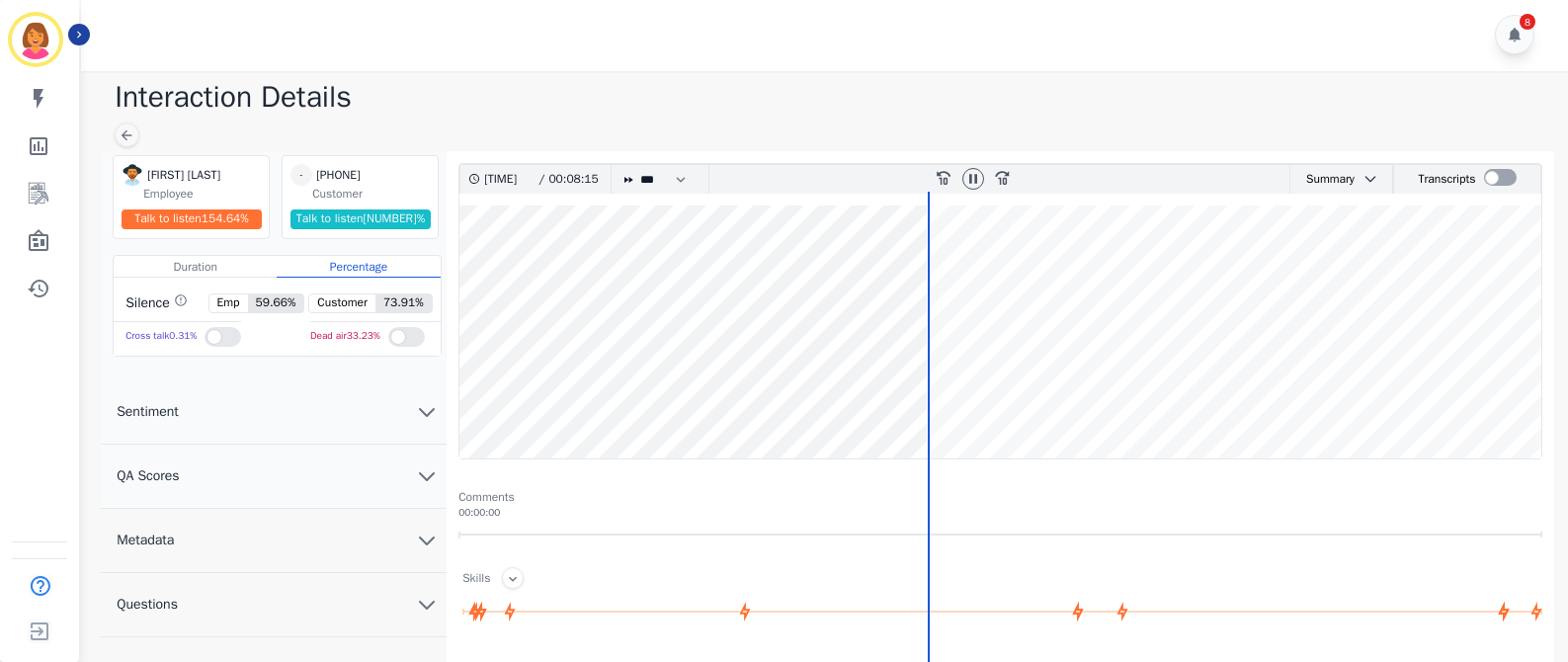 click at bounding box center (1000, 332) 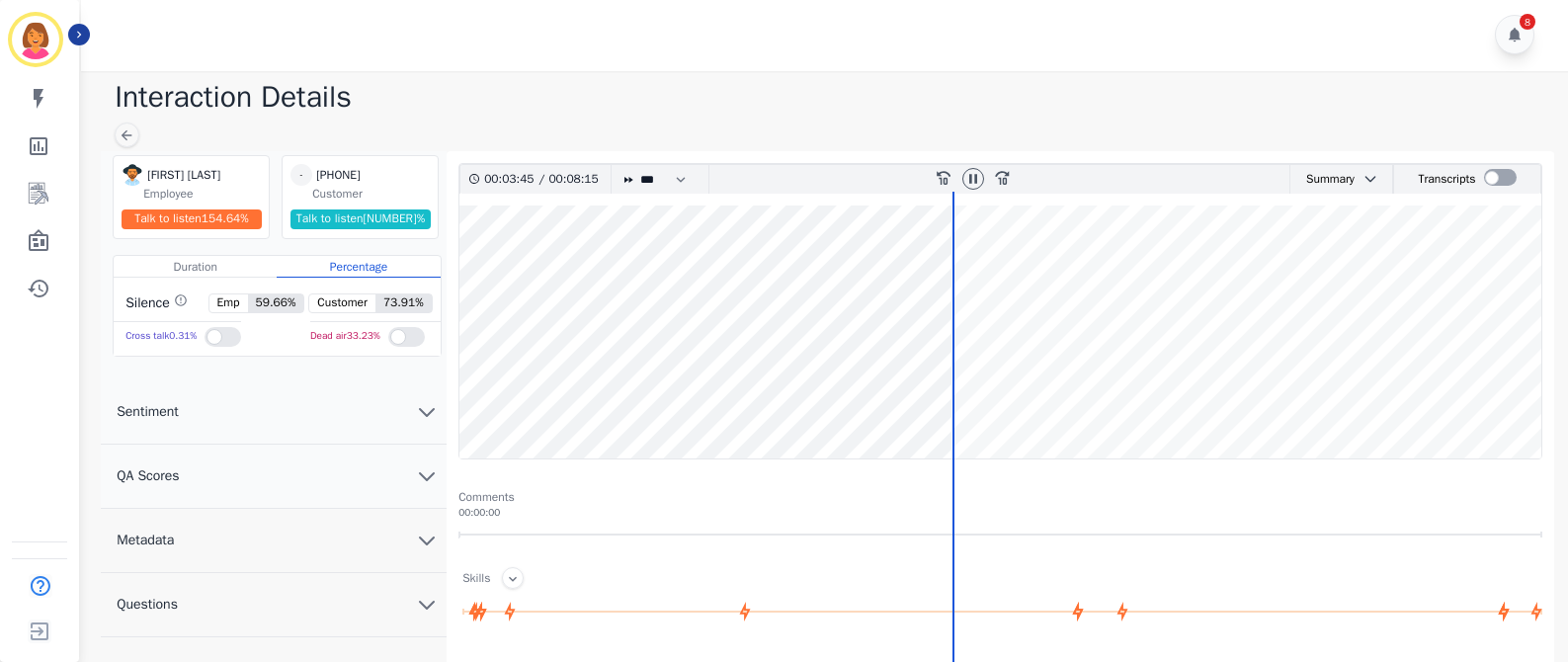 click at bounding box center (1000, 332) 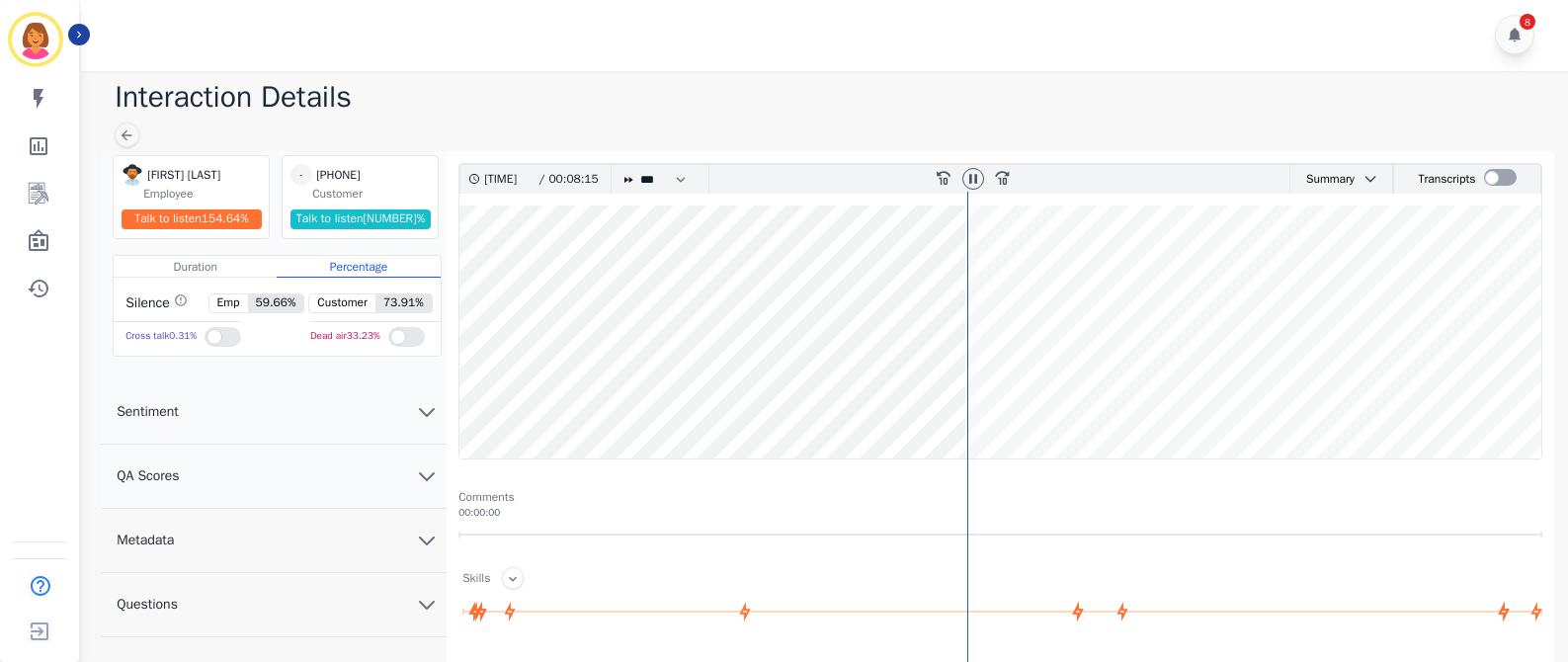 click at bounding box center (1000, 332) 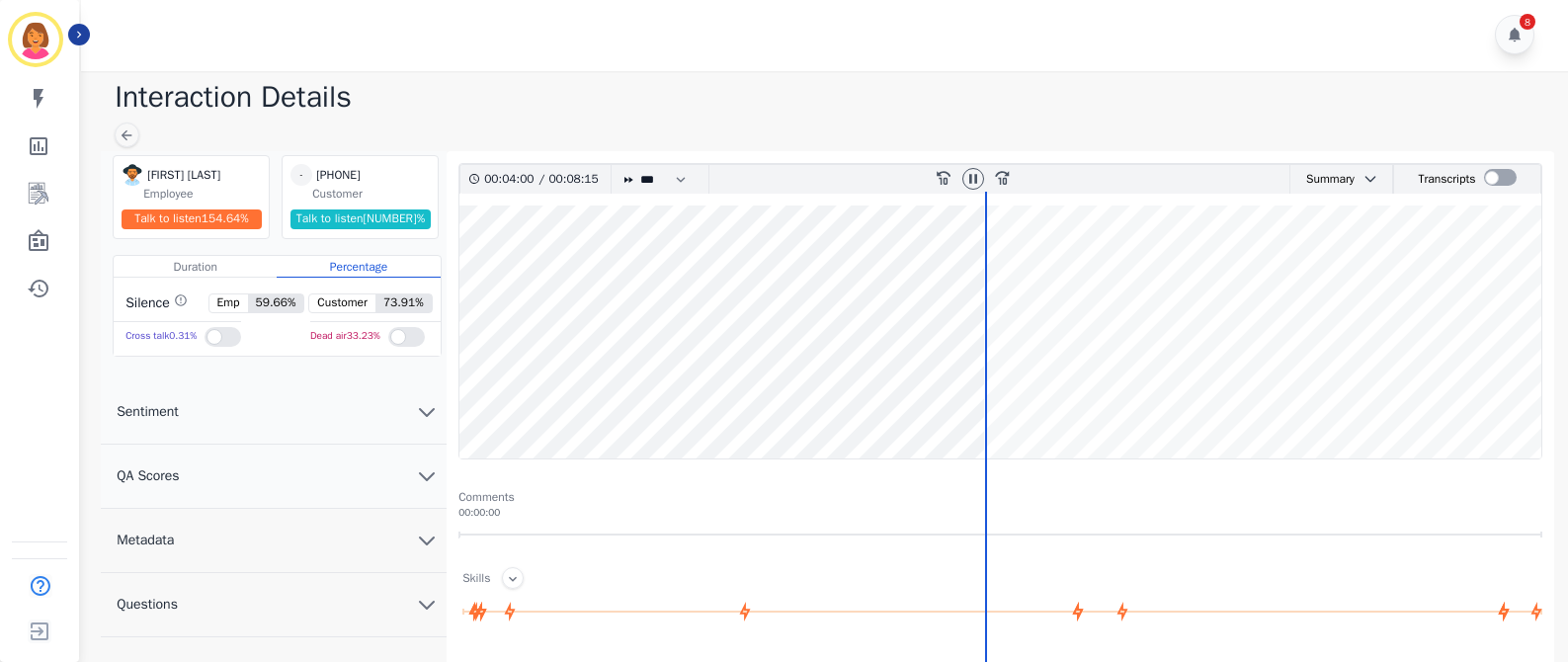click at bounding box center [1000, 332] 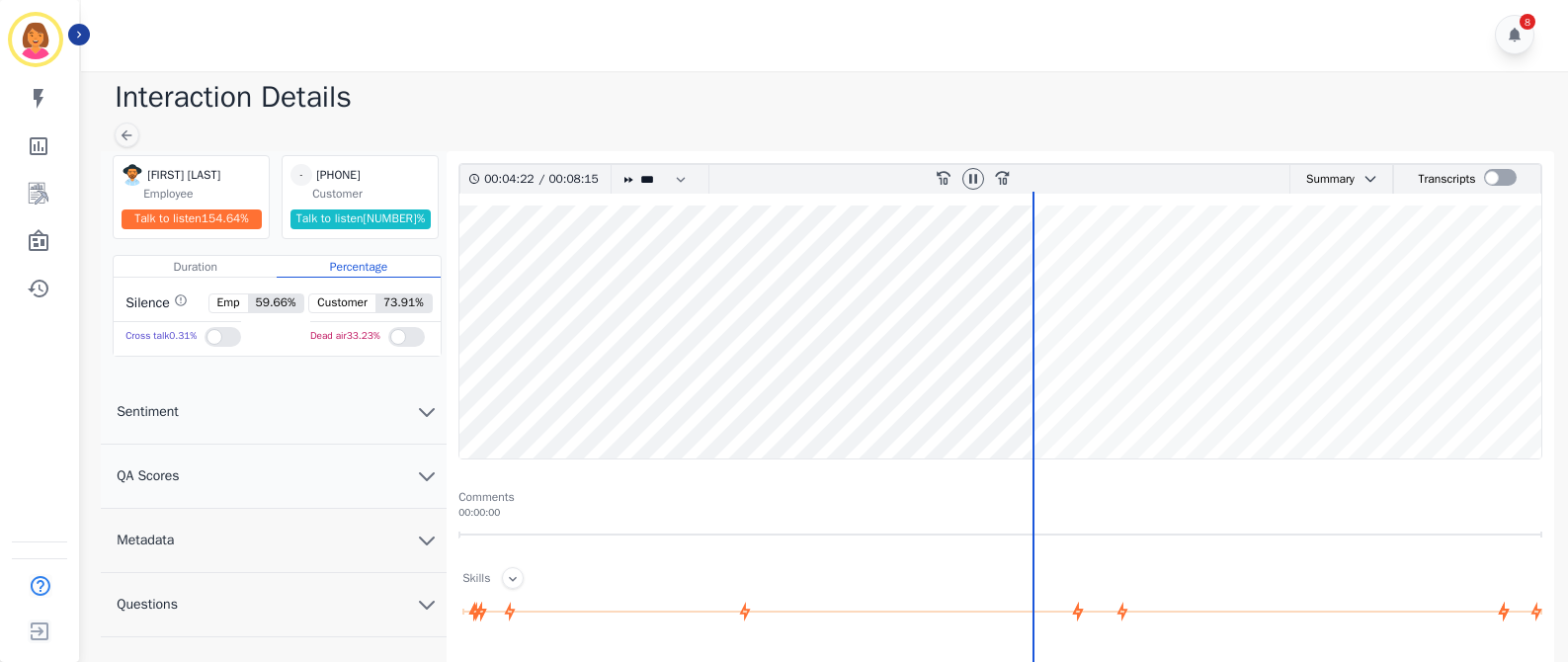 click at bounding box center (1000, 332) 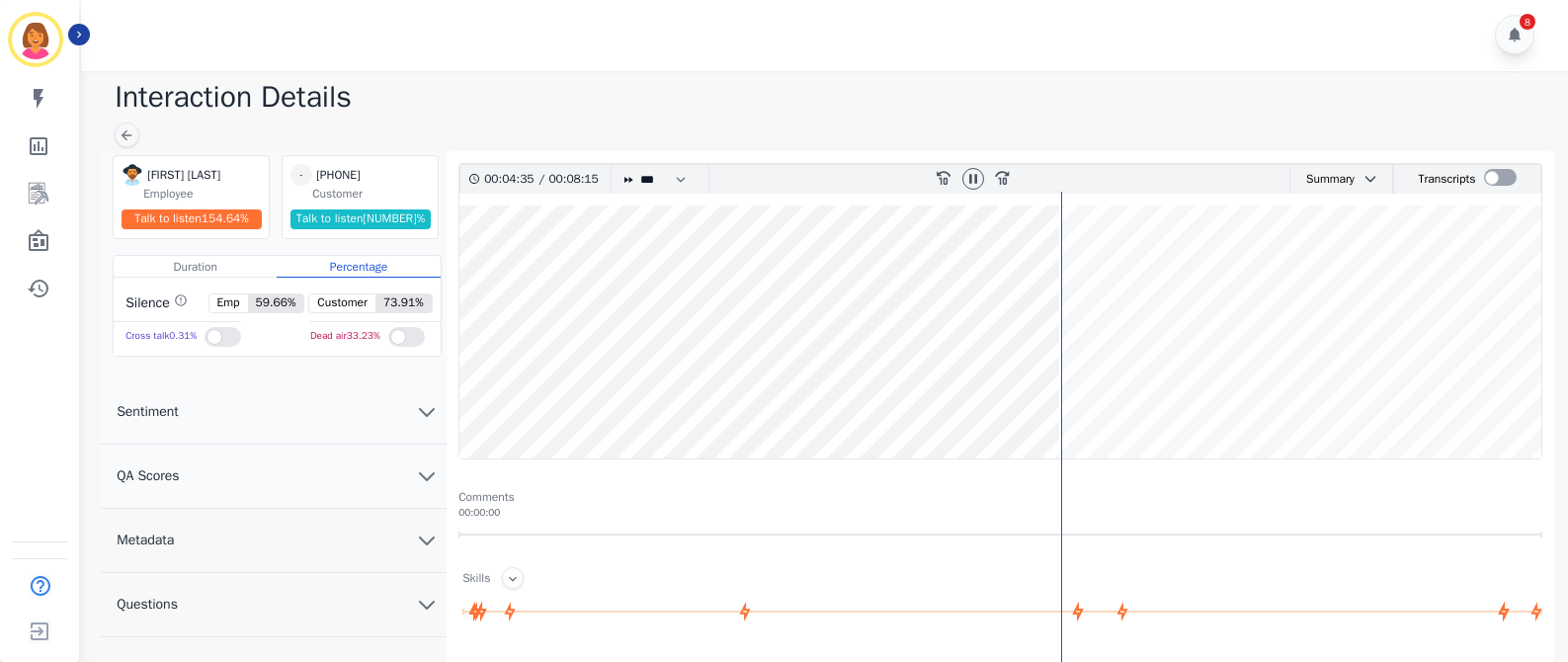 click at bounding box center (1000, 332) 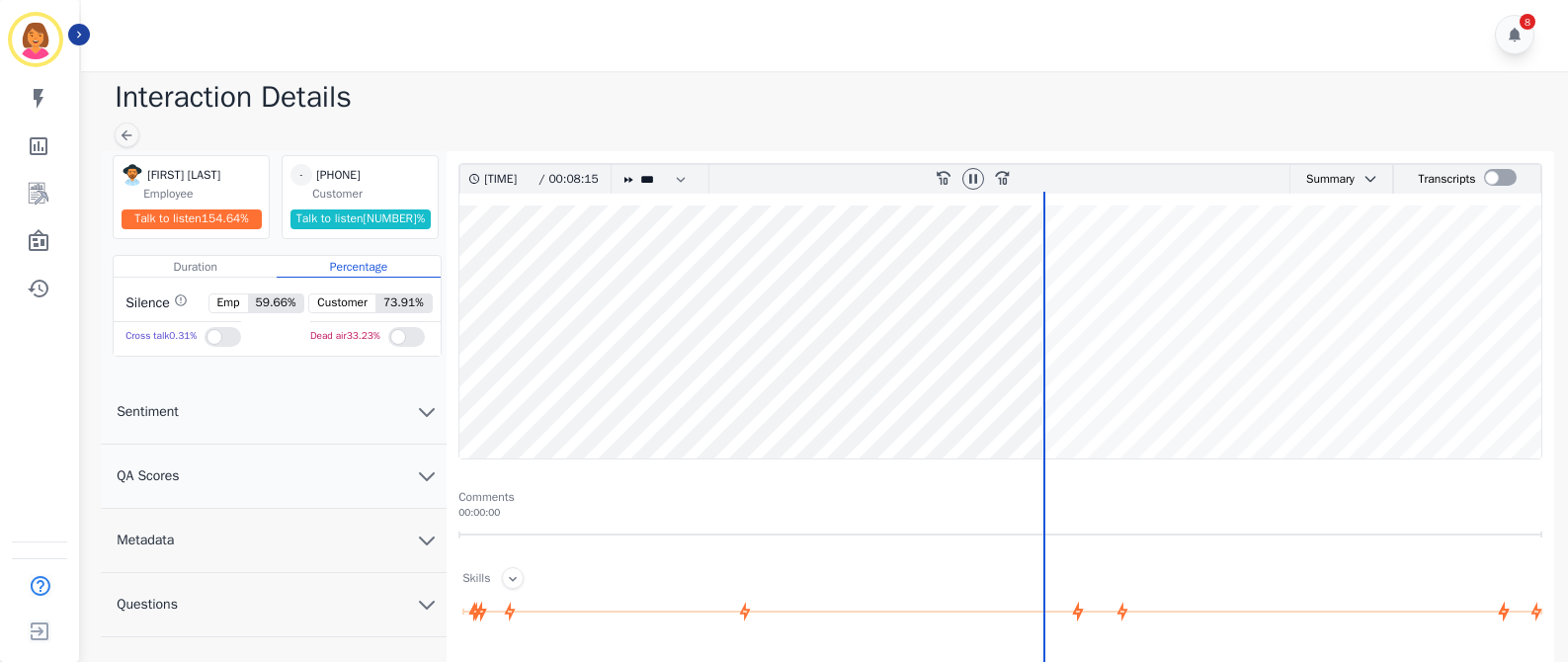 click at bounding box center [1000, 332] 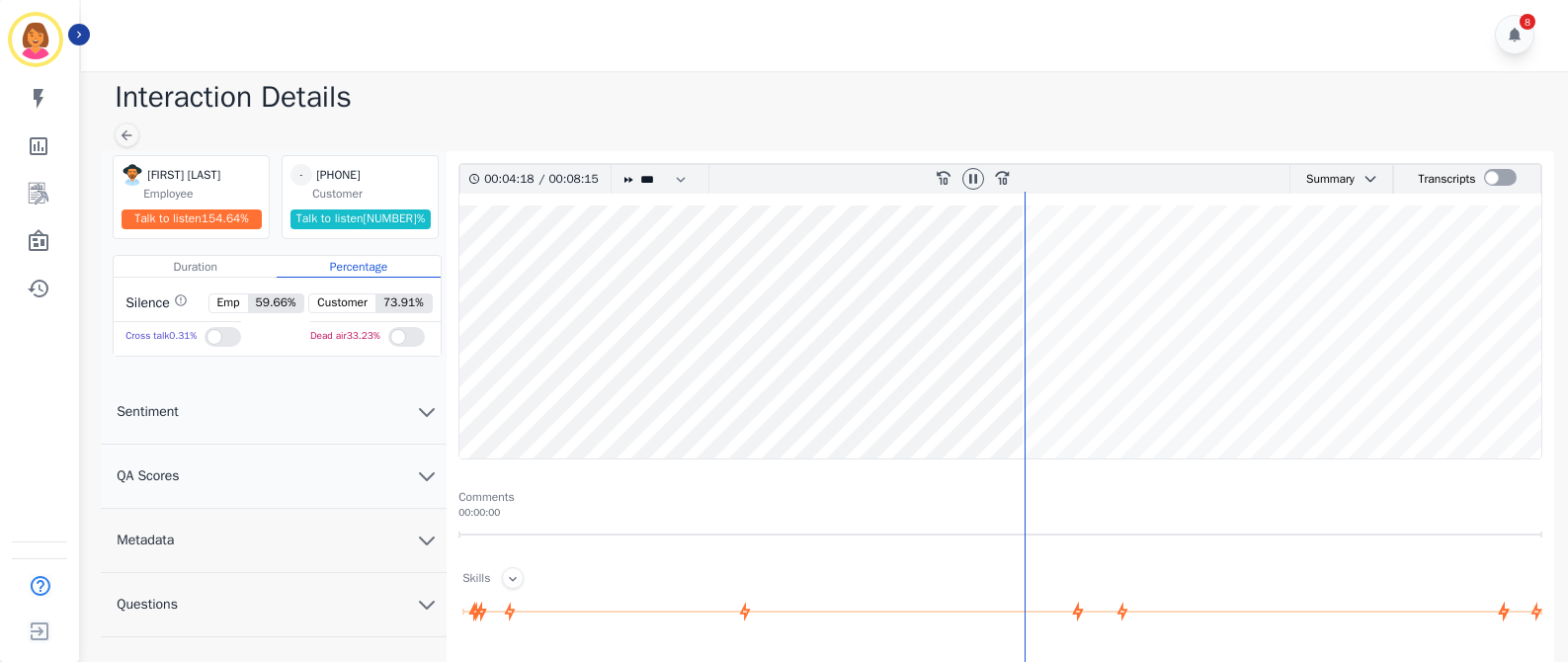 click at bounding box center (1000, 332) 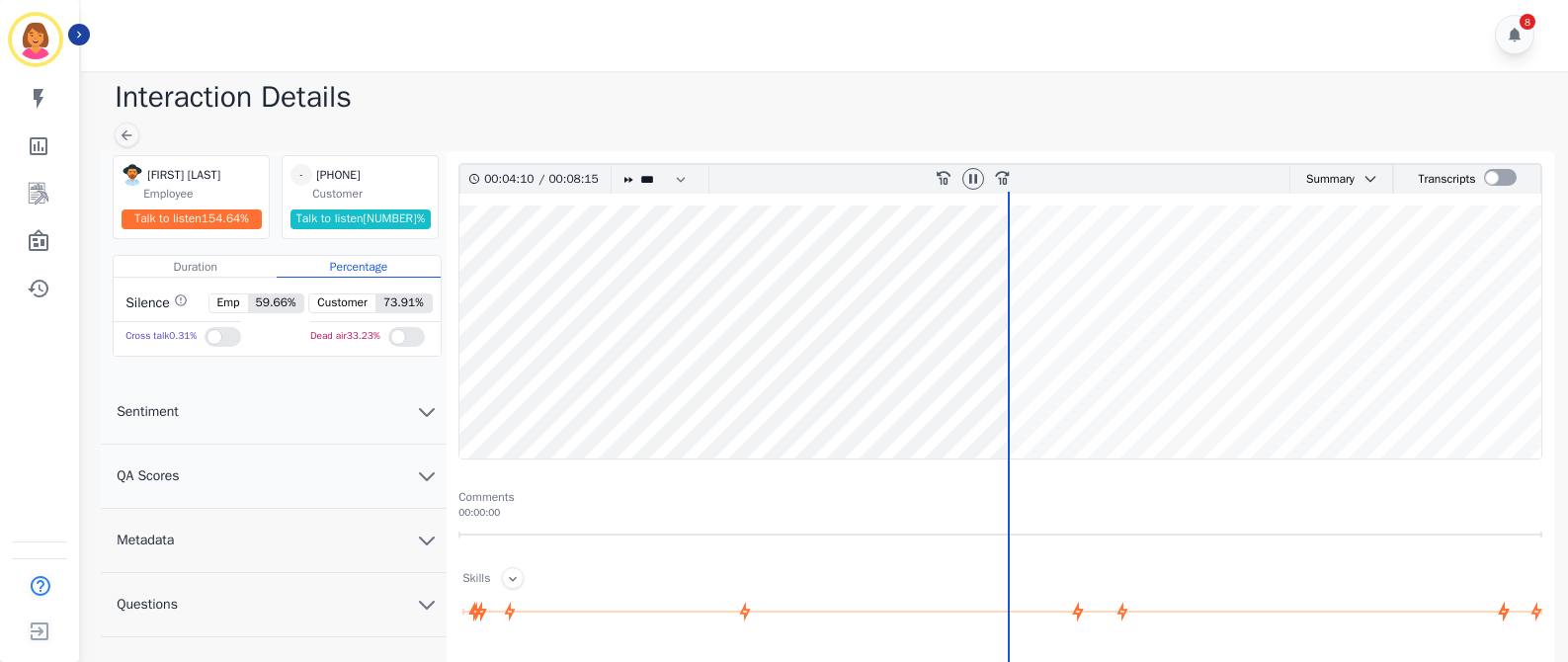 click at bounding box center (1000, 332) 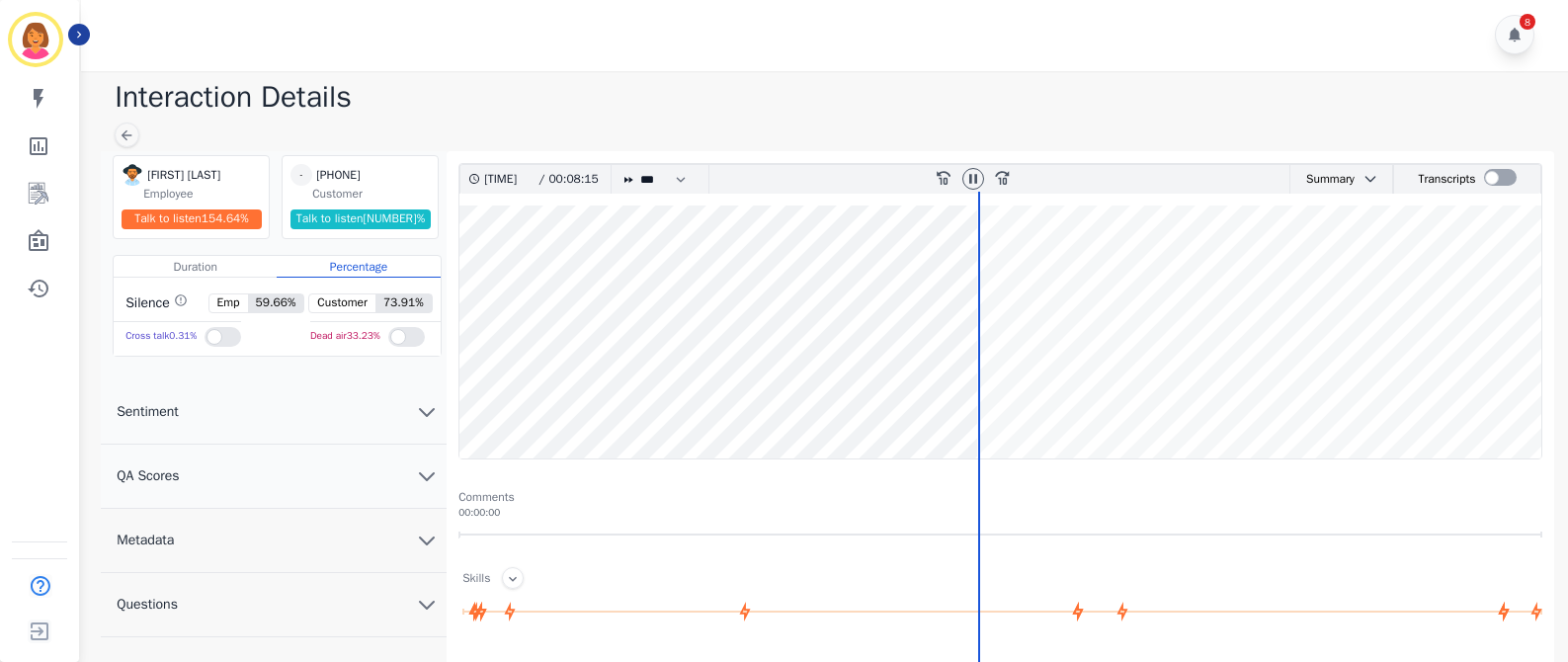 click at bounding box center [1000, 332] 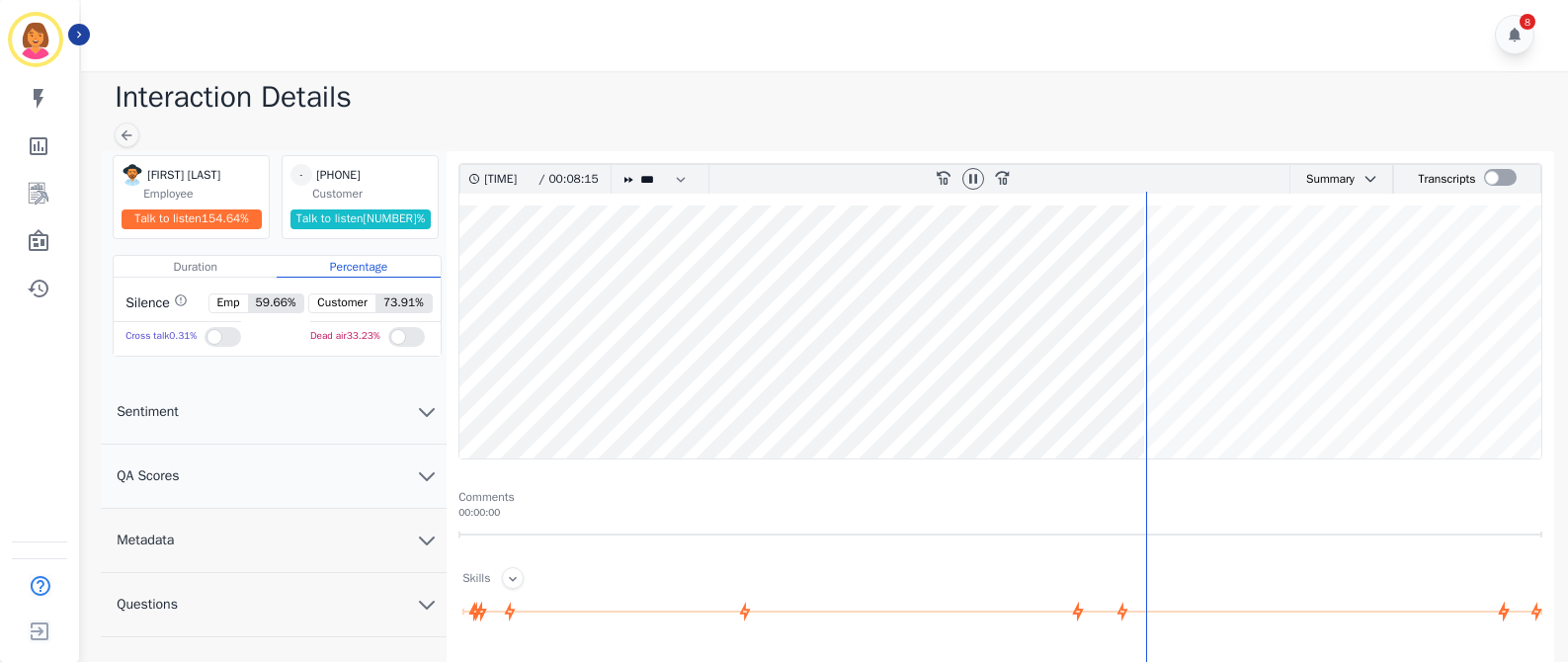 click at bounding box center [1000, 332] 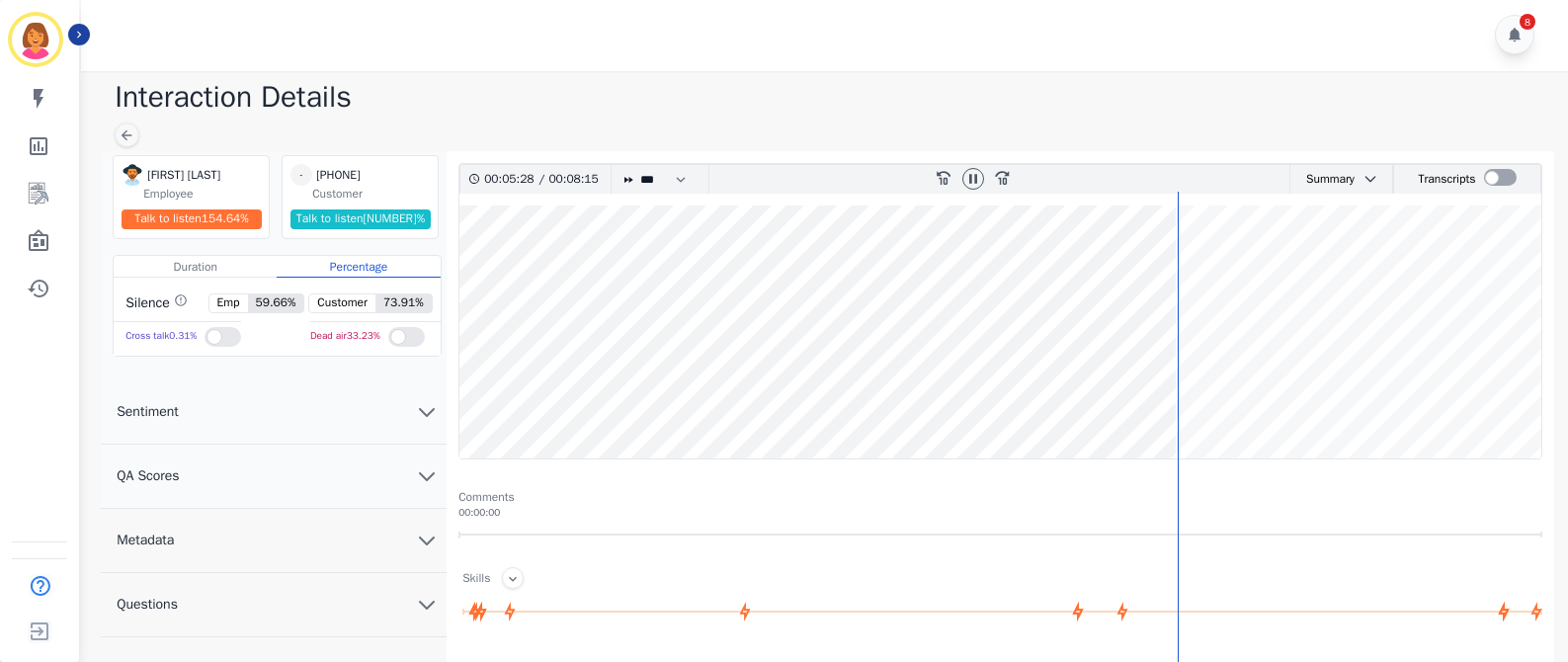 click at bounding box center [1000, 332] 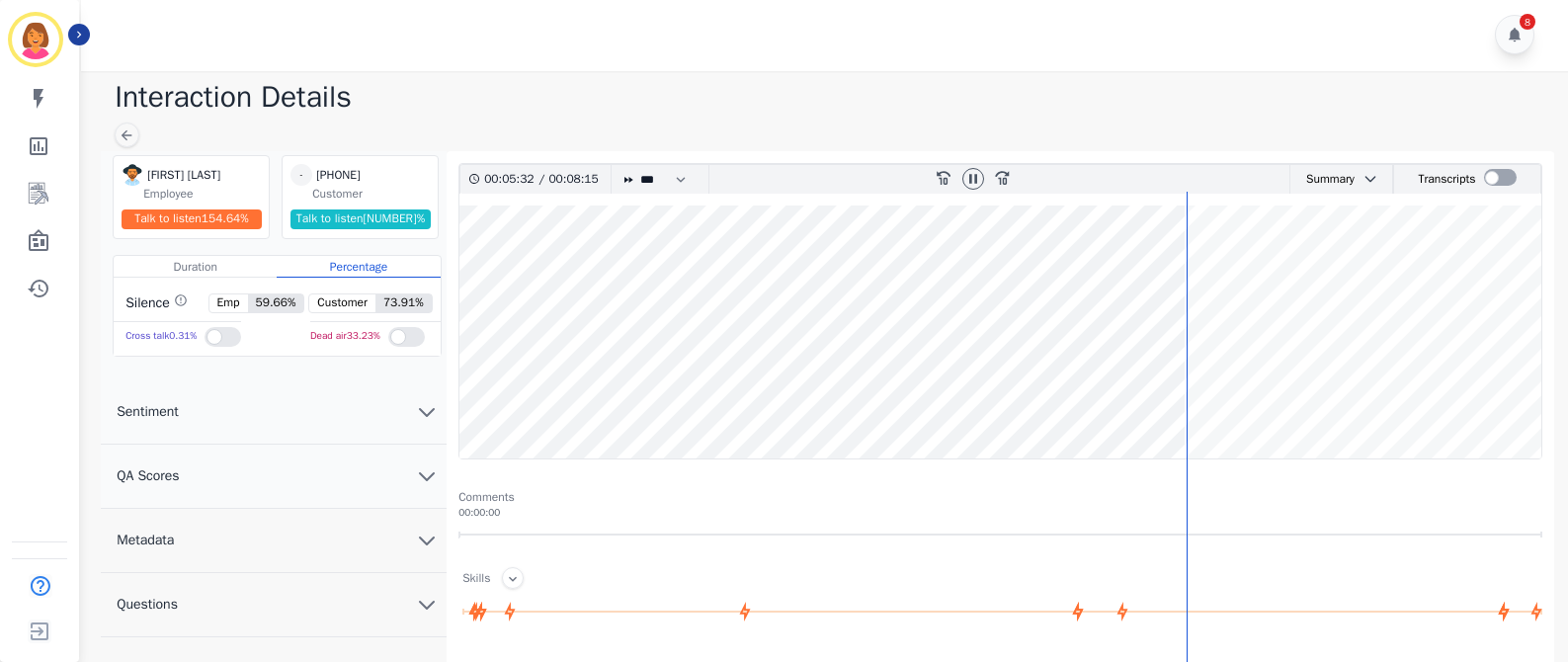 click at bounding box center (1000, 332) 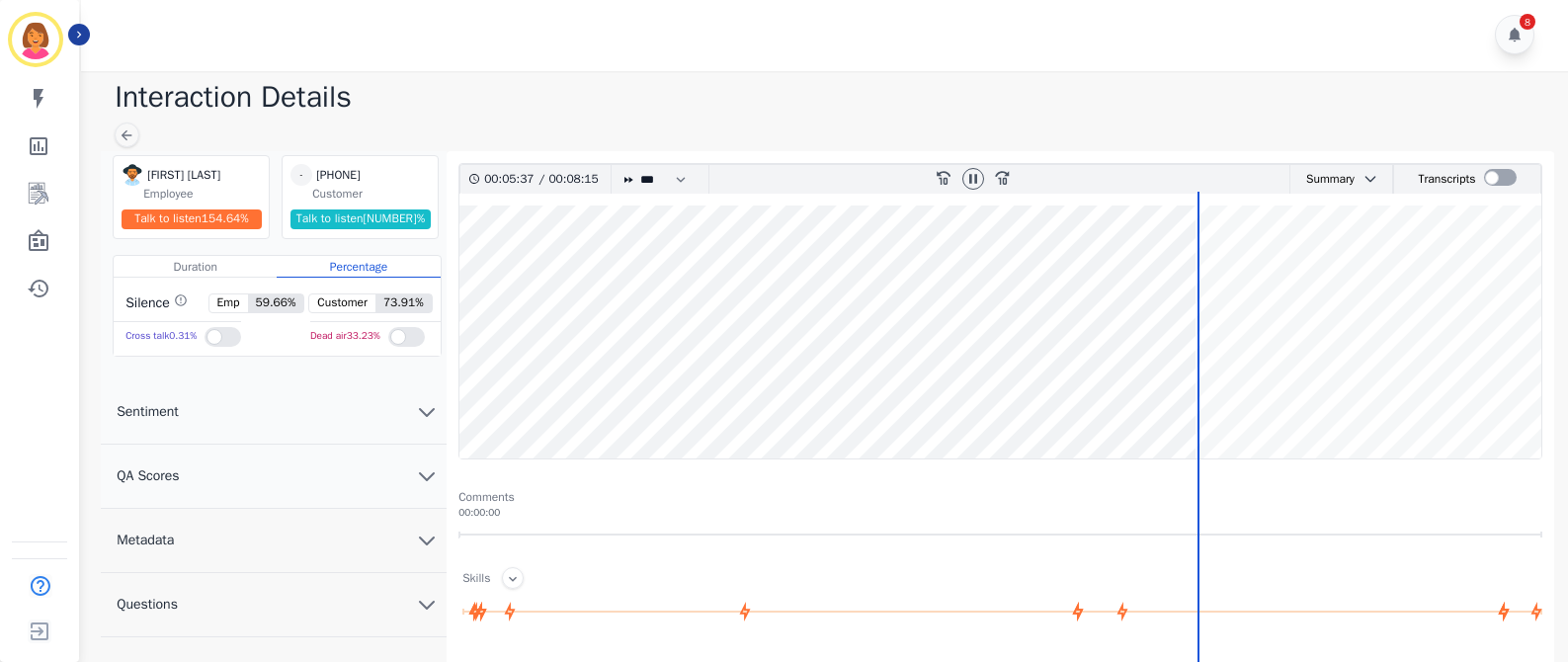 click at bounding box center (1000, 332) 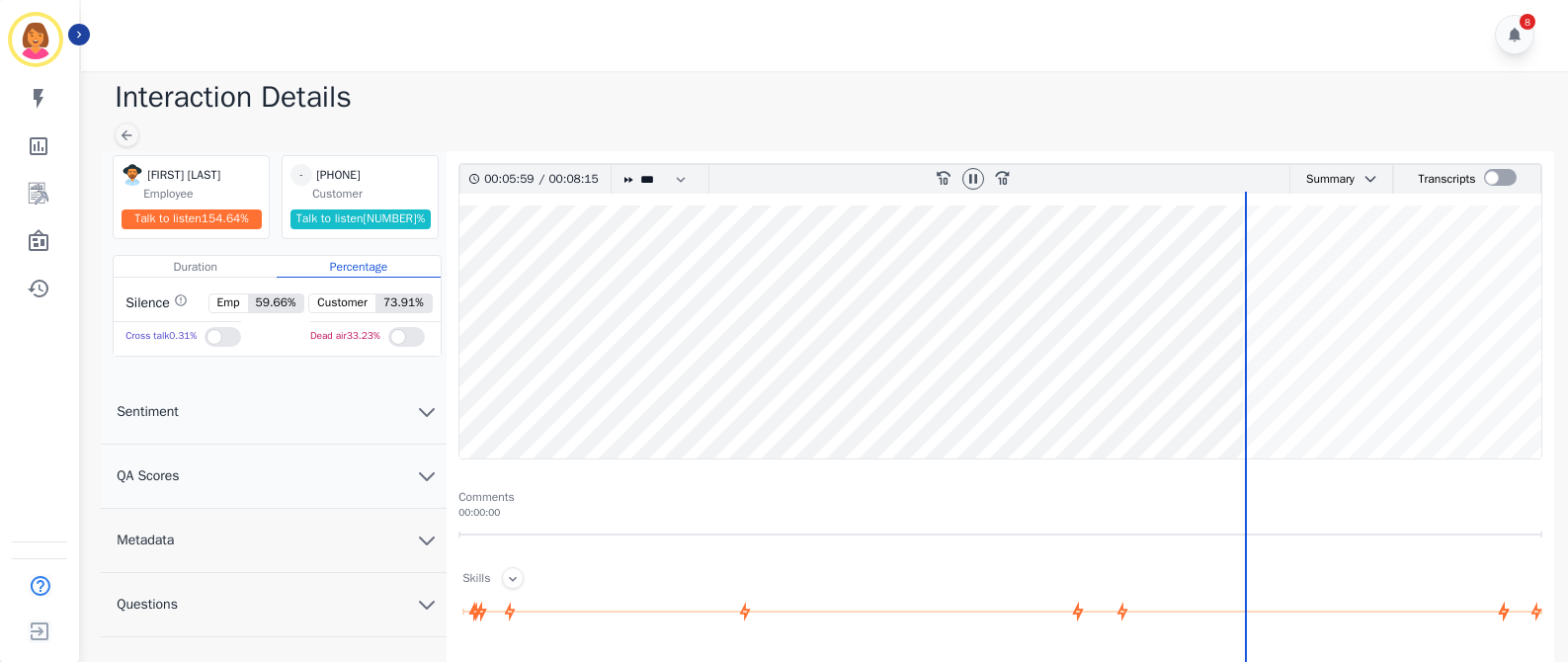 click at bounding box center (1000, 332) 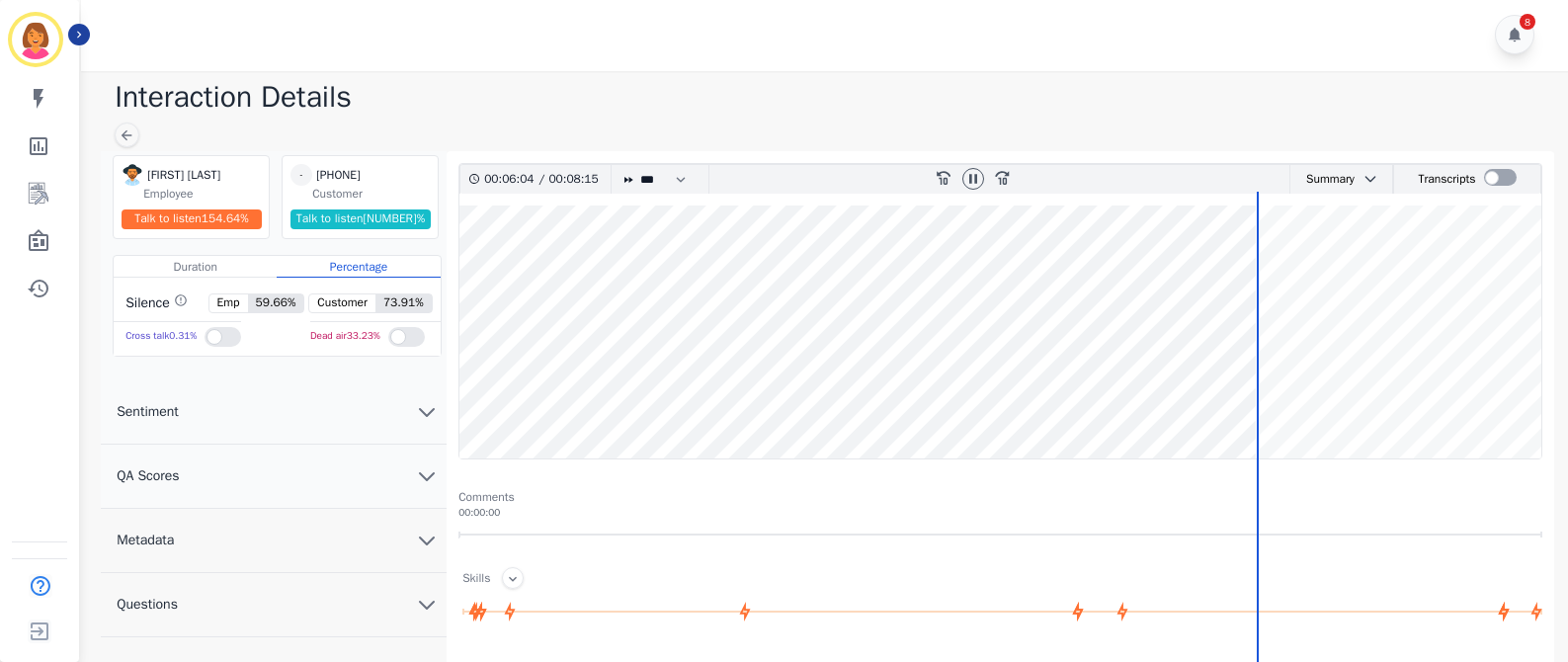 click at bounding box center [1000, 332] 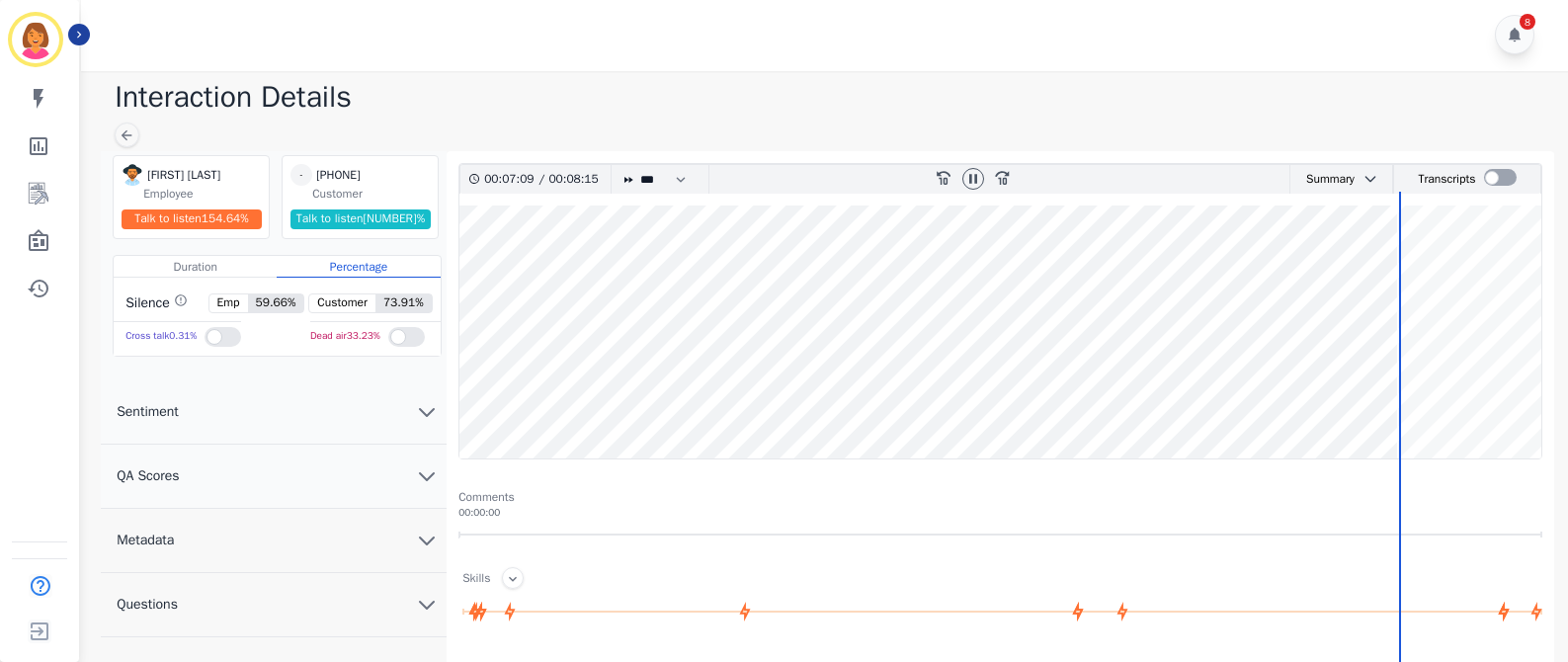 click at bounding box center (1000, 332) 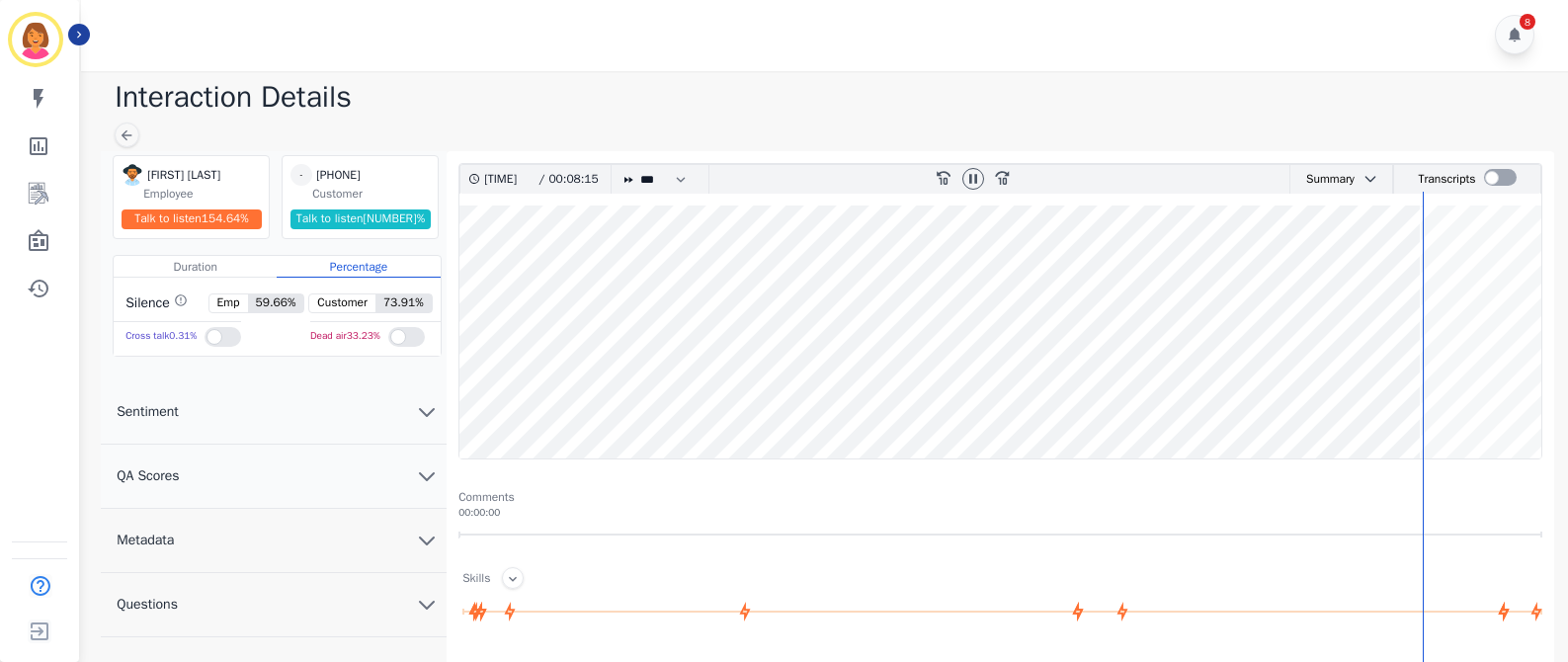 click at bounding box center [1000, 332] 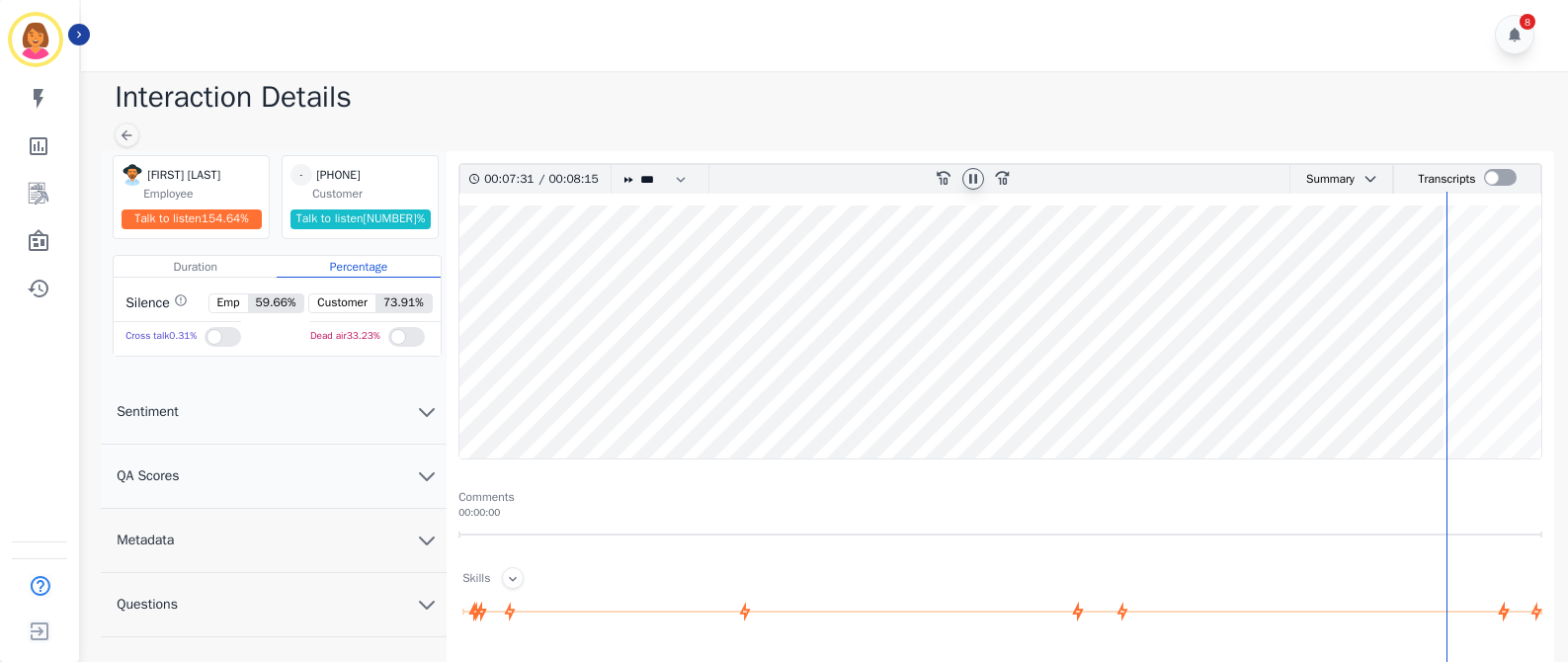 click 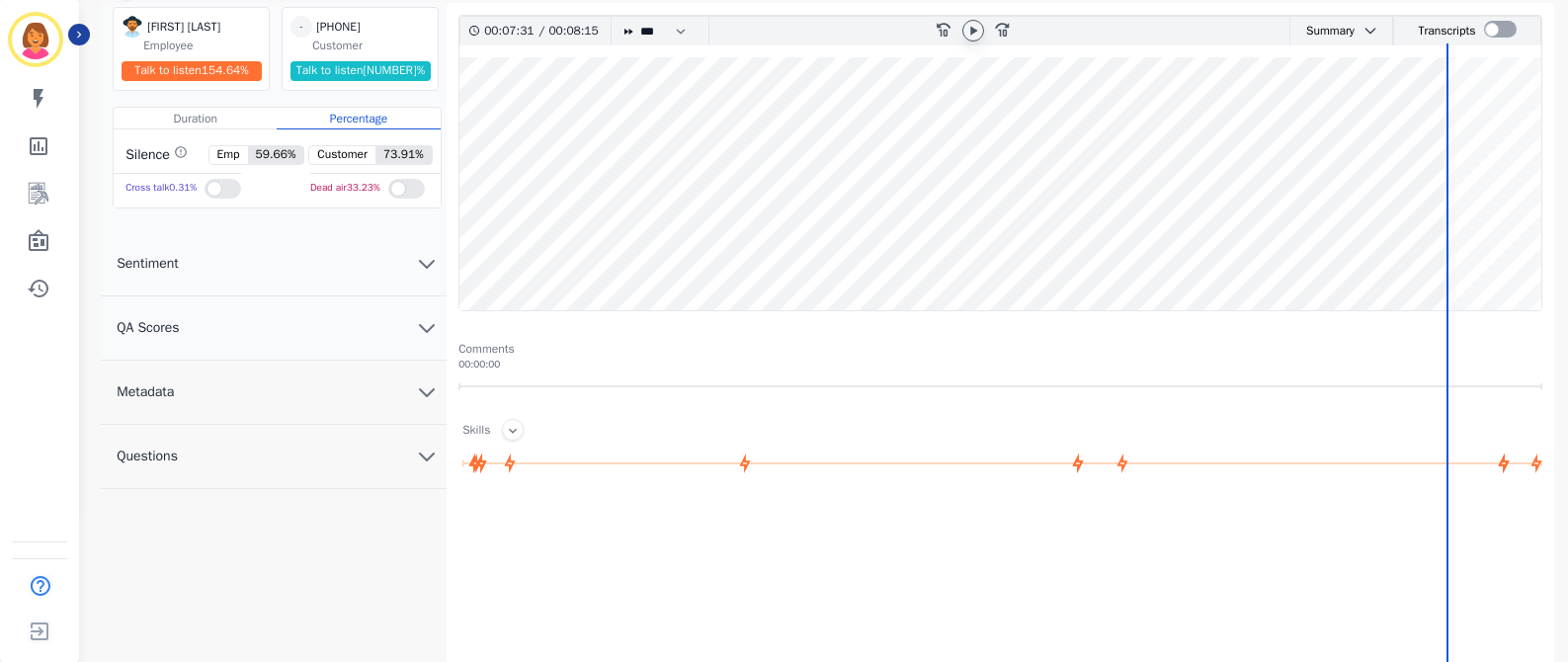 scroll, scrollTop: 0, scrollLeft: 0, axis: both 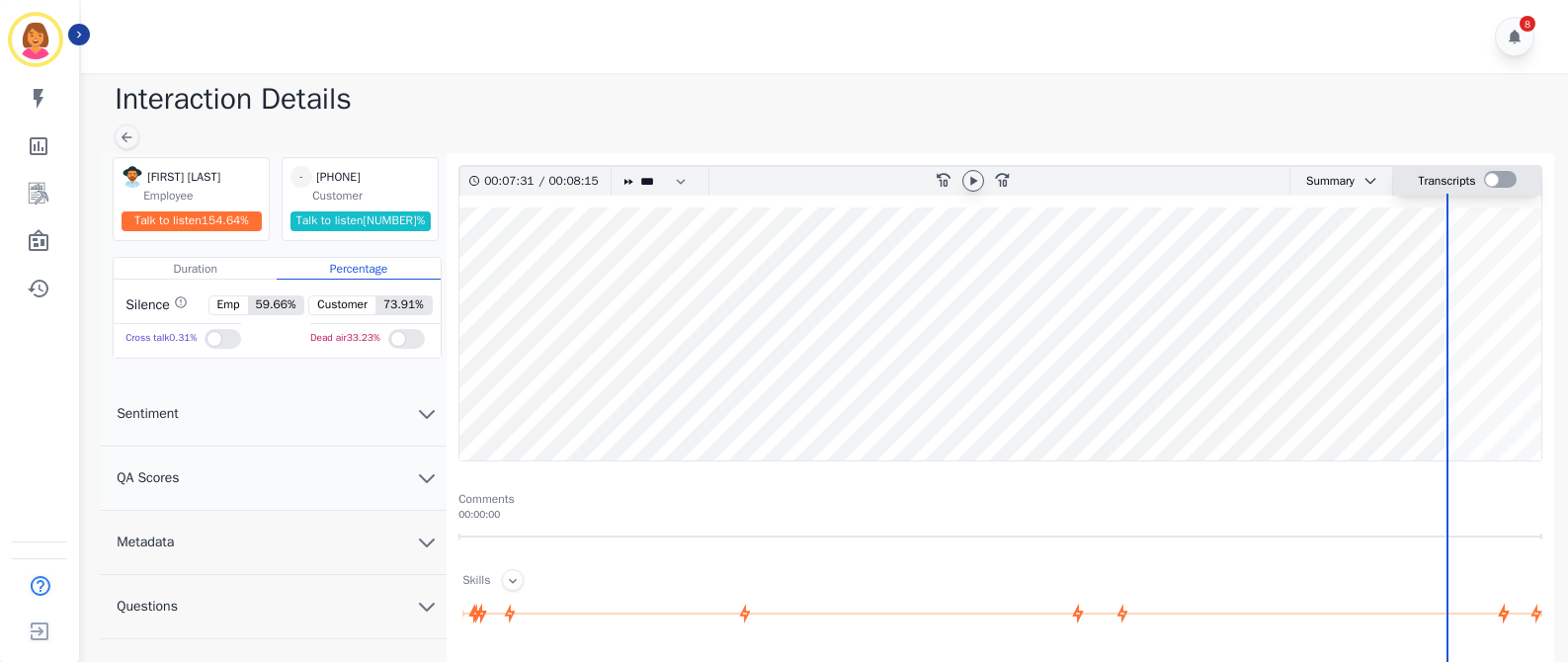 click at bounding box center [1500, 179] 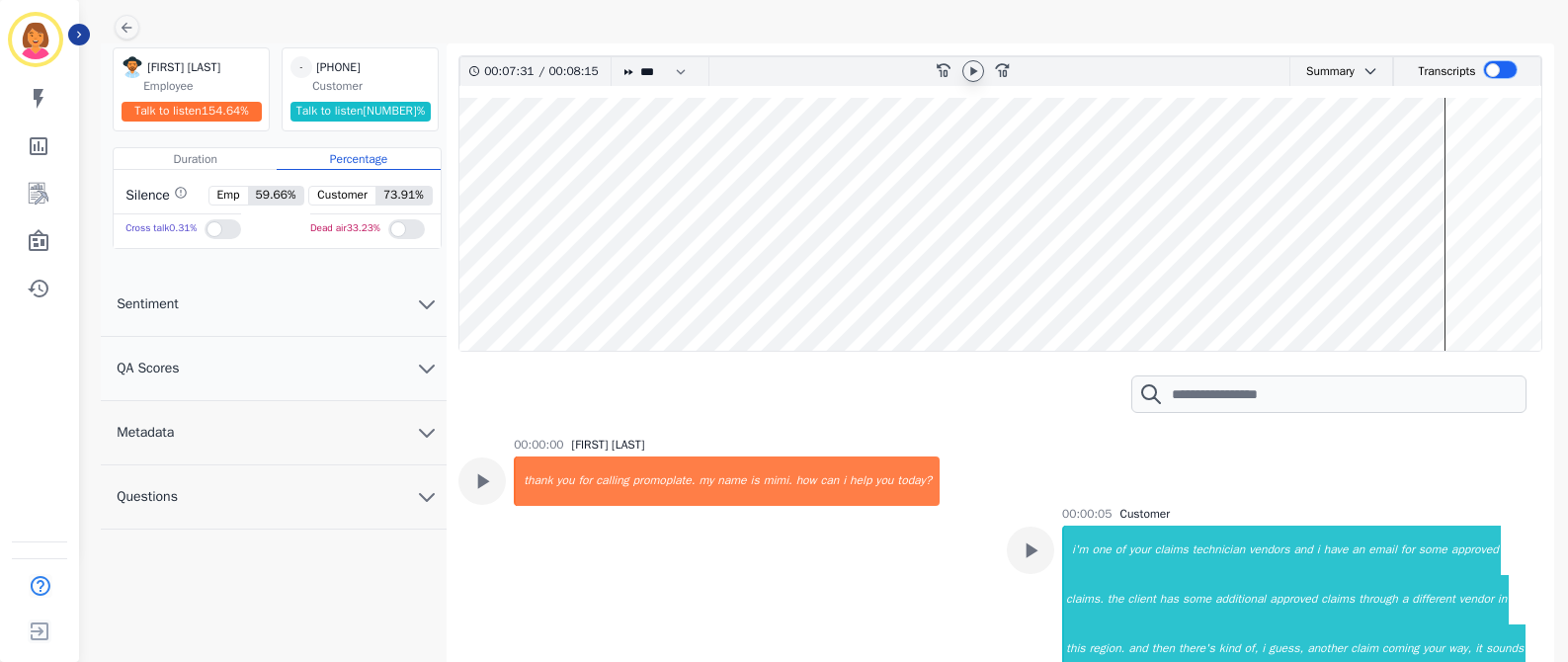 scroll, scrollTop: 242, scrollLeft: 0, axis: vertical 